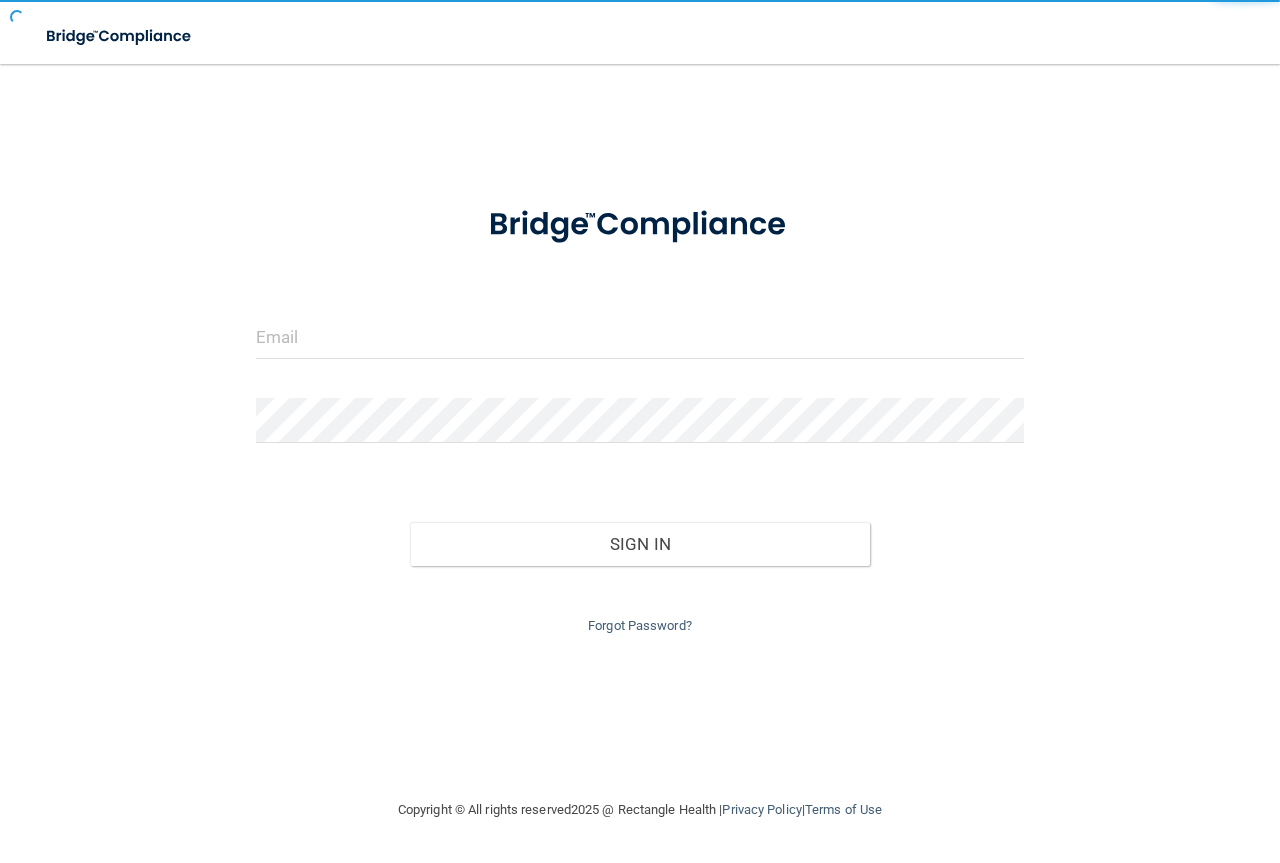 scroll, scrollTop: 0, scrollLeft: 0, axis: both 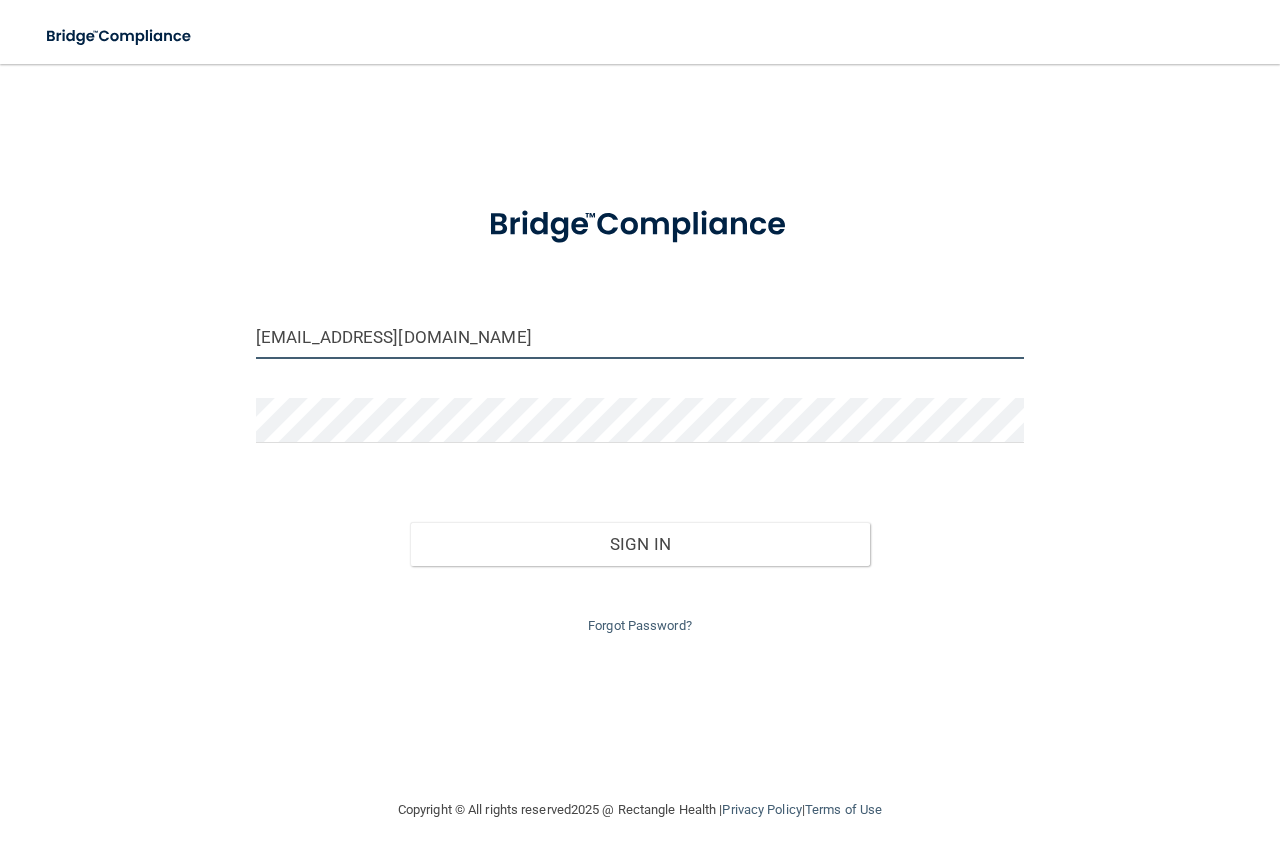 click on "cadradmd@gmail.com" at bounding box center [640, 336] 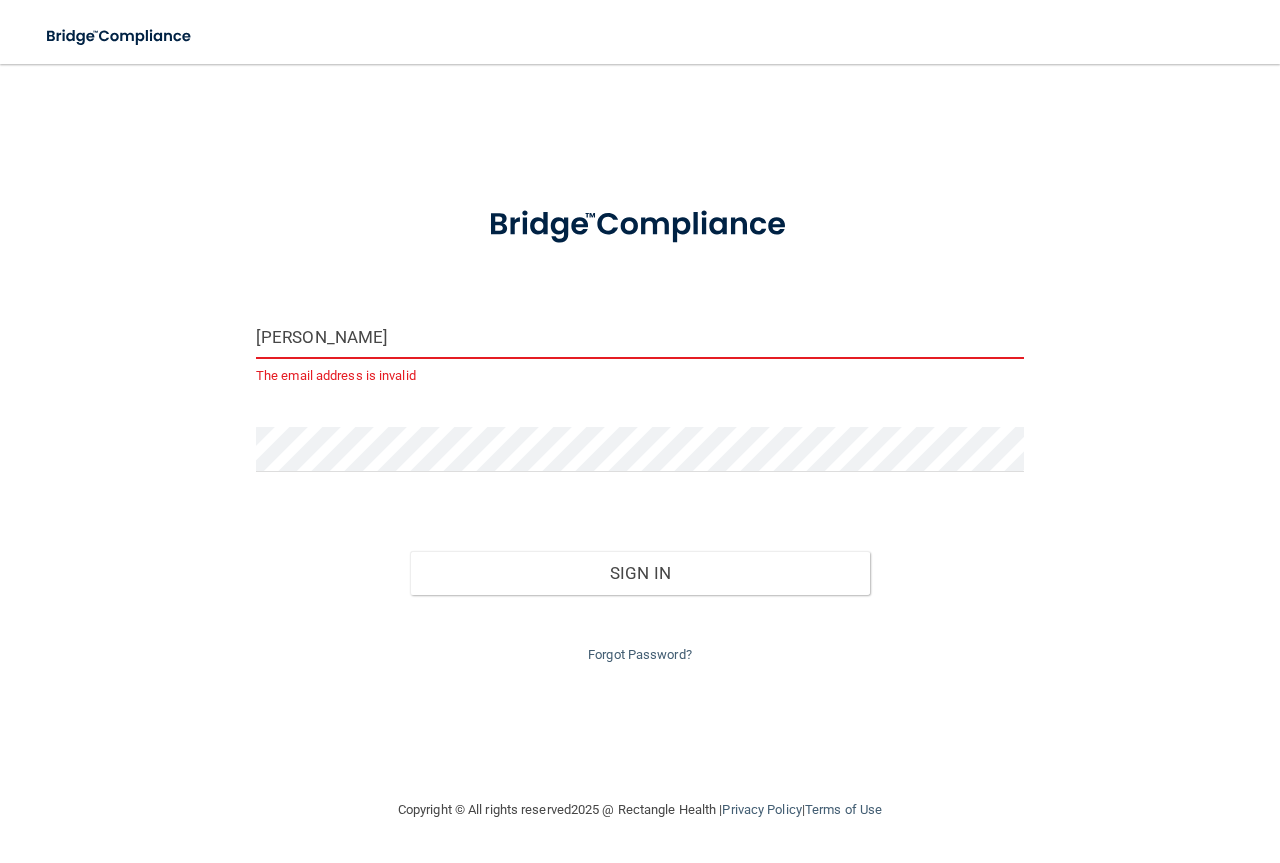 type on "[EMAIL_ADDRESS][DOMAIN_NAME]" 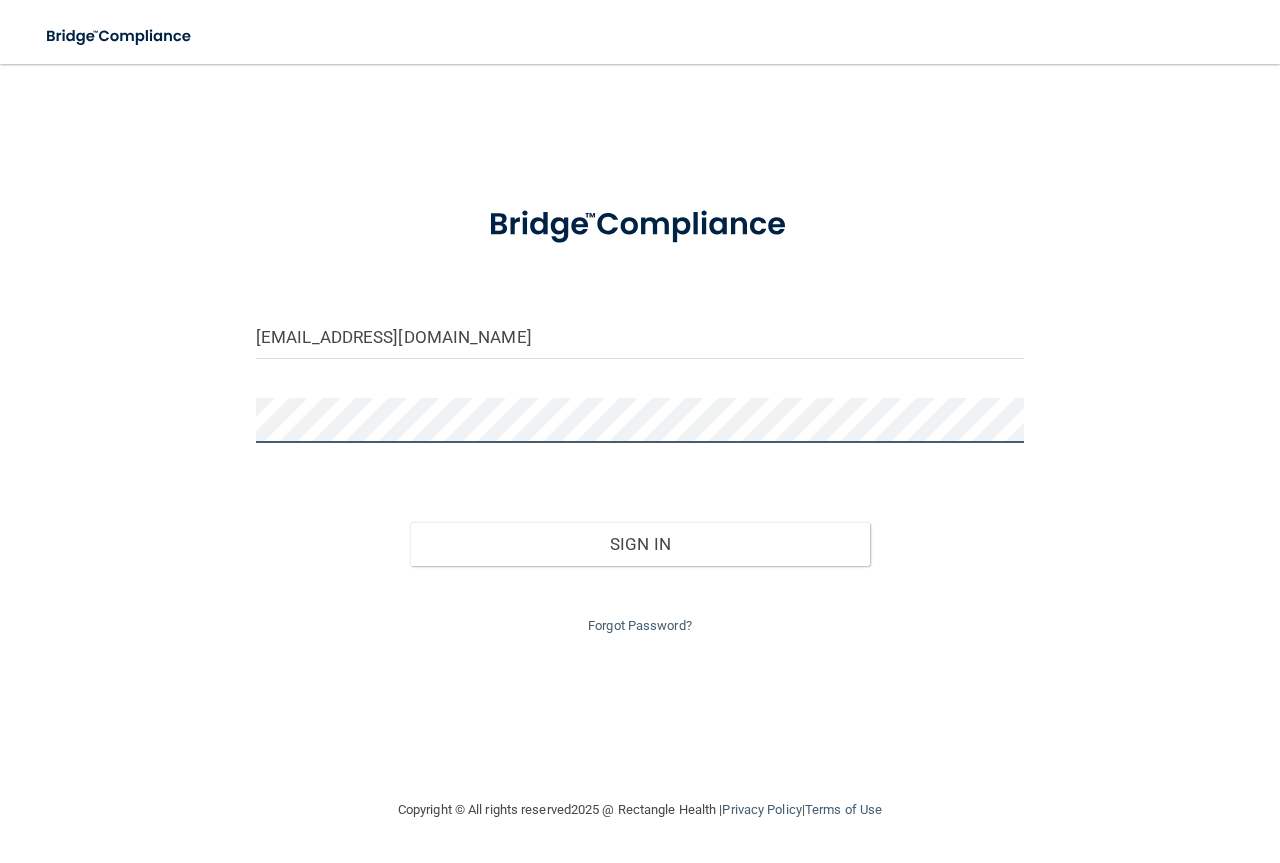 click on "savittlisa1967@gmail.com                                    Invalid email/password.     You don't have permission to access that page.       Sign In            Forgot Password?" at bounding box center [640, 431] 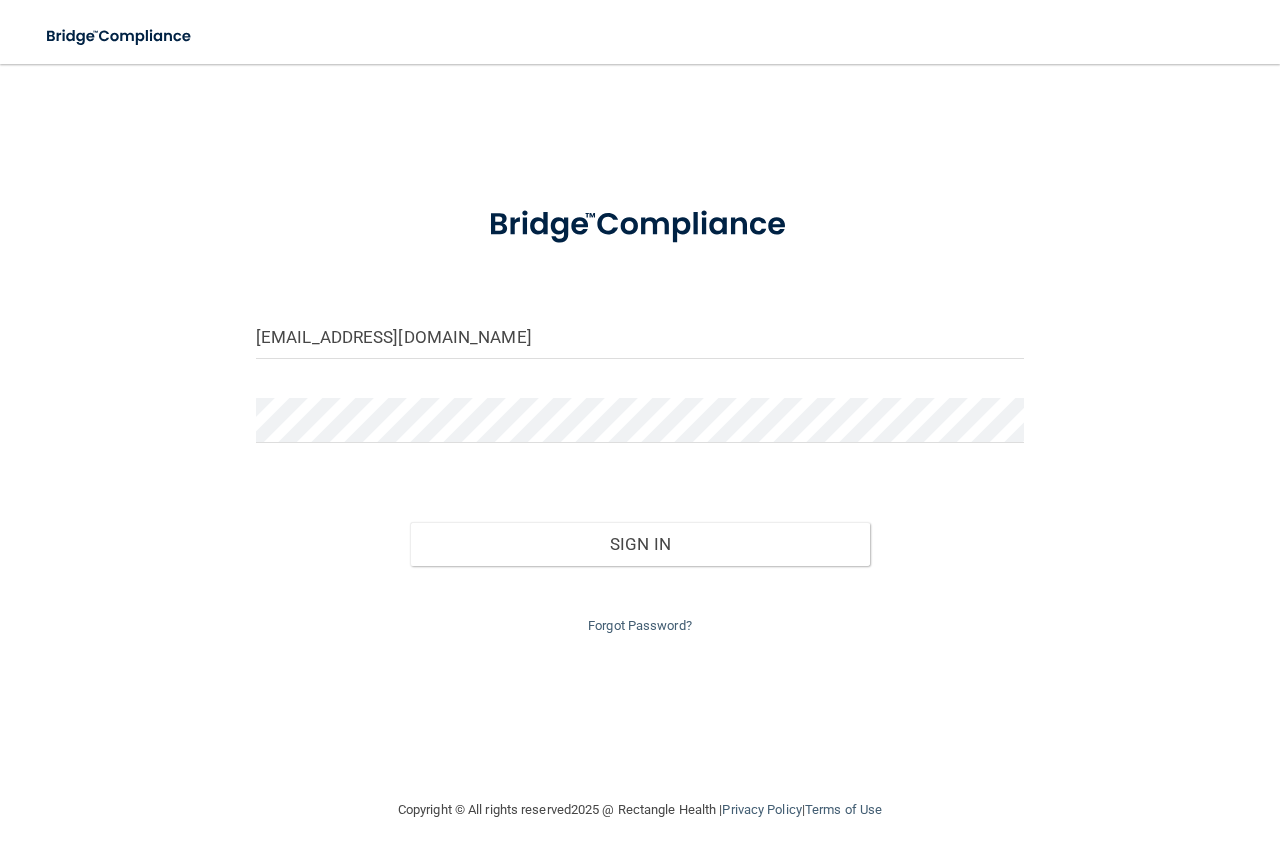 click on "savittlisa1967@gmail.com                                    Invalid email/password.     You don't have permission to access that page.       Sign In            Forgot Password?" at bounding box center [640, 431] 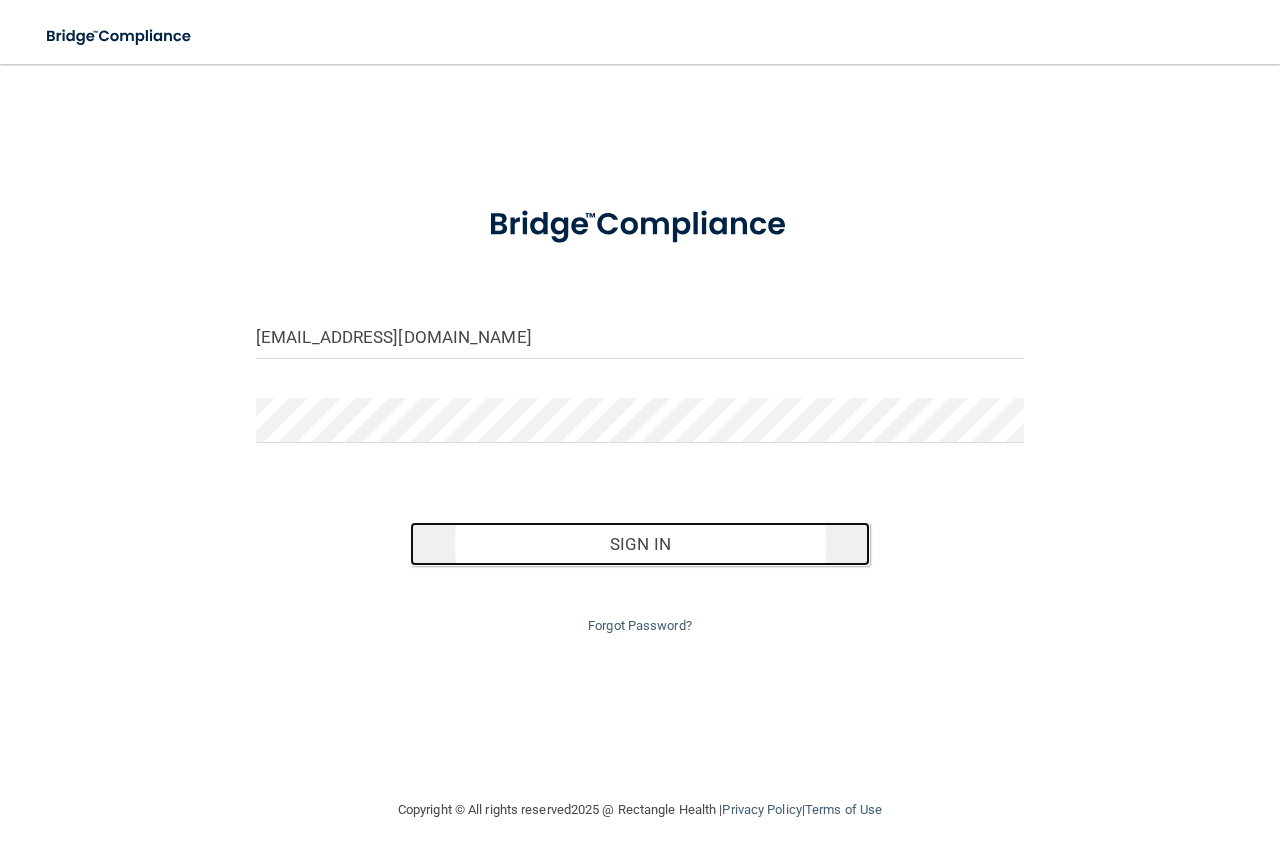 click on "Sign In" at bounding box center [640, 544] 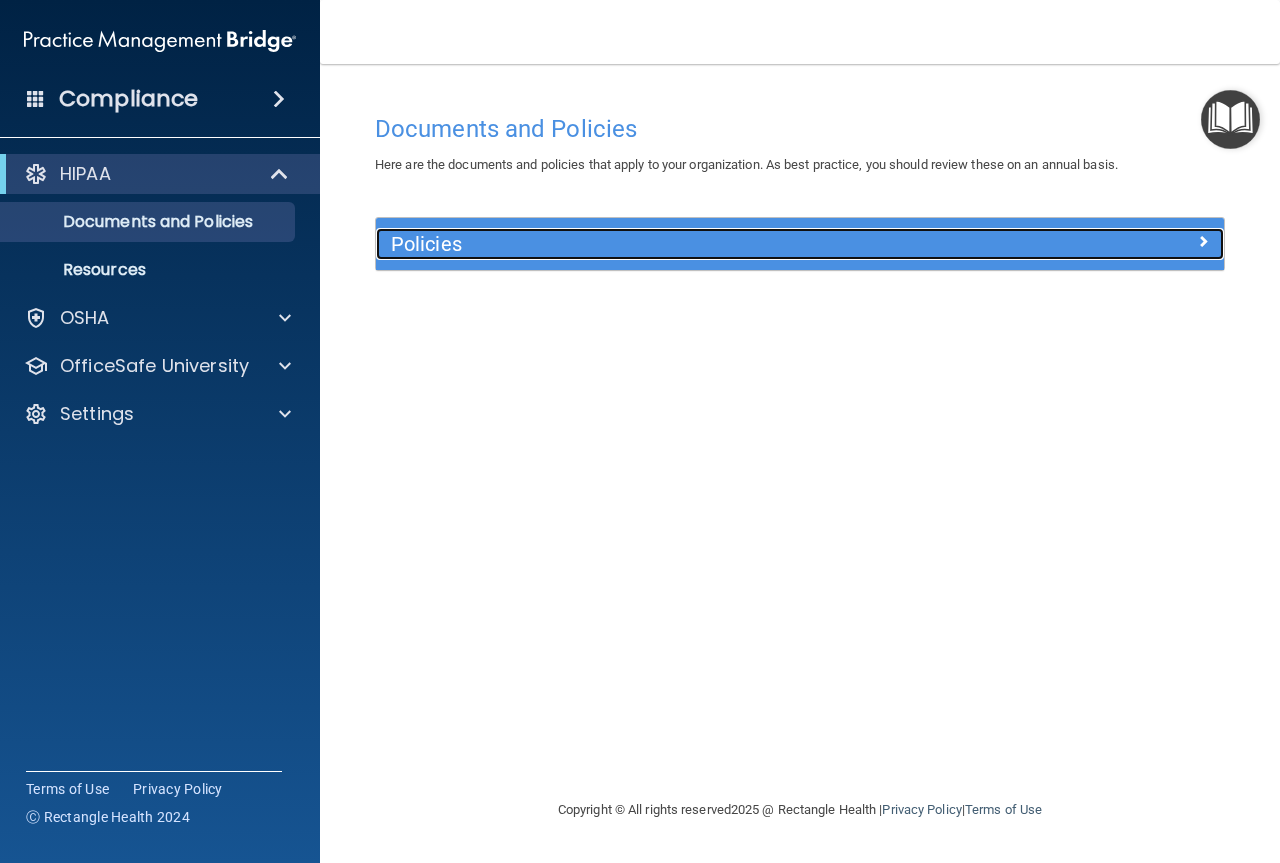 click on "Policies" at bounding box center [694, 244] 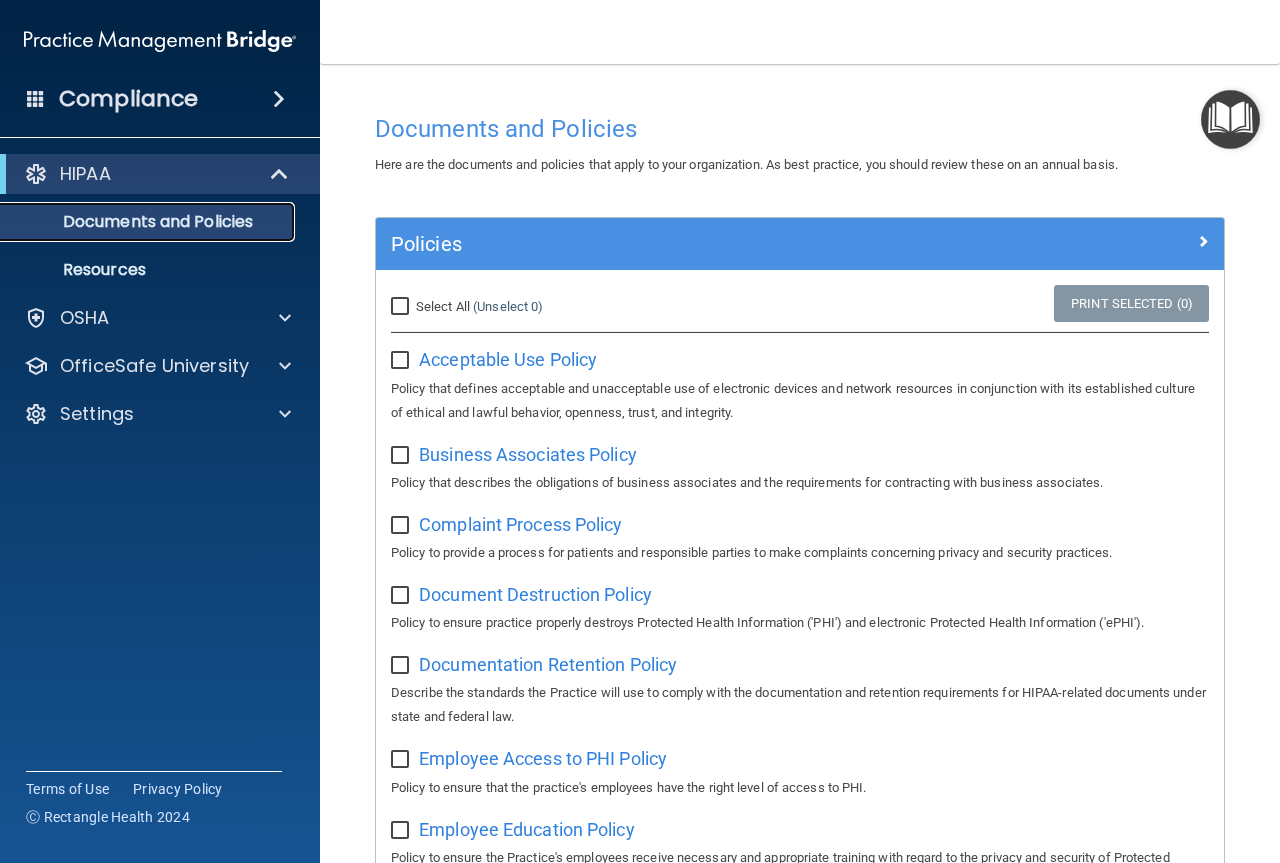 click on "Documents and Policies" at bounding box center [149, 222] 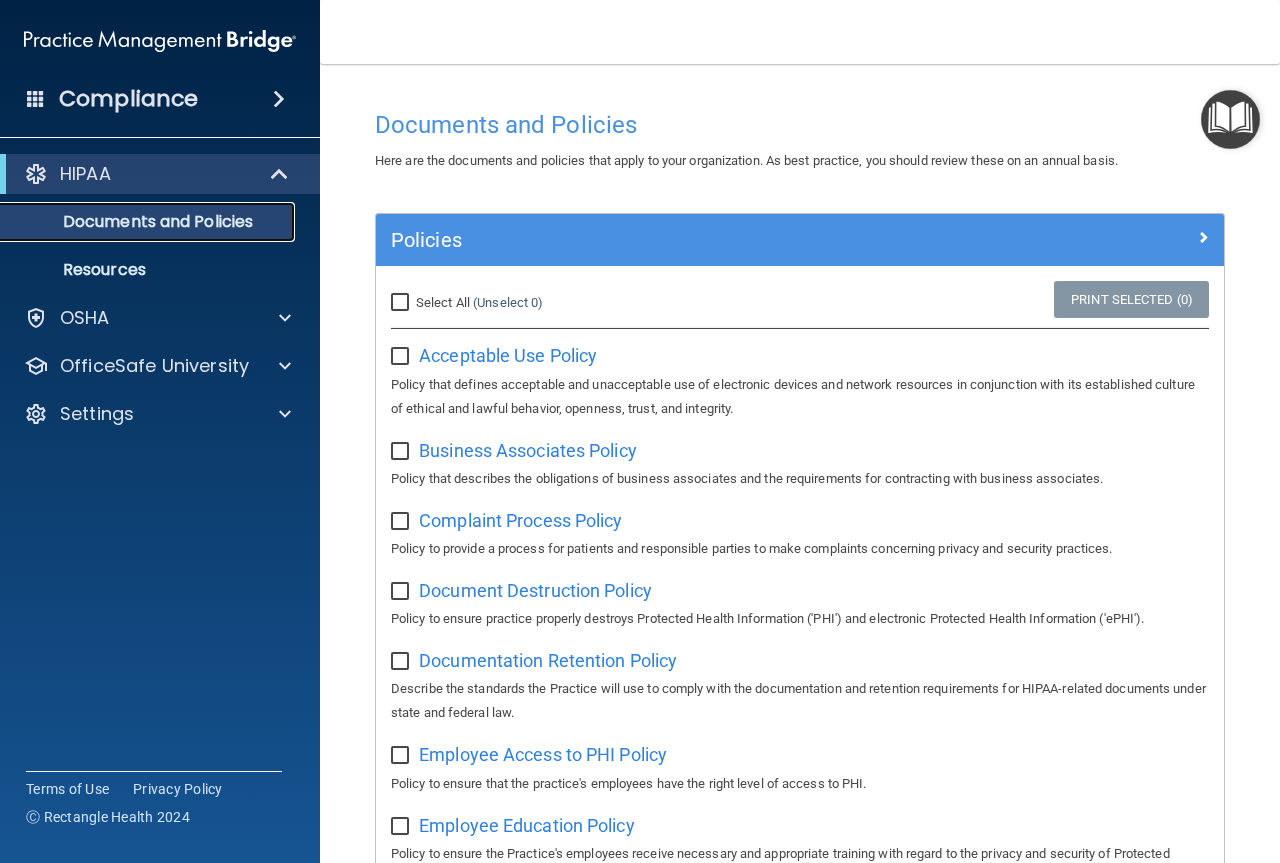 scroll, scrollTop: 0, scrollLeft: 0, axis: both 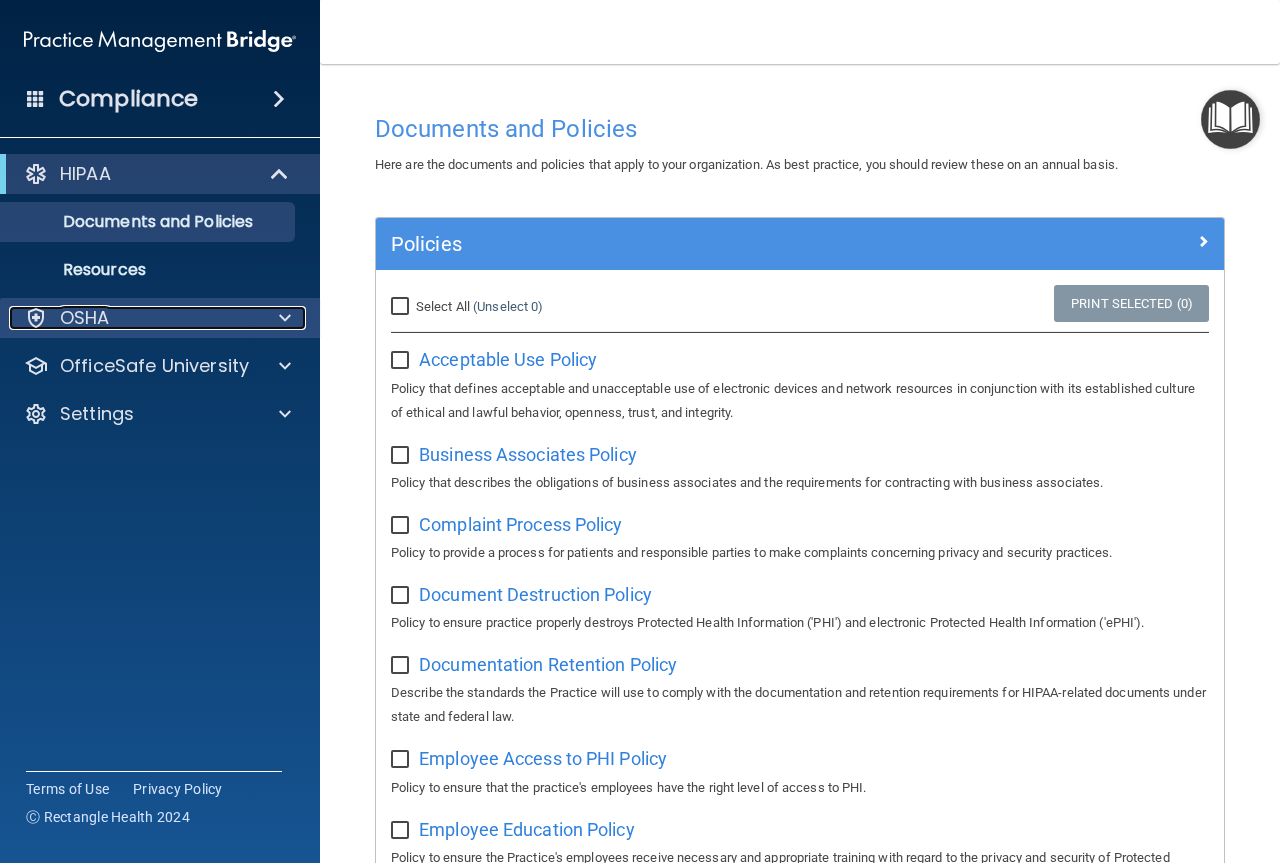 click on "OSHA" at bounding box center (85, 318) 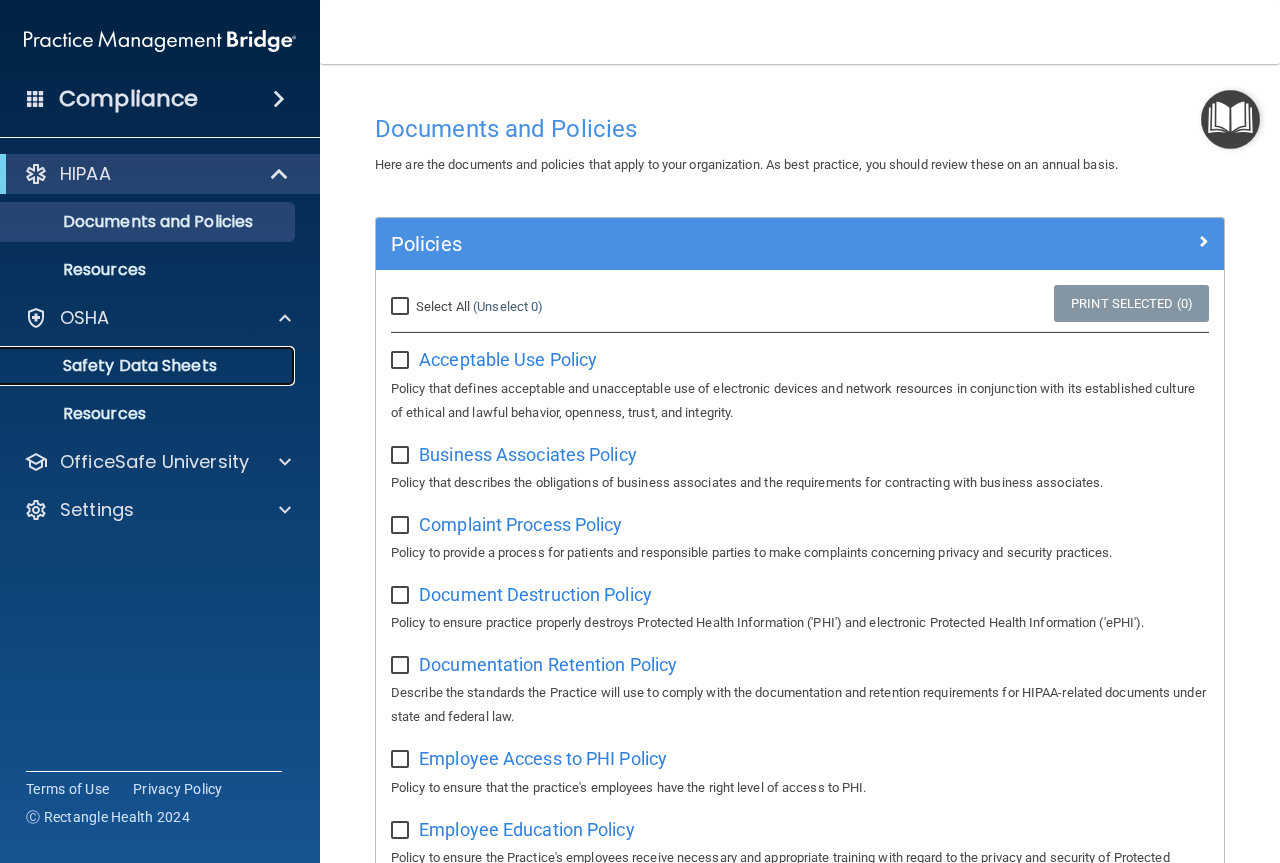 click on "Safety Data Sheets" at bounding box center [149, 366] 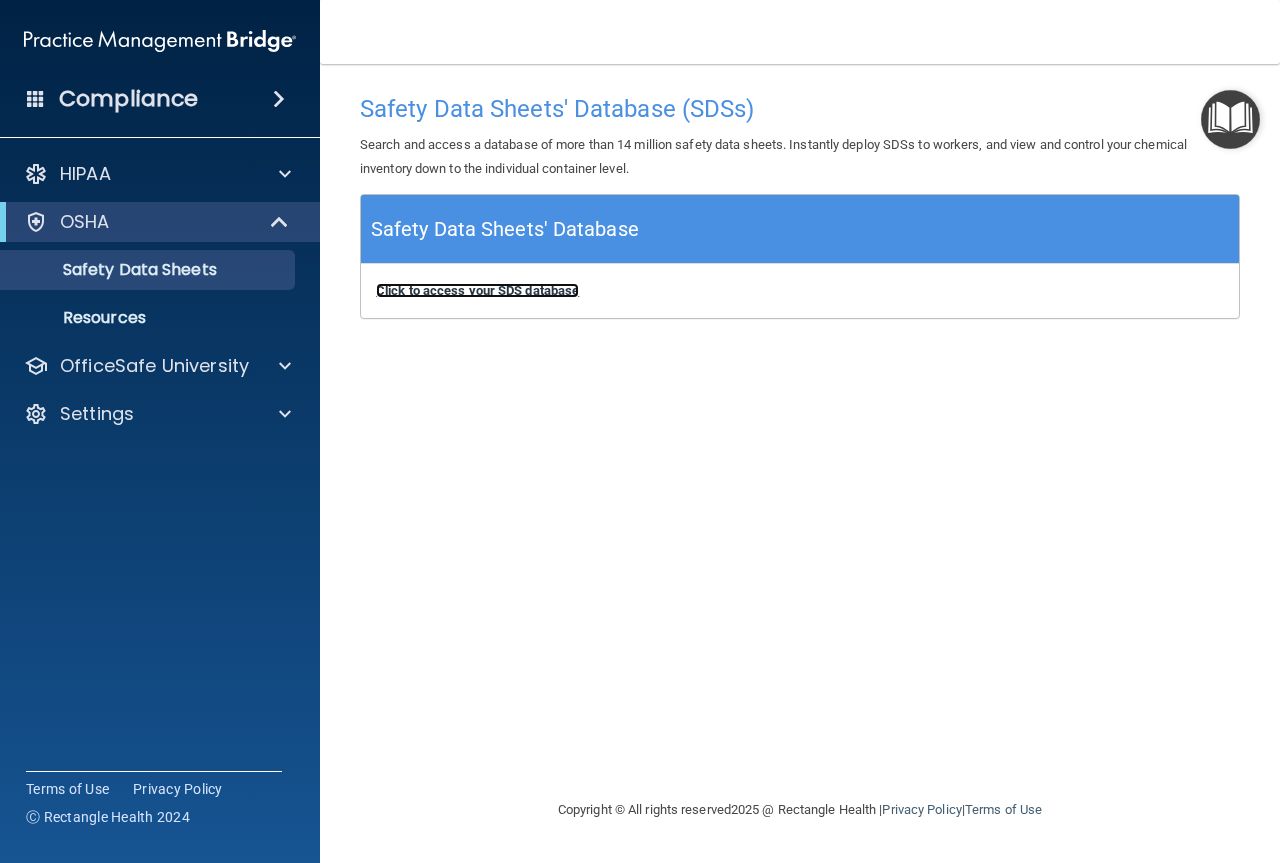 click on "Click to access your SDS database" at bounding box center [477, 290] 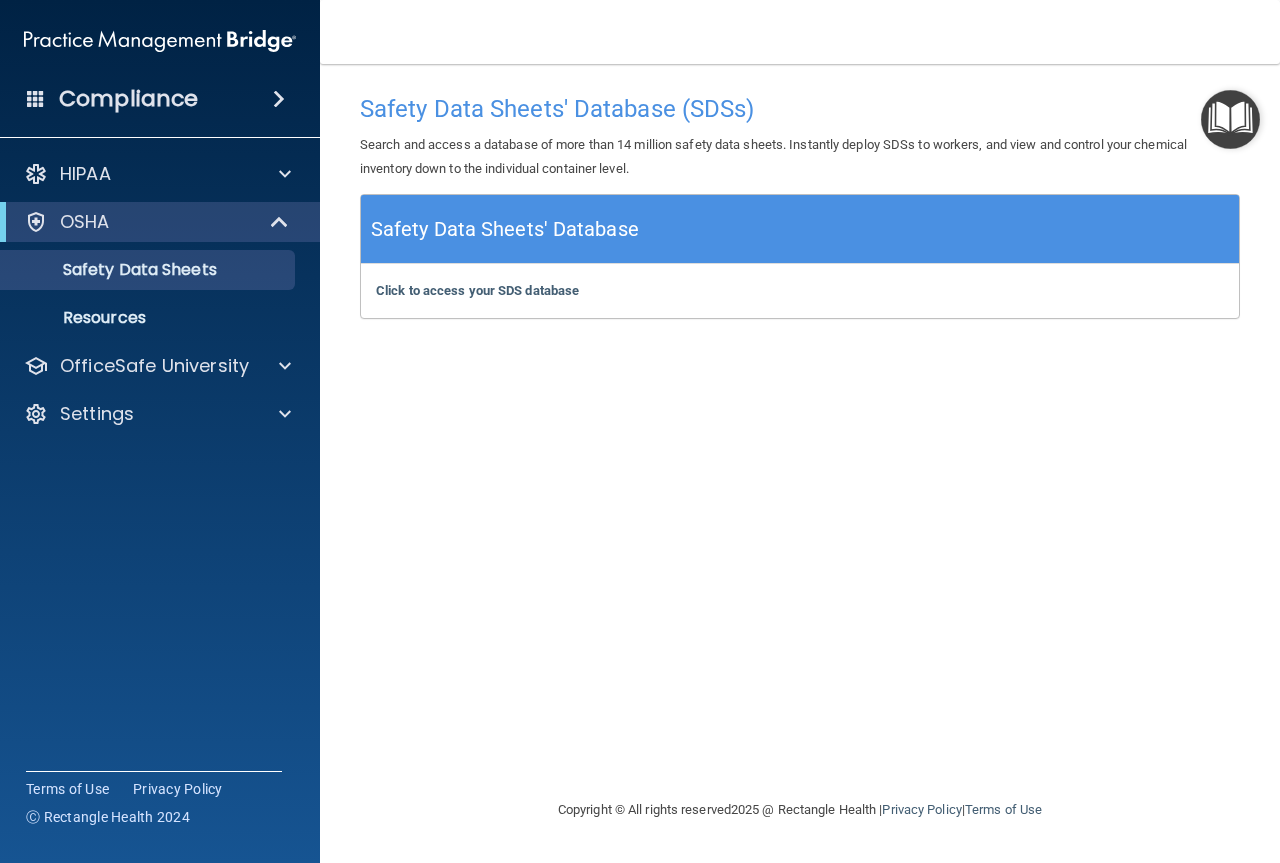 click on "Compliance" at bounding box center [128, 99] 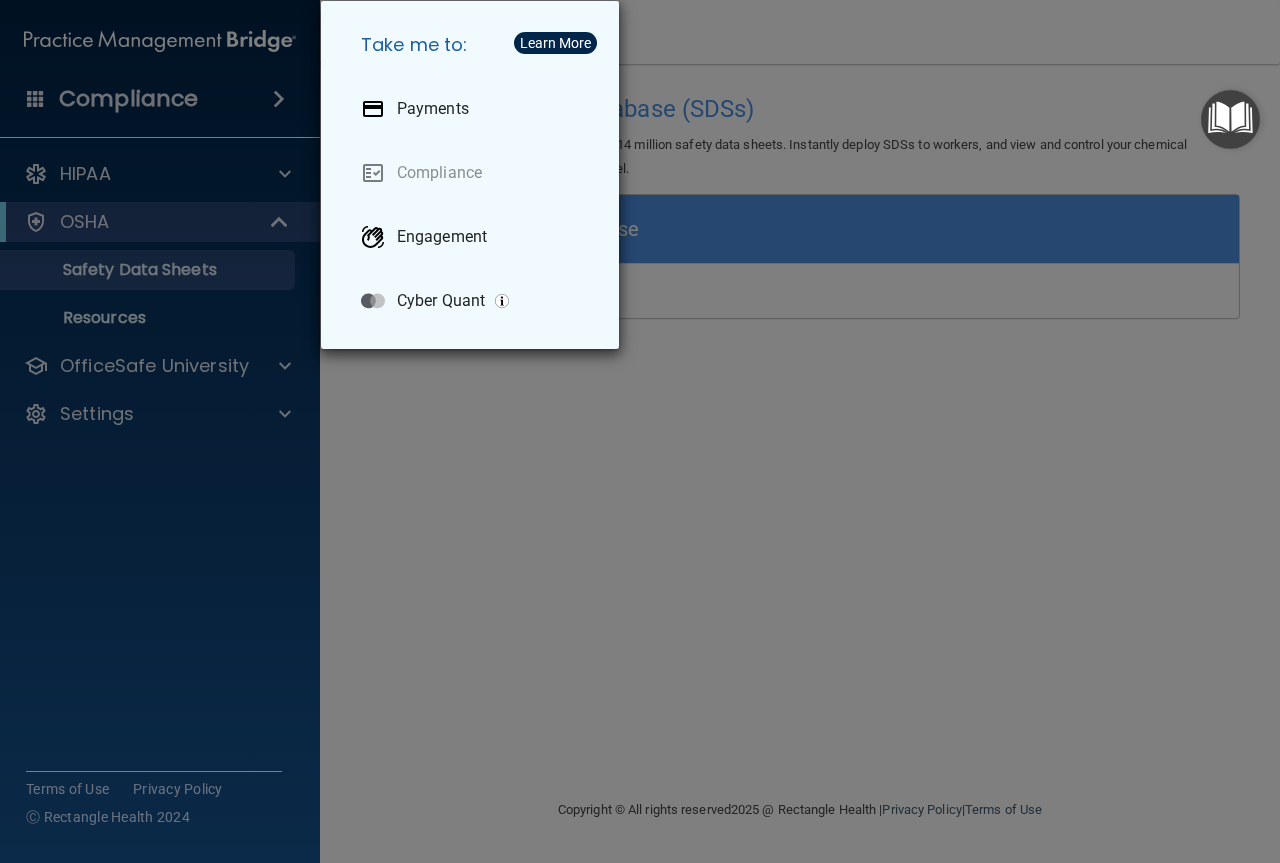 click on "Take me to:             Payments                   Compliance                     Engagement                     Cyber Quant" at bounding box center (640, 431) 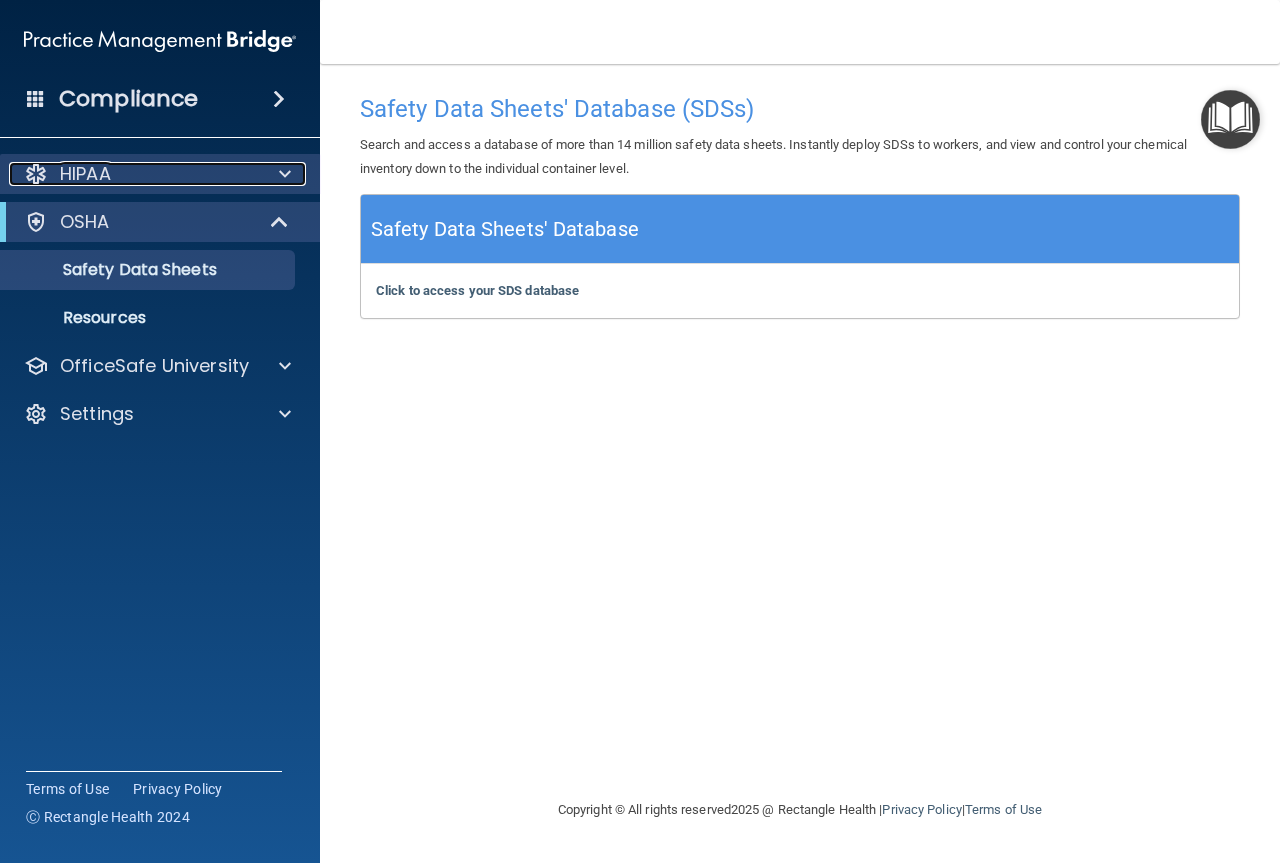click on "HIPAA" at bounding box center (133, 174) 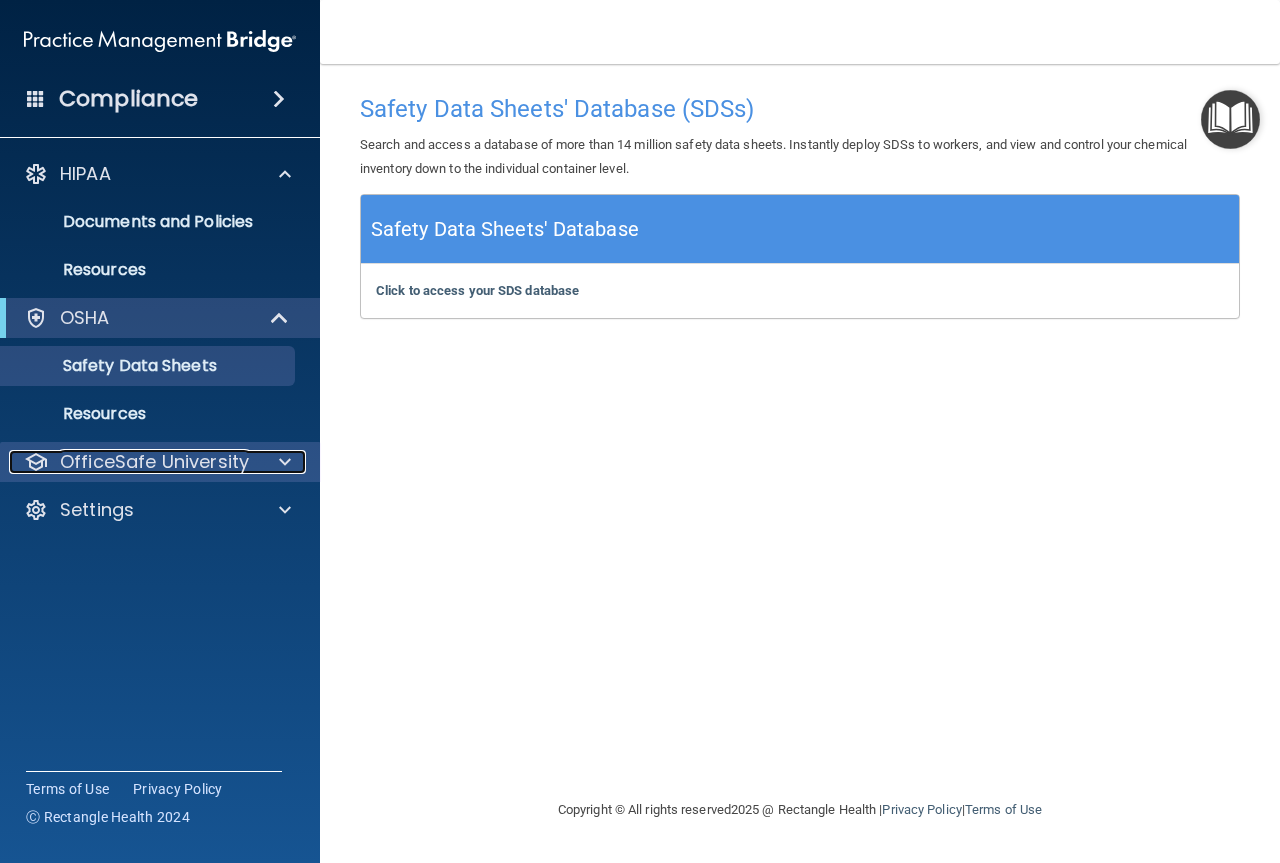 click on "OfficeSafe University" at bounding box center (154, 462) 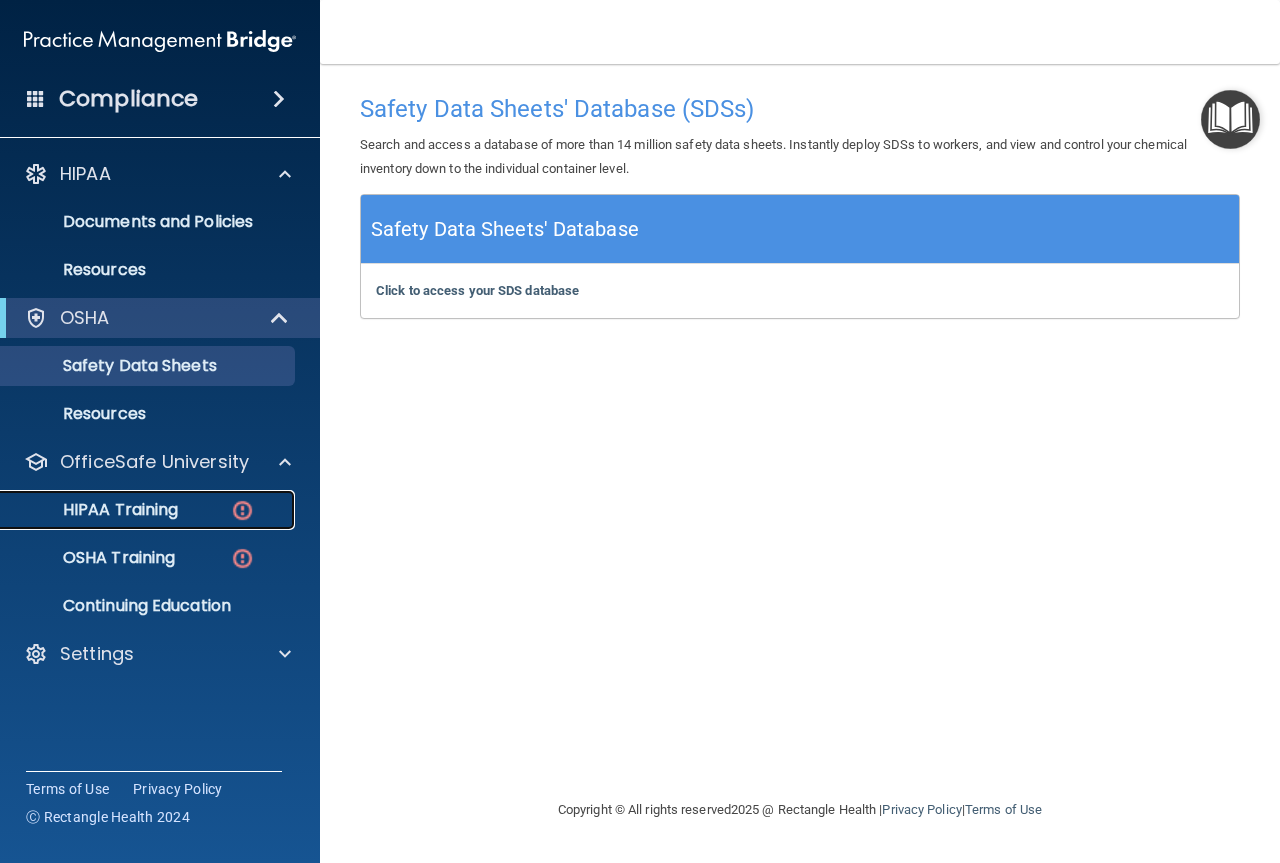 click on "HIPAA Training" at bounding box center [95, 510] 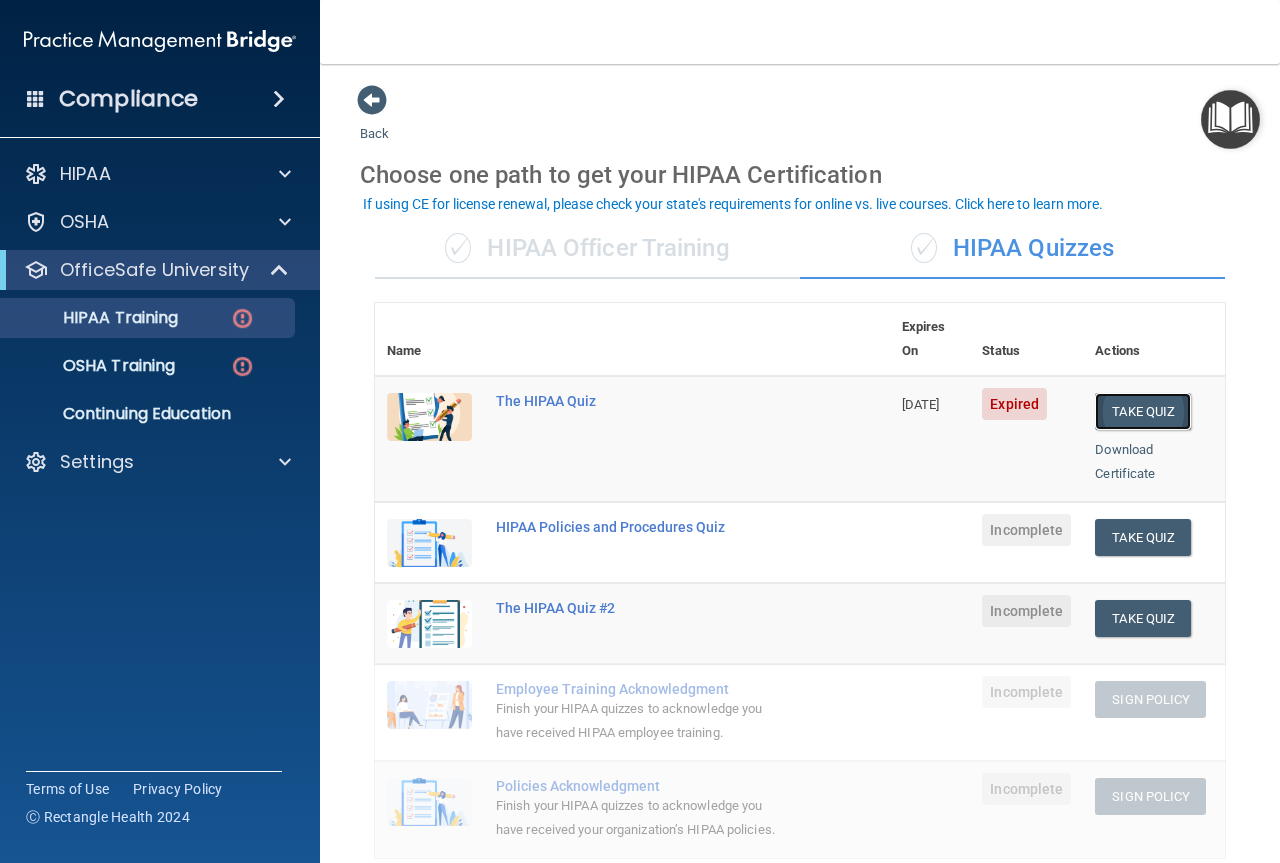 click on "Take Quiz" at bounding box center (1143, 411) 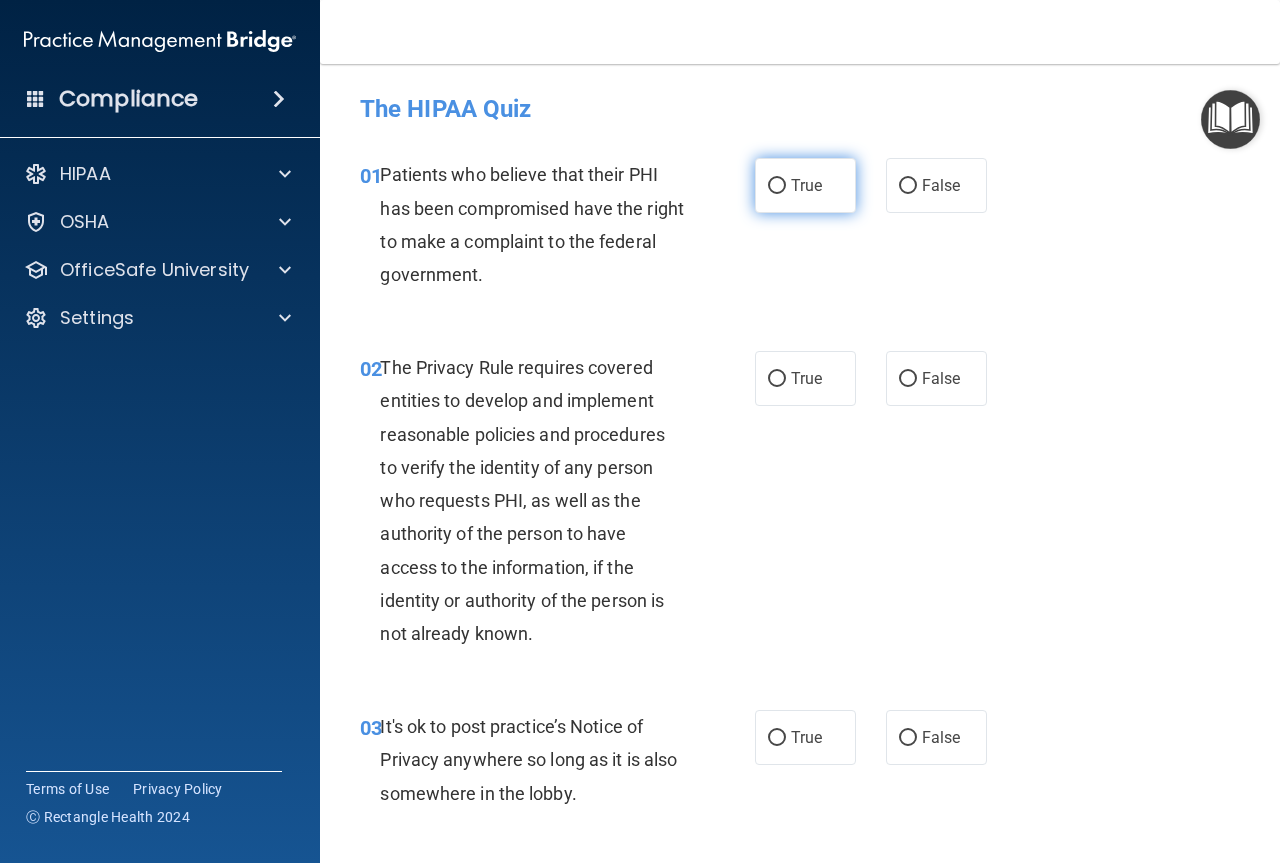 click on "True" at bounding box center (777, 186) 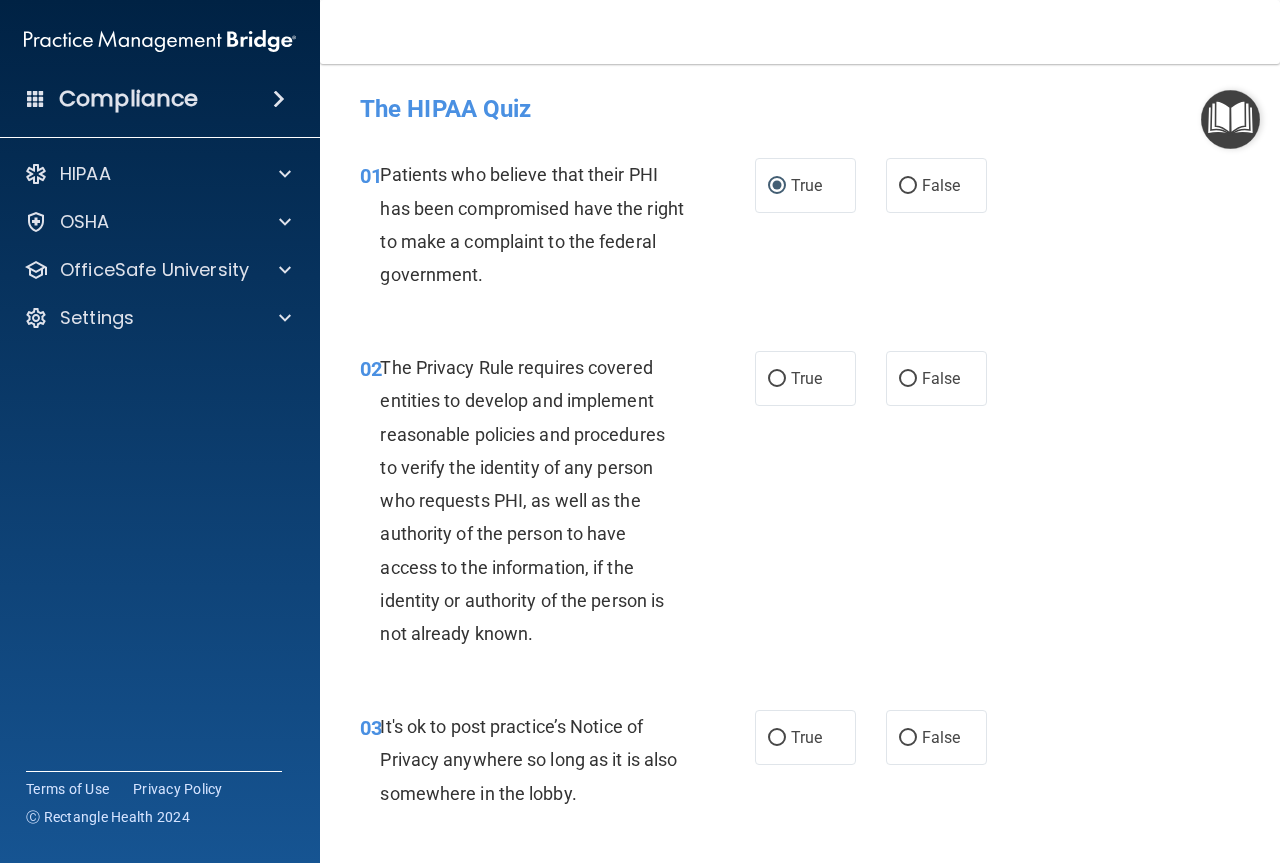 scroll, scrollTop: 100, scrollLeft: 0, axis: vertical 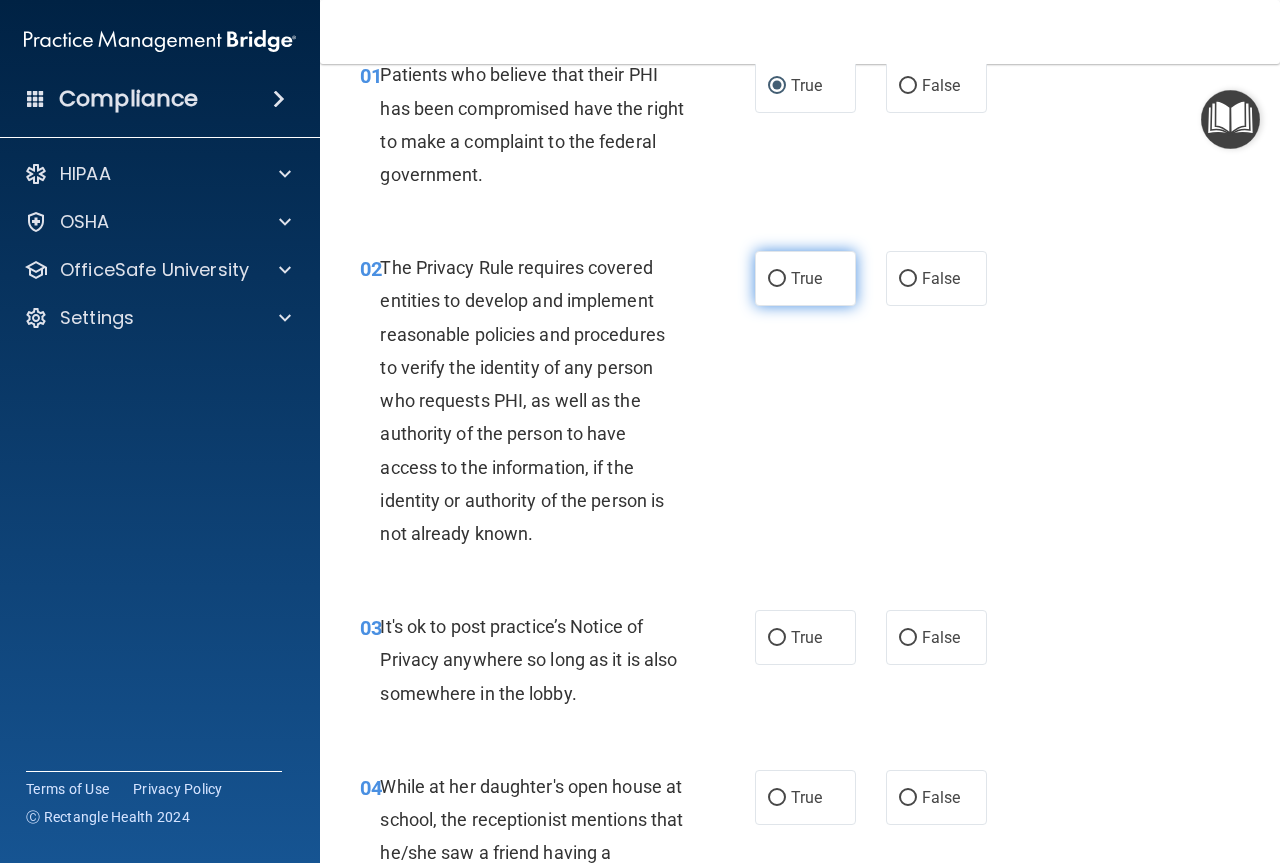 click on "True" at bounding box center (777, 279) 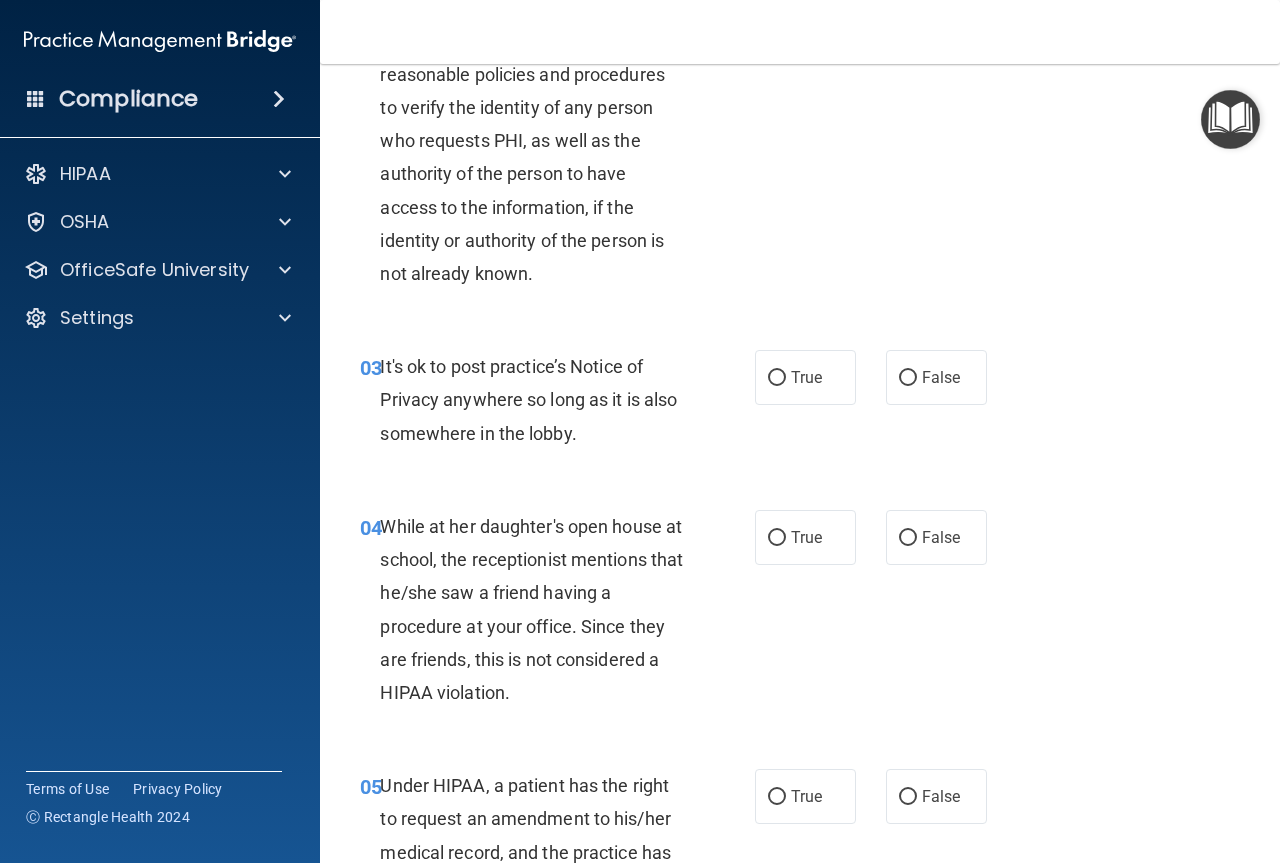 scroll, scrollTop: 400, scrollLeft: 0, axis: vertical 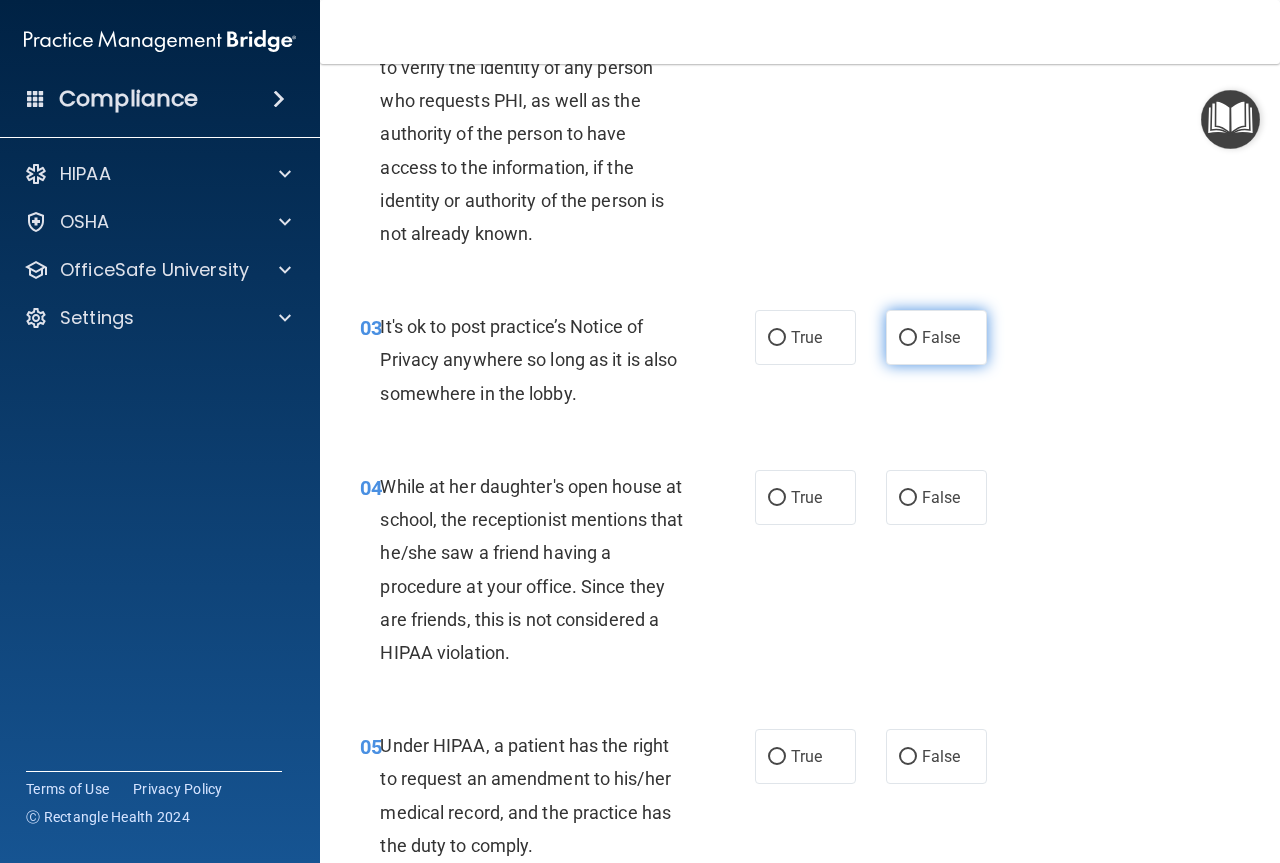 click on "False" at bounding box center (908, 338) 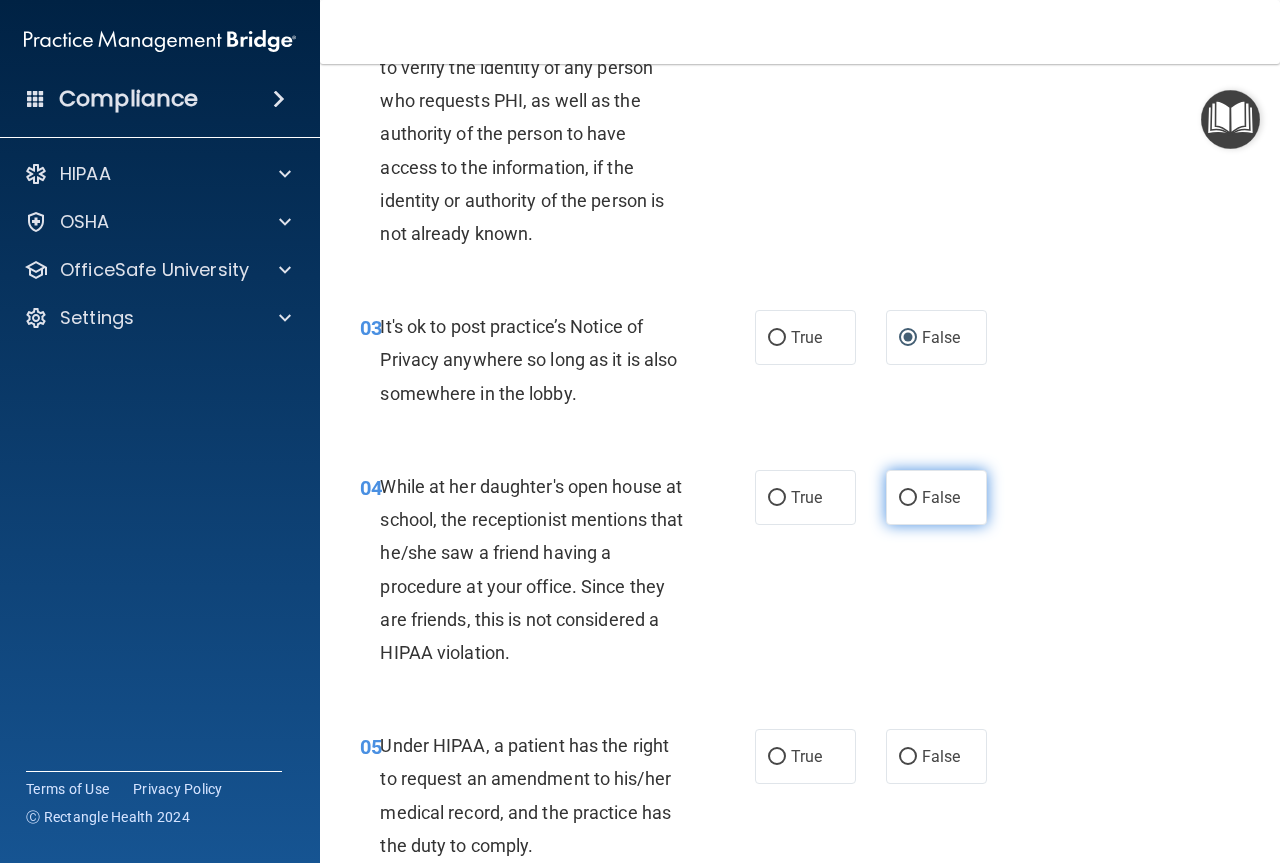 click on "False" at bounding box center [908, 498] 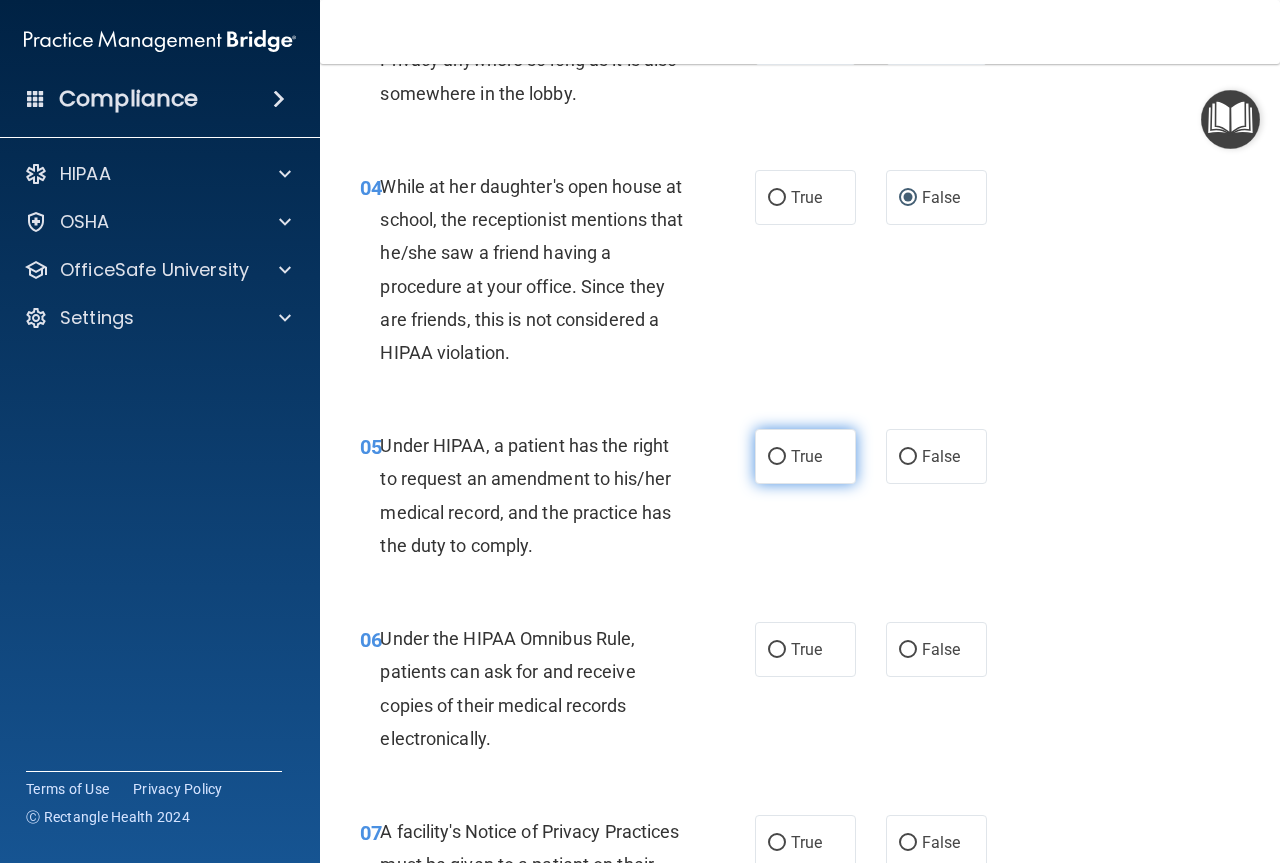 click on "True" at bounding box center (777, 457) 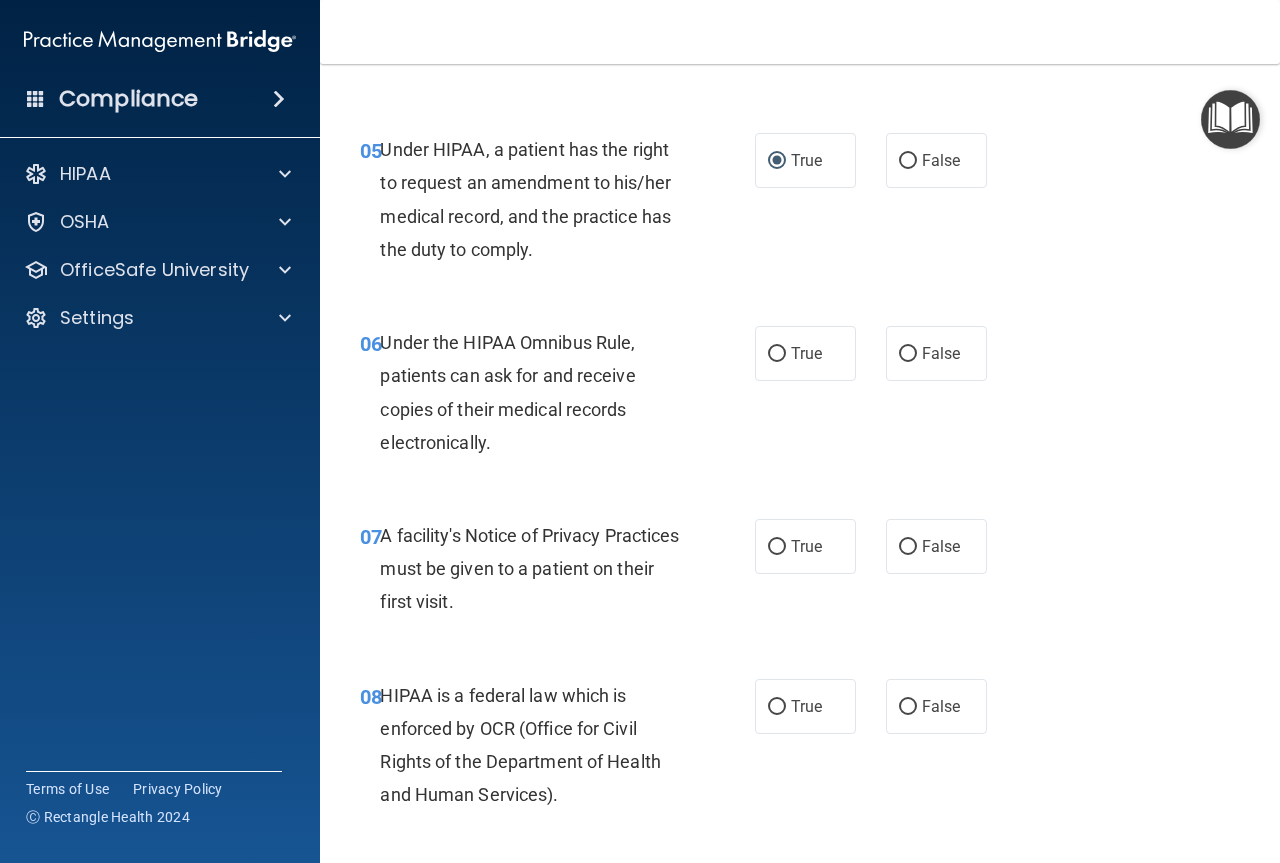 scroll, scrollTop: 1000, scrollLeft: 0, axis: vertical 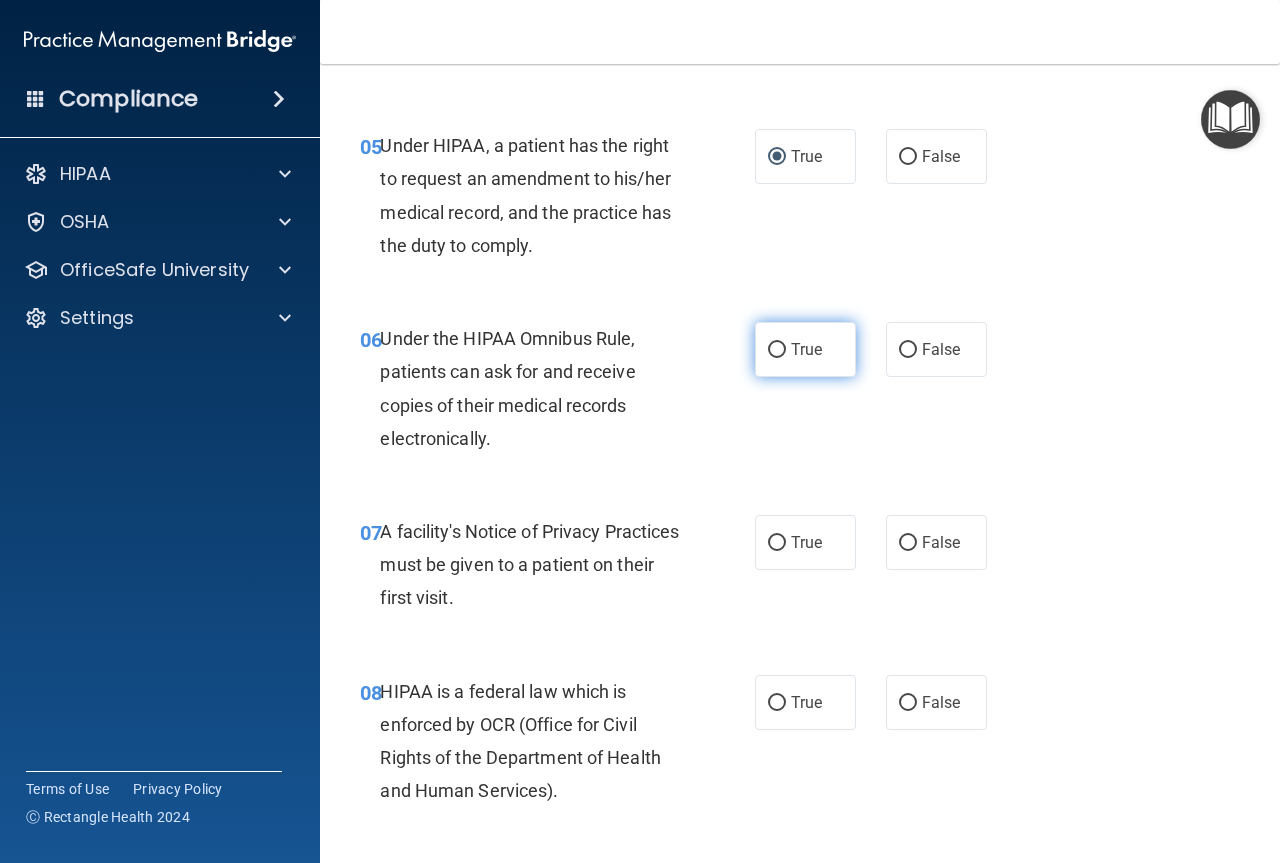click on "True" at bounding box center (777, 350) 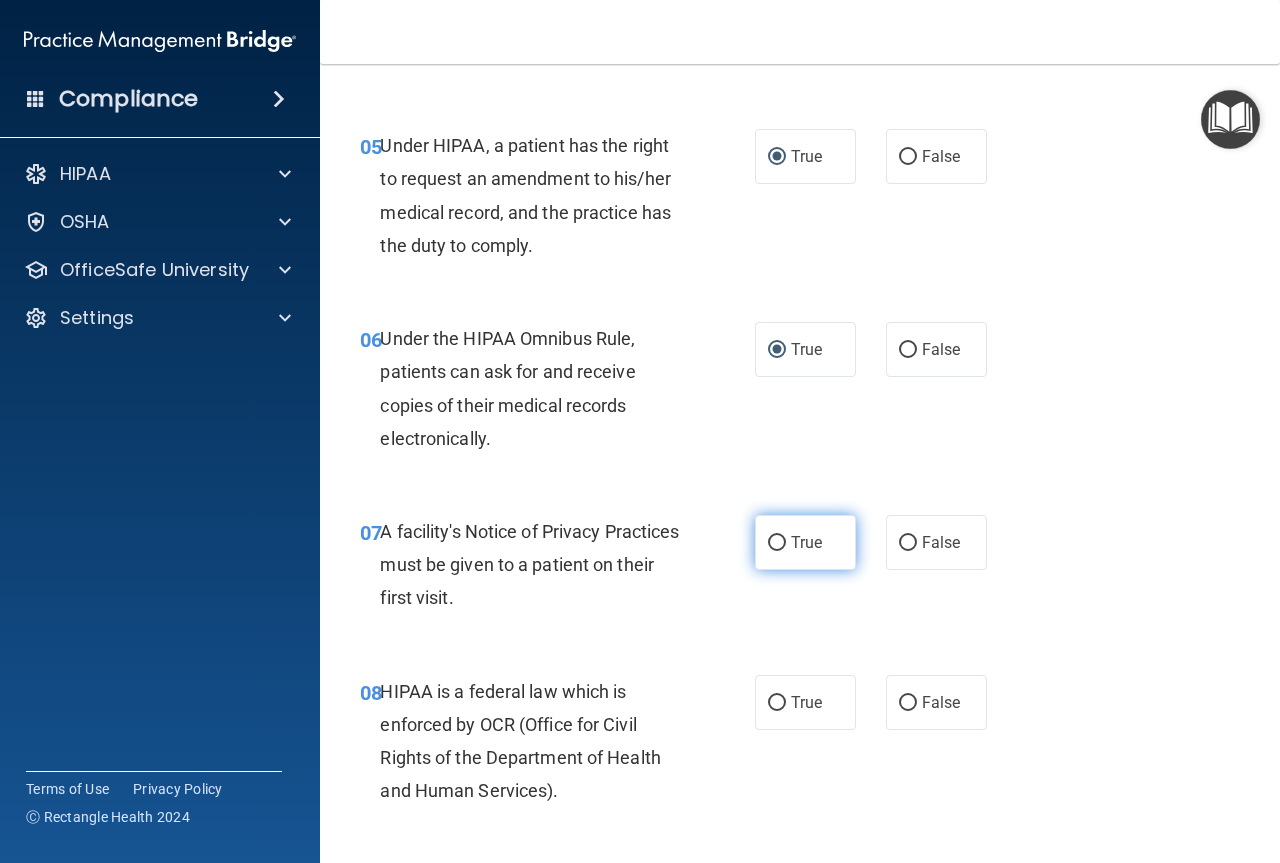 click on "True" at bounding box center (777, 543) 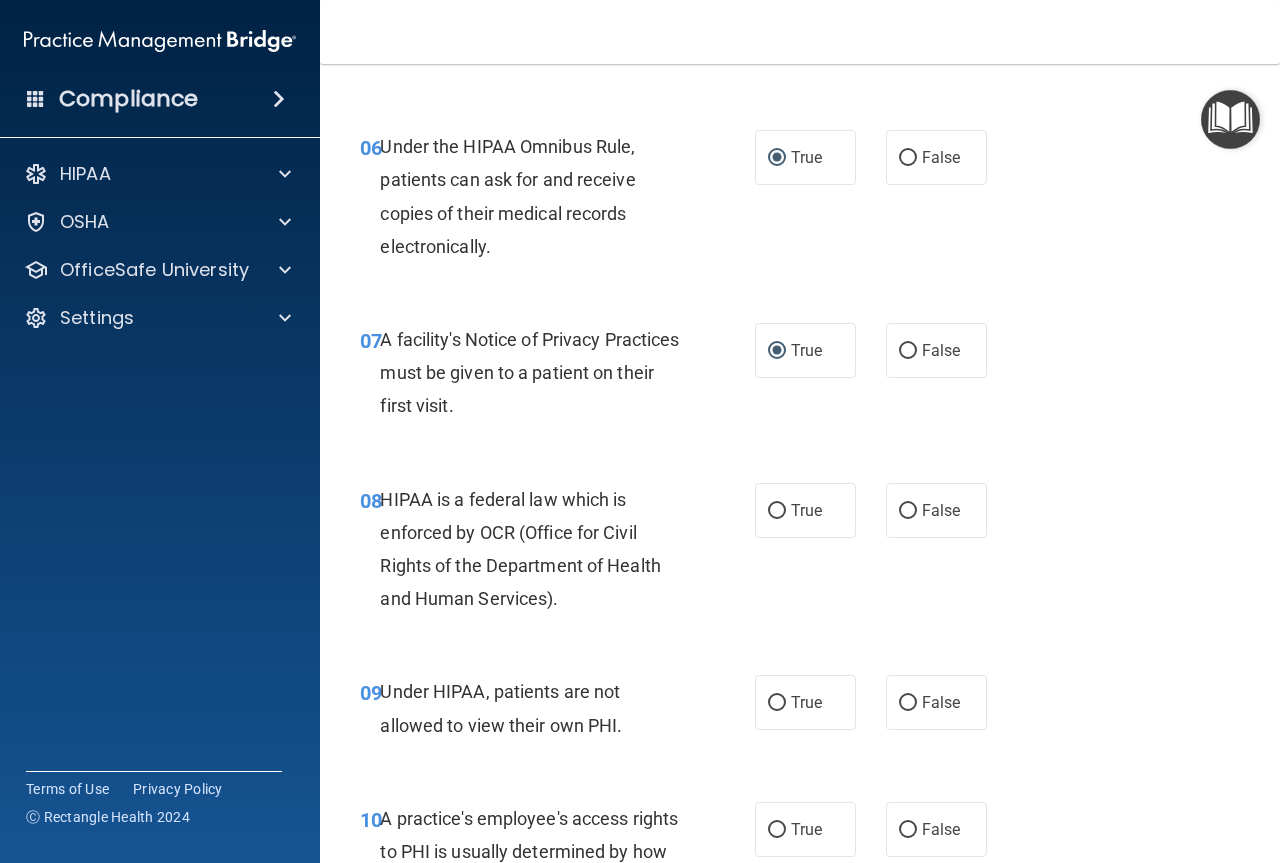 scroll, scrollTop: 1200, scrollLeft: 0, axis: vertical 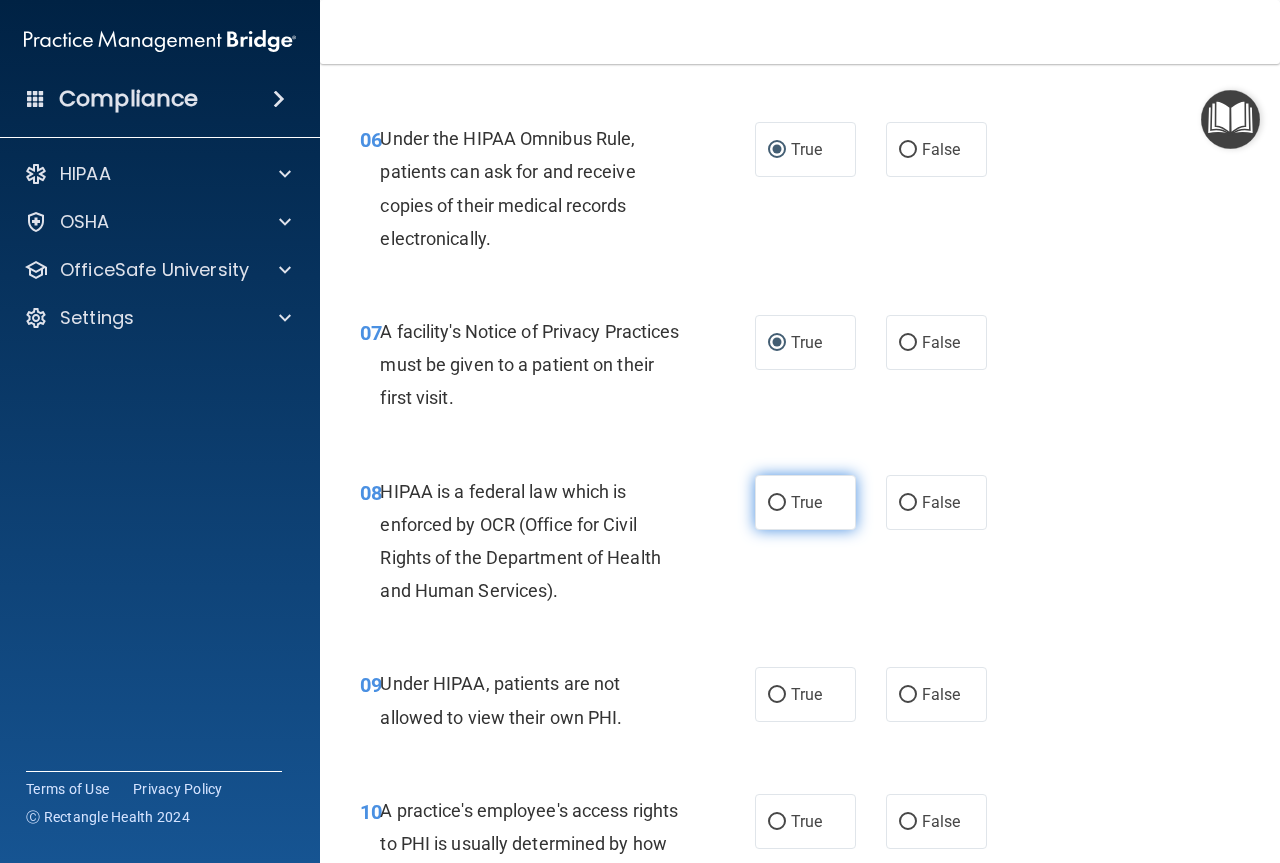 click on "True" at bounding box center (777, 503) 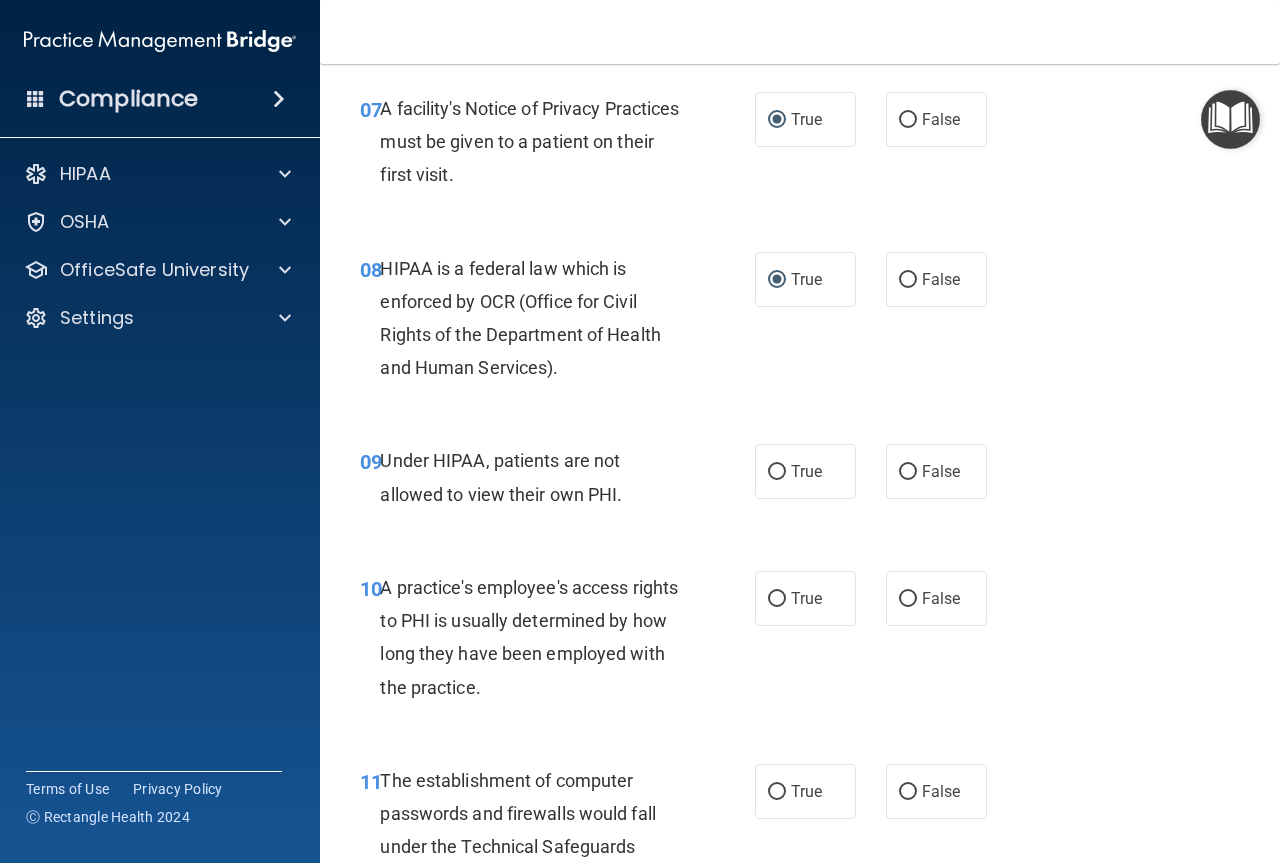 scroll, scrollTop: 1500, scrollLeft: 0, axis: vertical 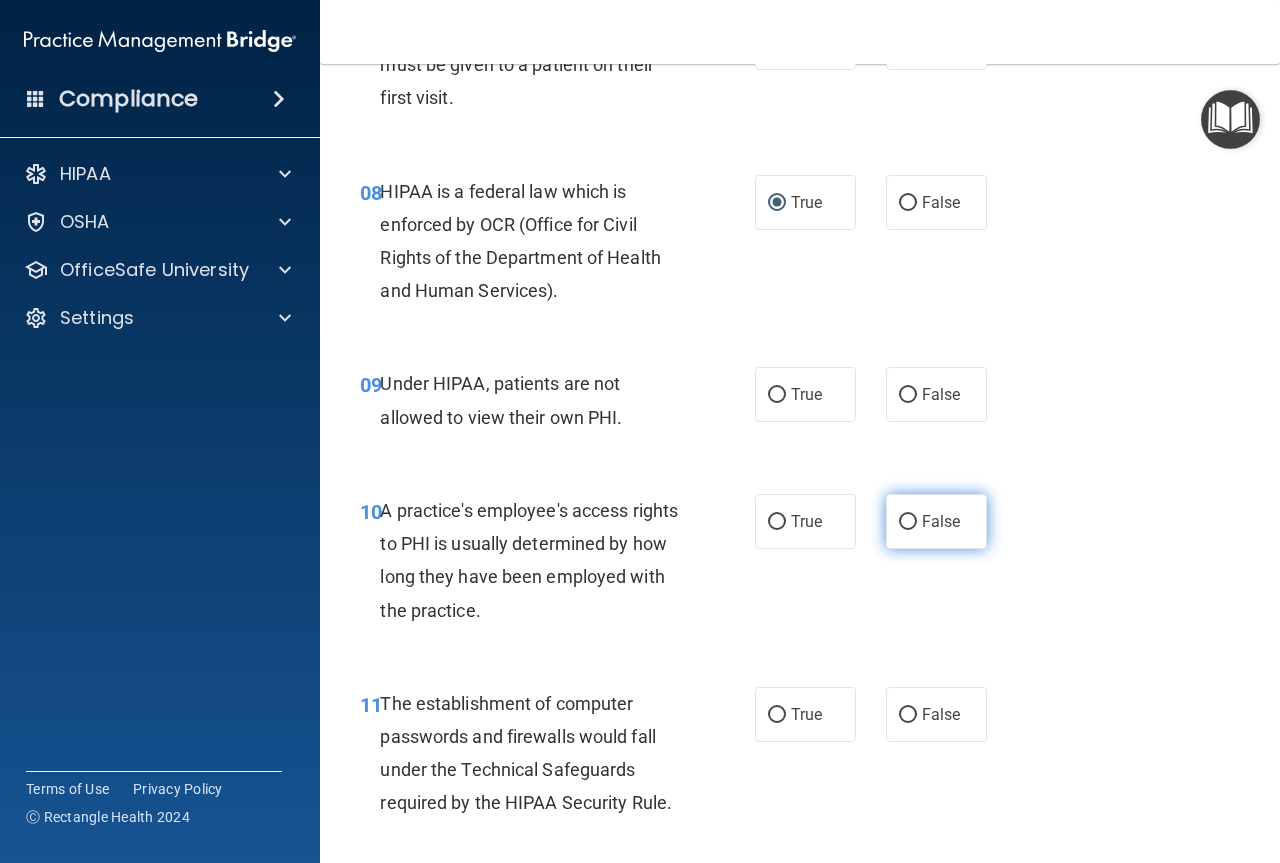 click on "False" at bounding box center (908, 522) 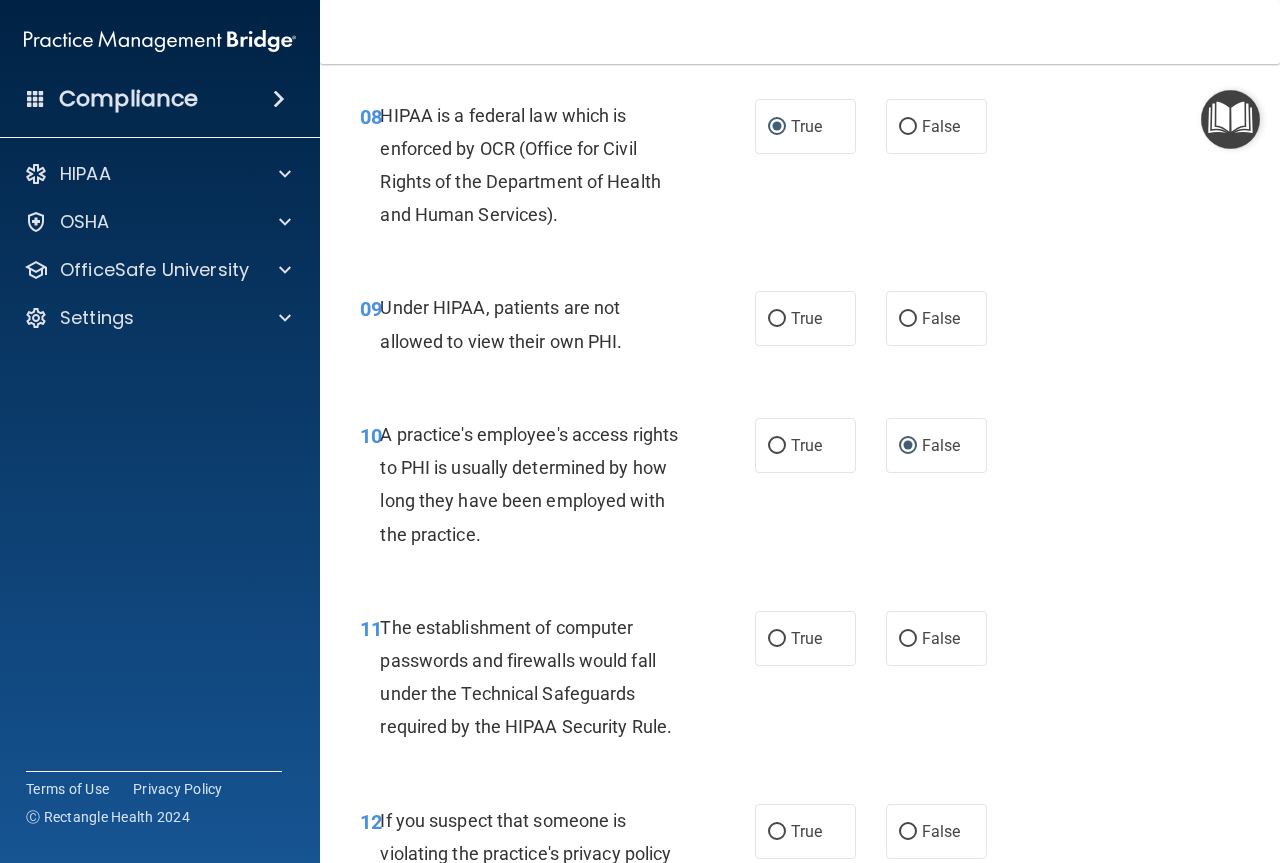 scroll, scrollTop: 1800, scrollLeft: 0, axis: vertical 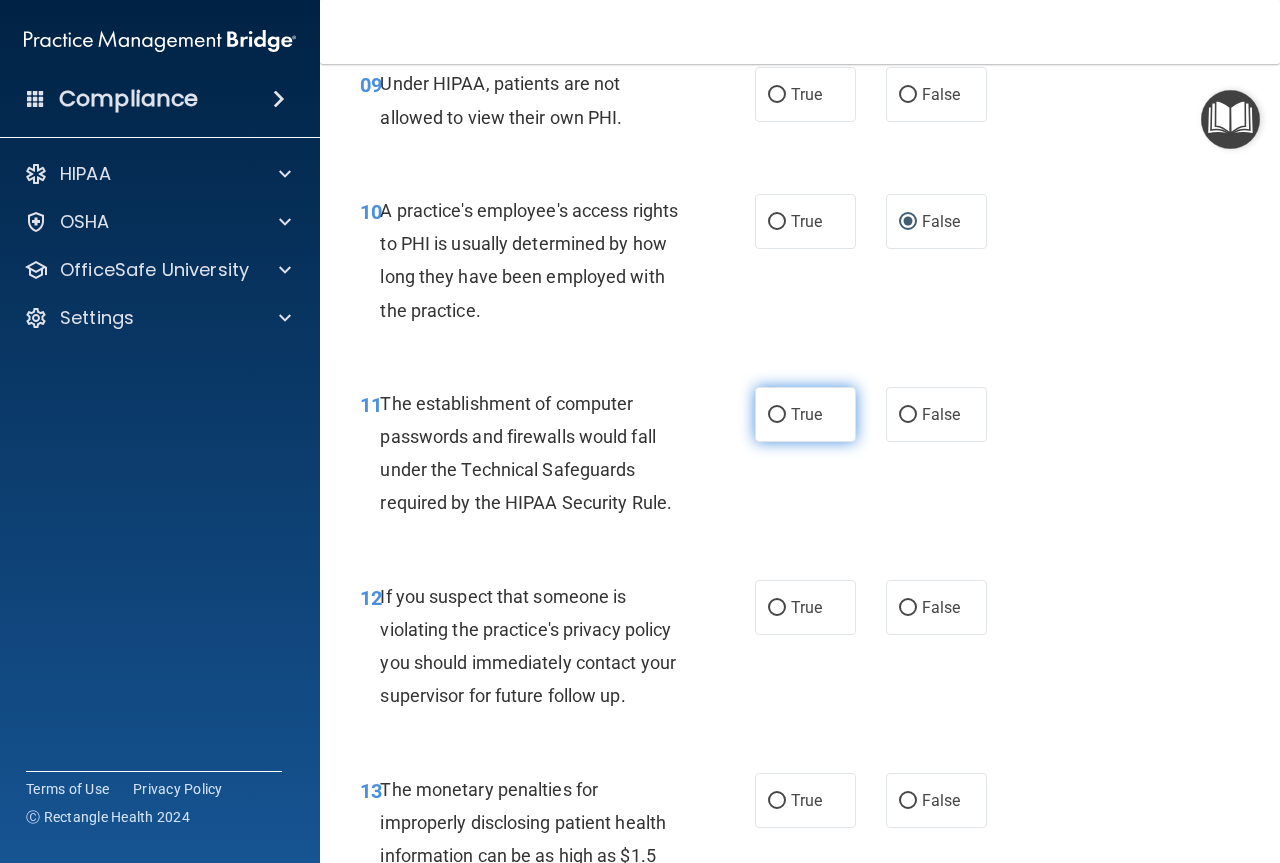 click on "True" at bounding box center (777, 415) 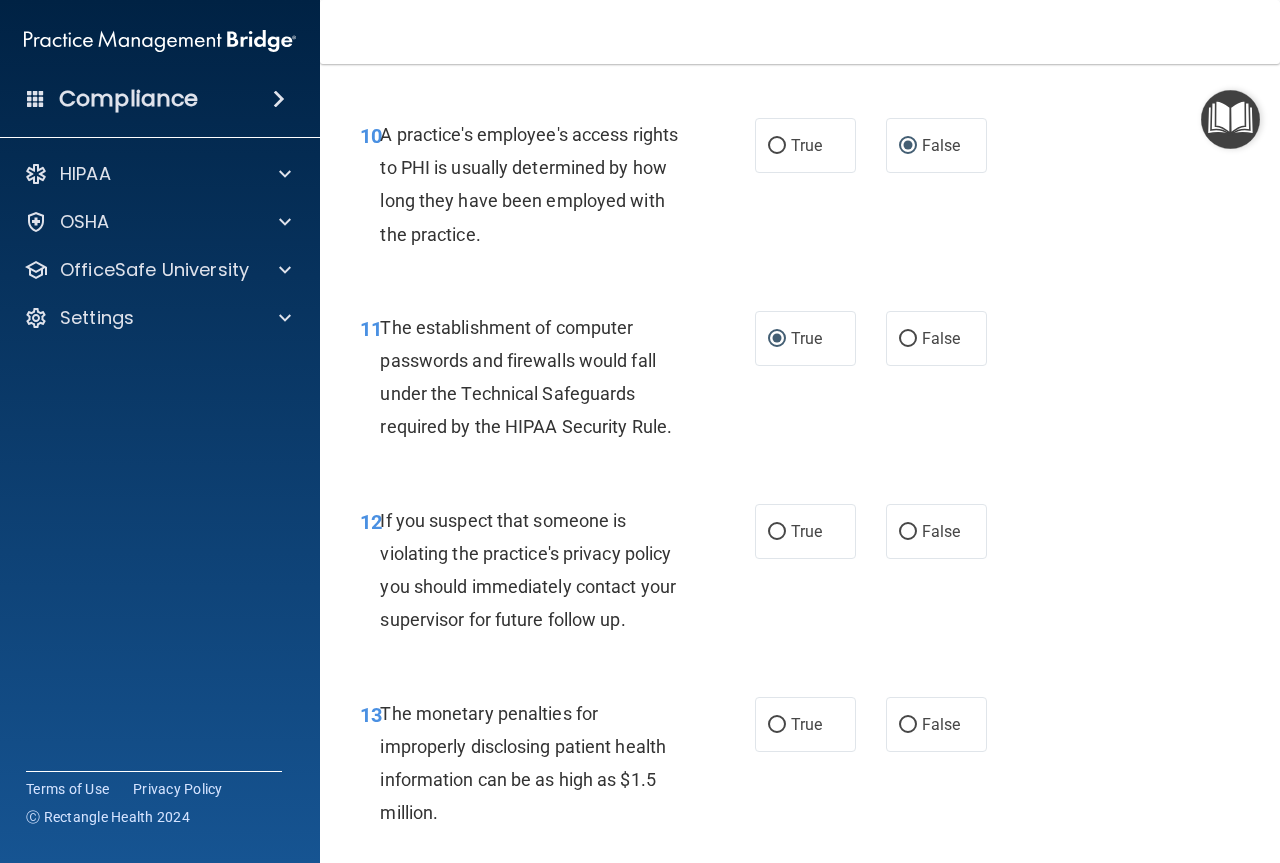 scroll, scrollTop: 2200, scrollLeft: 0, axis: vertical 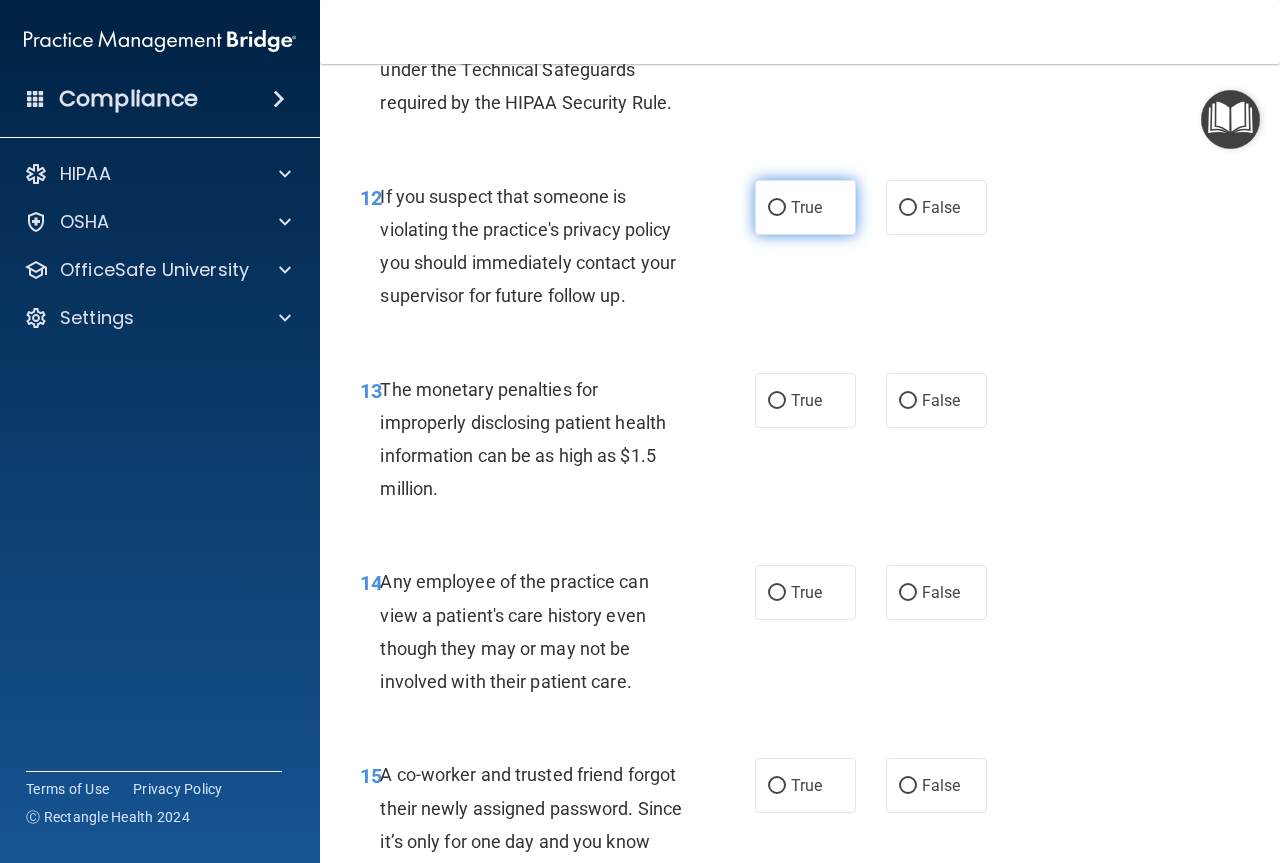 click on "True" at bounding box center (777, 208) 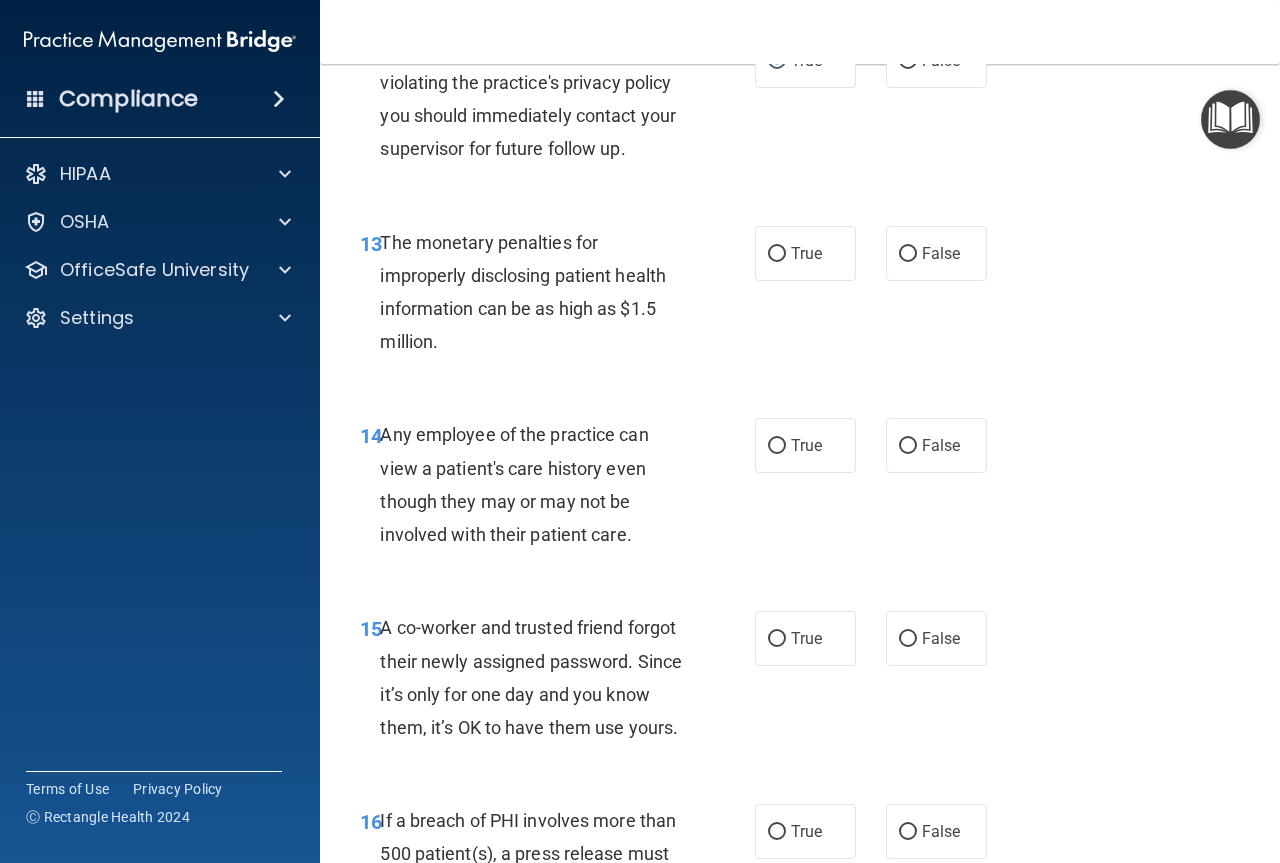 scroll, scrollTop: 2400, scrollLeft: 0, axis: vertical 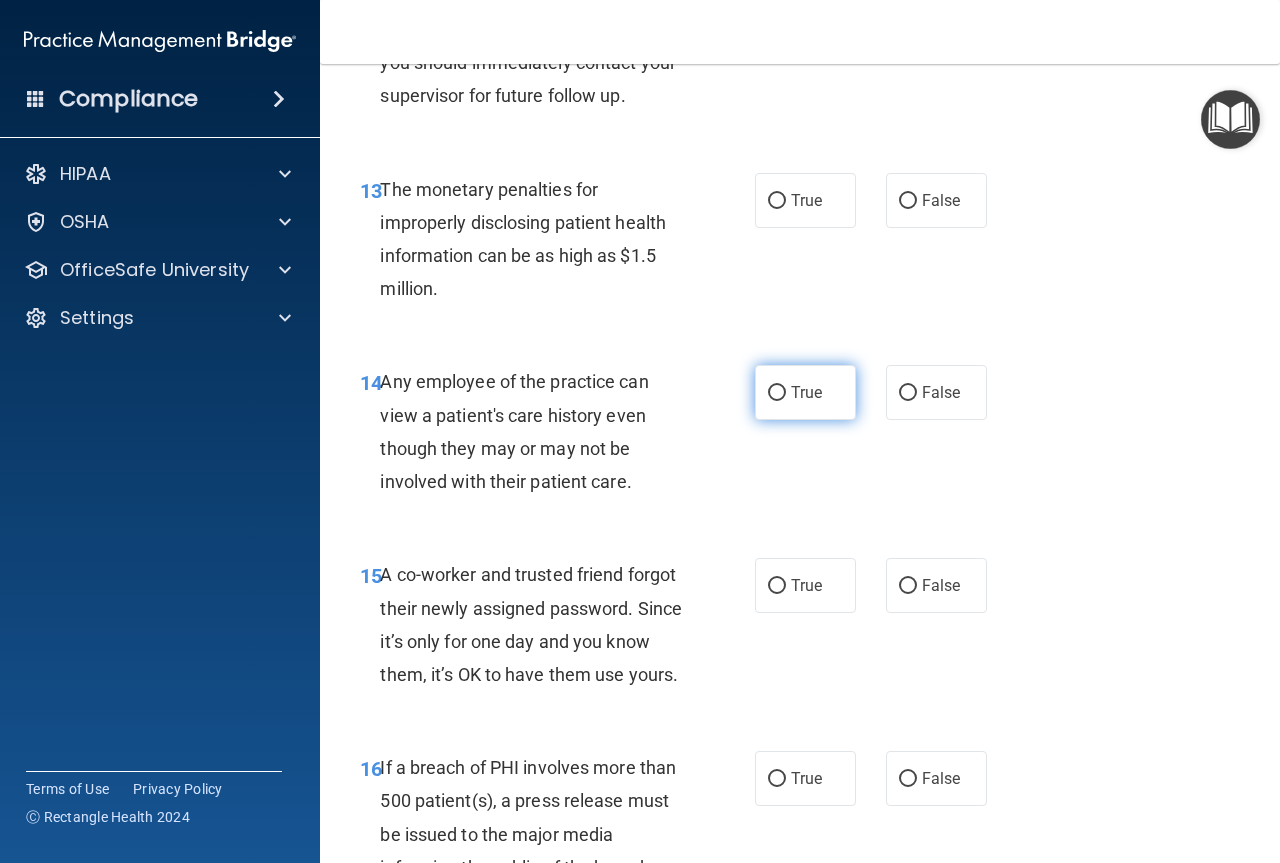 click on "True" at bounding box center [777, 393] 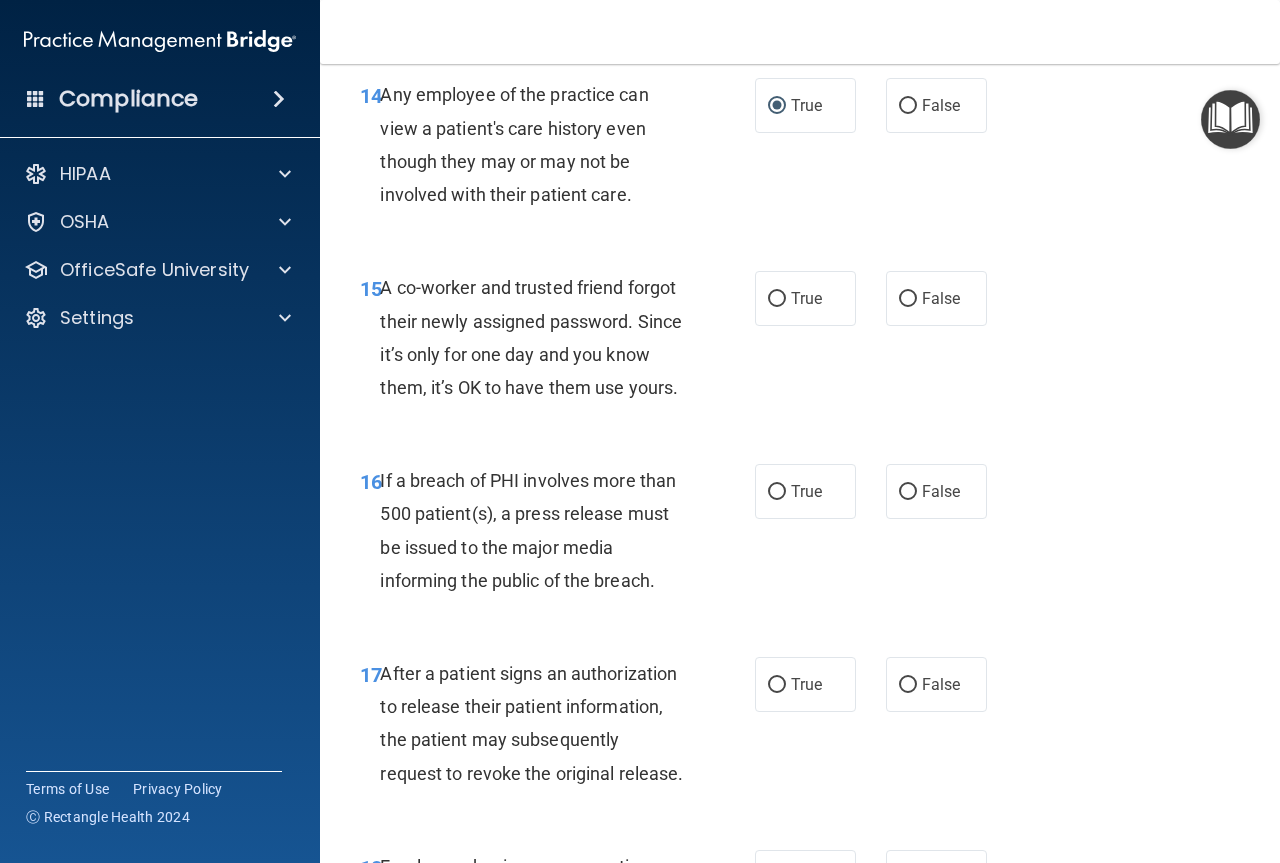 scroll, scrollTop: 2700, scrollLeft: 0, axis: vertical 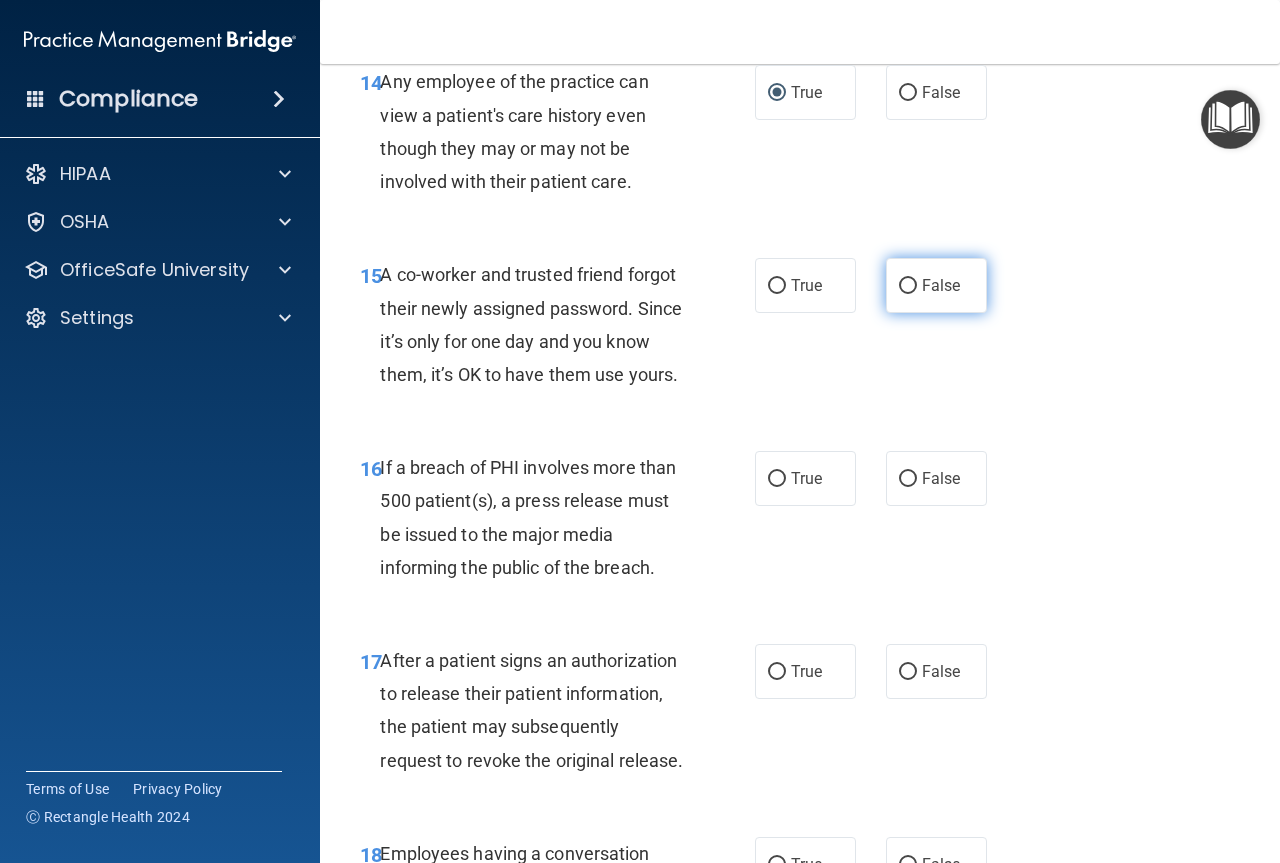 click on "False" at bounding box center [908, 286] 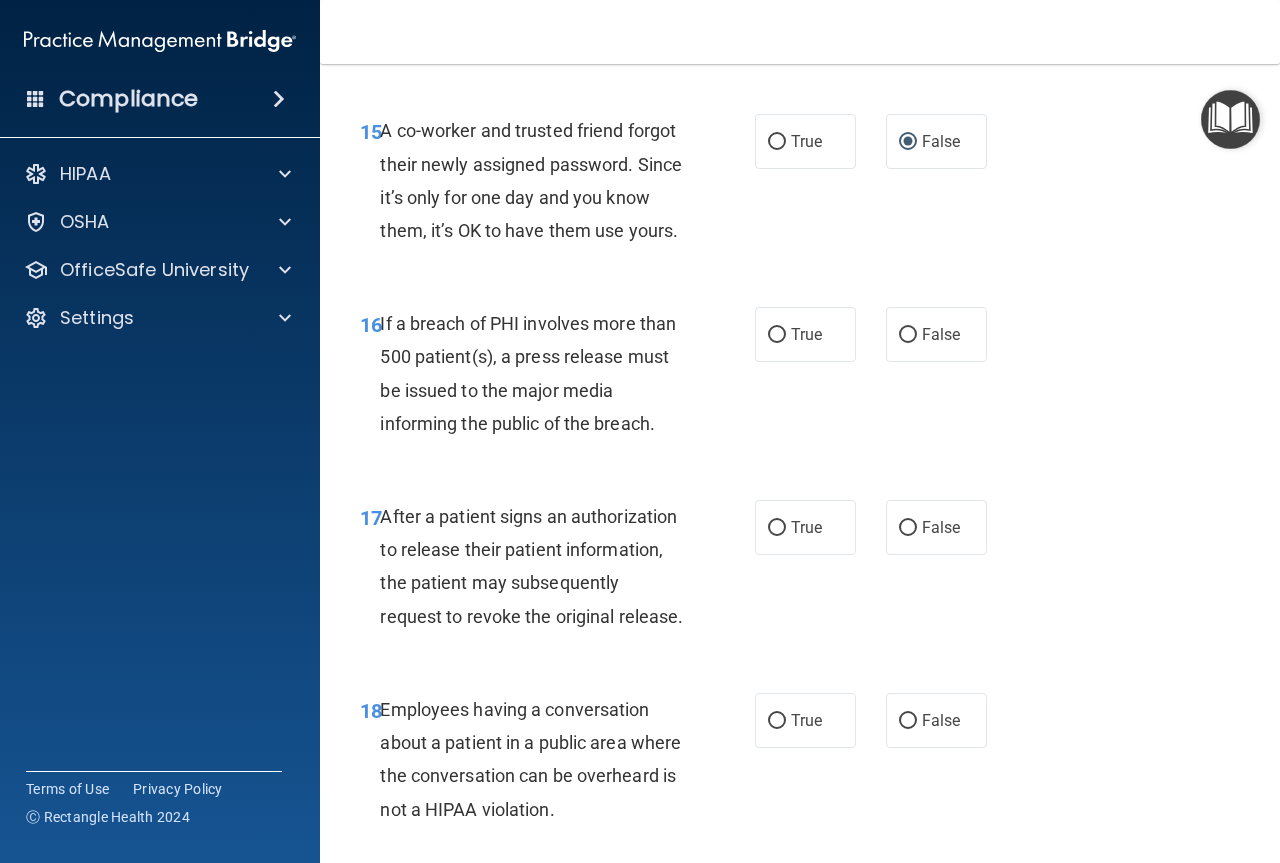 scroll, scrollTop: 3000, scrollLeft: 0, axis: vertical 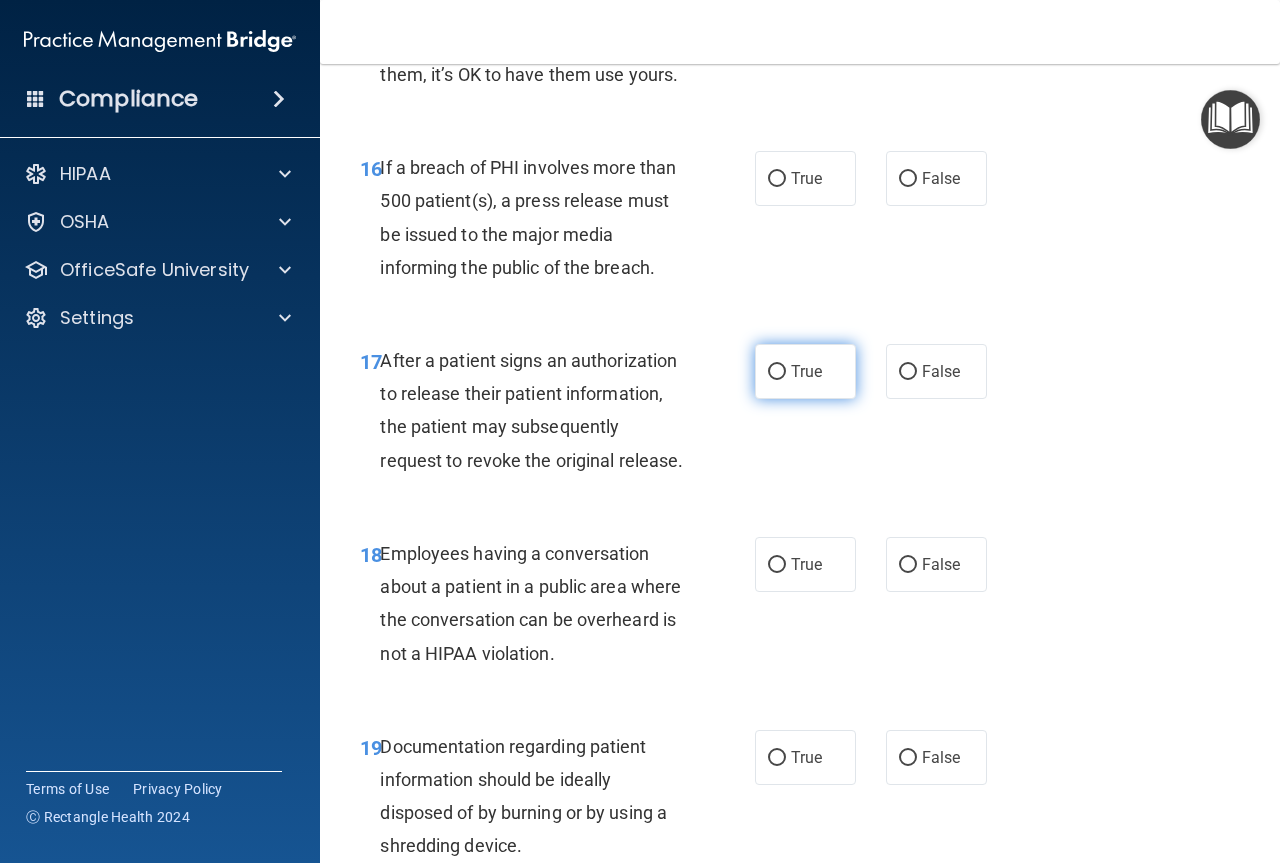 click on "True" at bounding box center [777, 372] 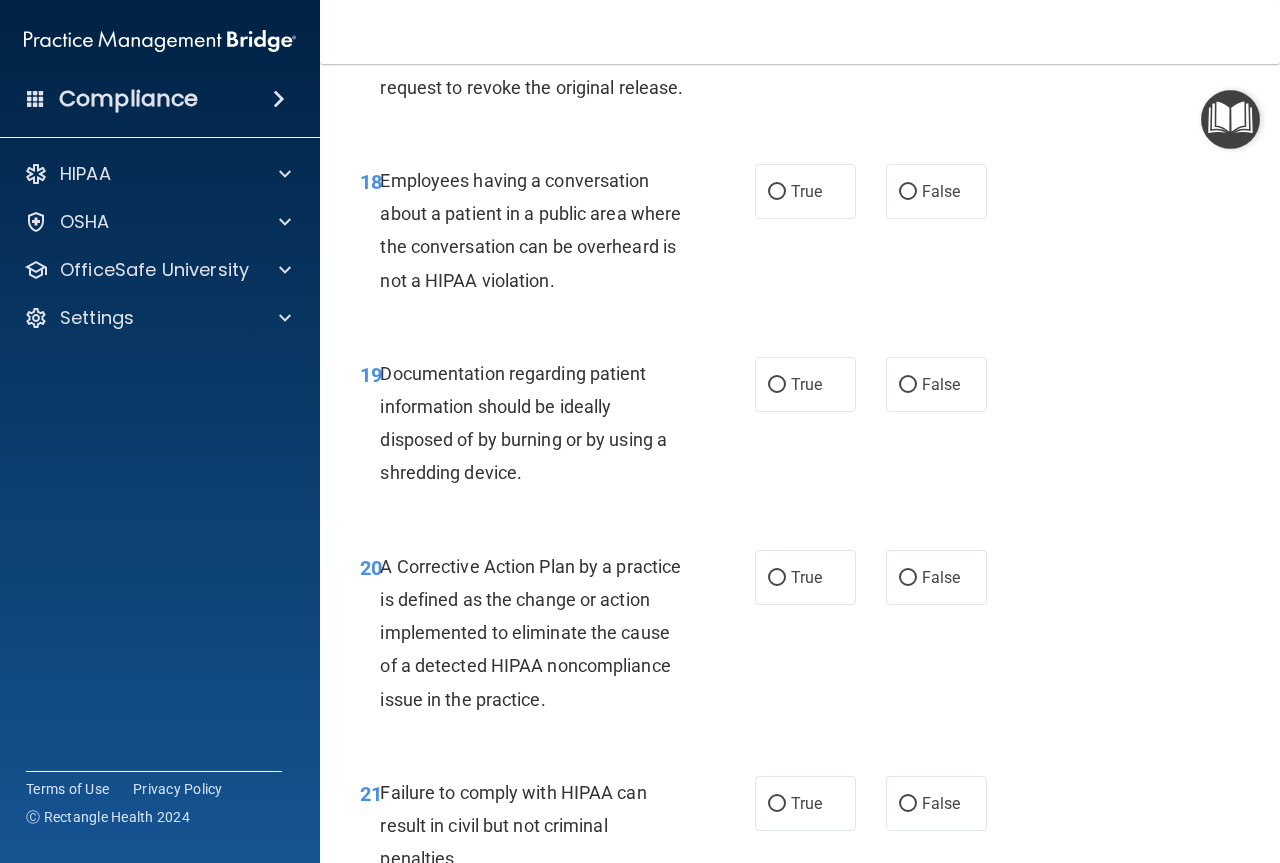 scroll, scrollTop: 3500, scrollLeft: 0, axis: vertical 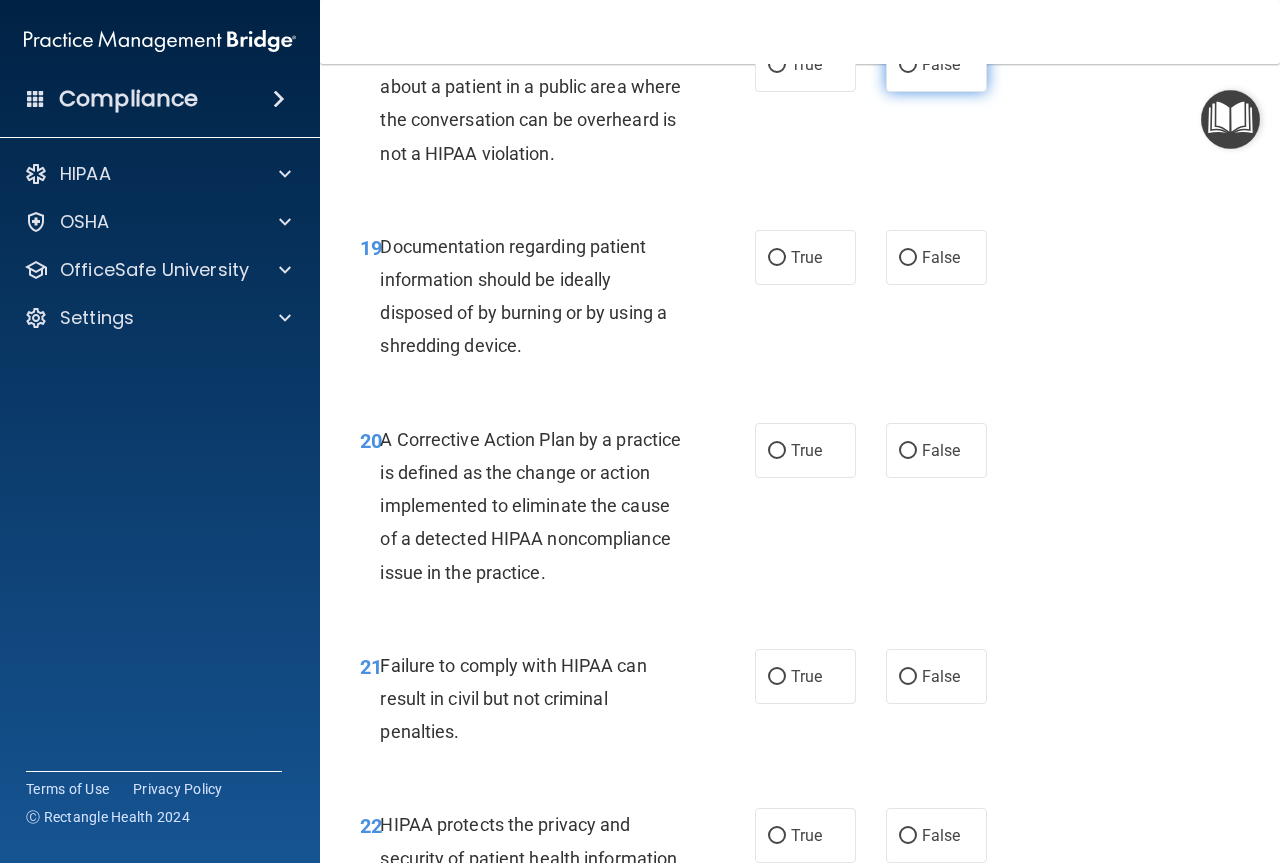 click on "False" at bounding box center (908, 65) 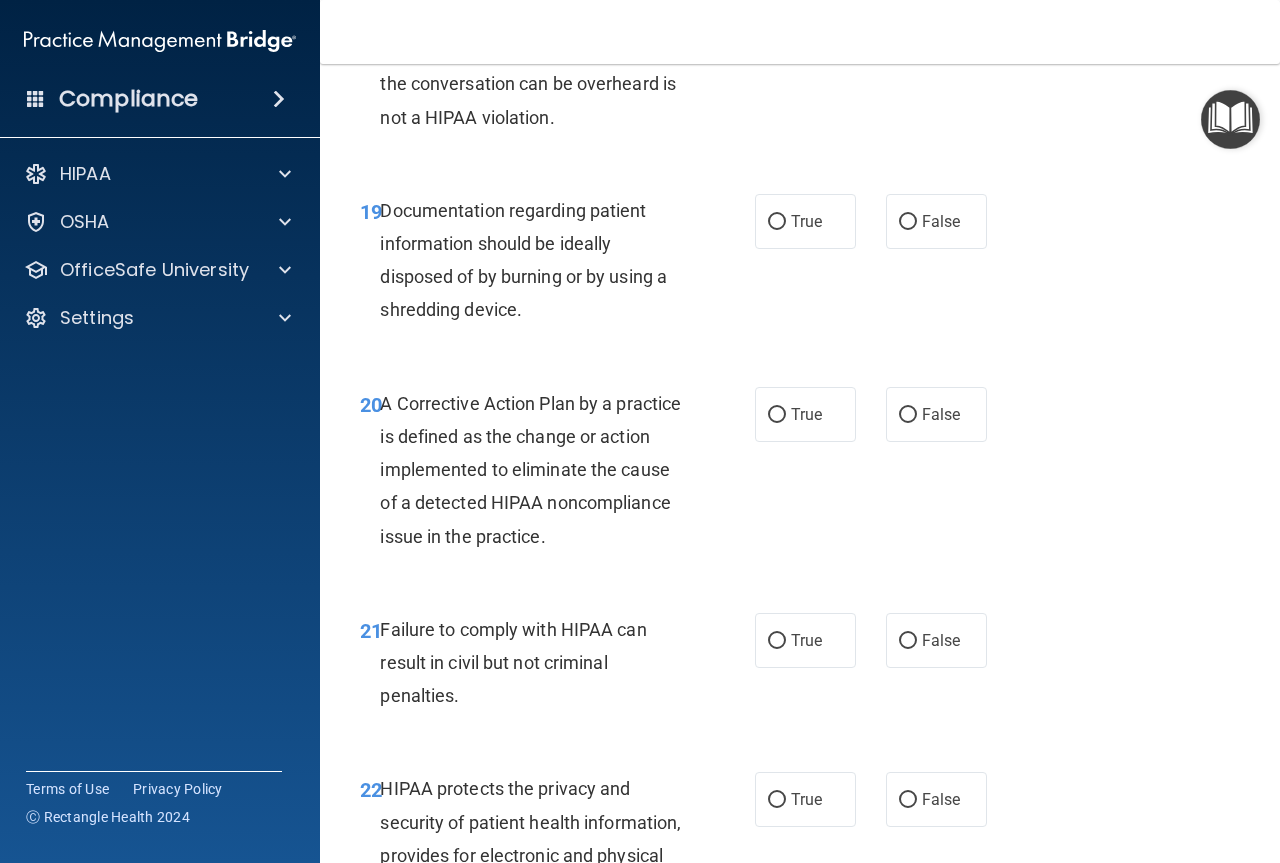 scroll, scrollTop: 3600, scrollLeft: 0, axis: vertical 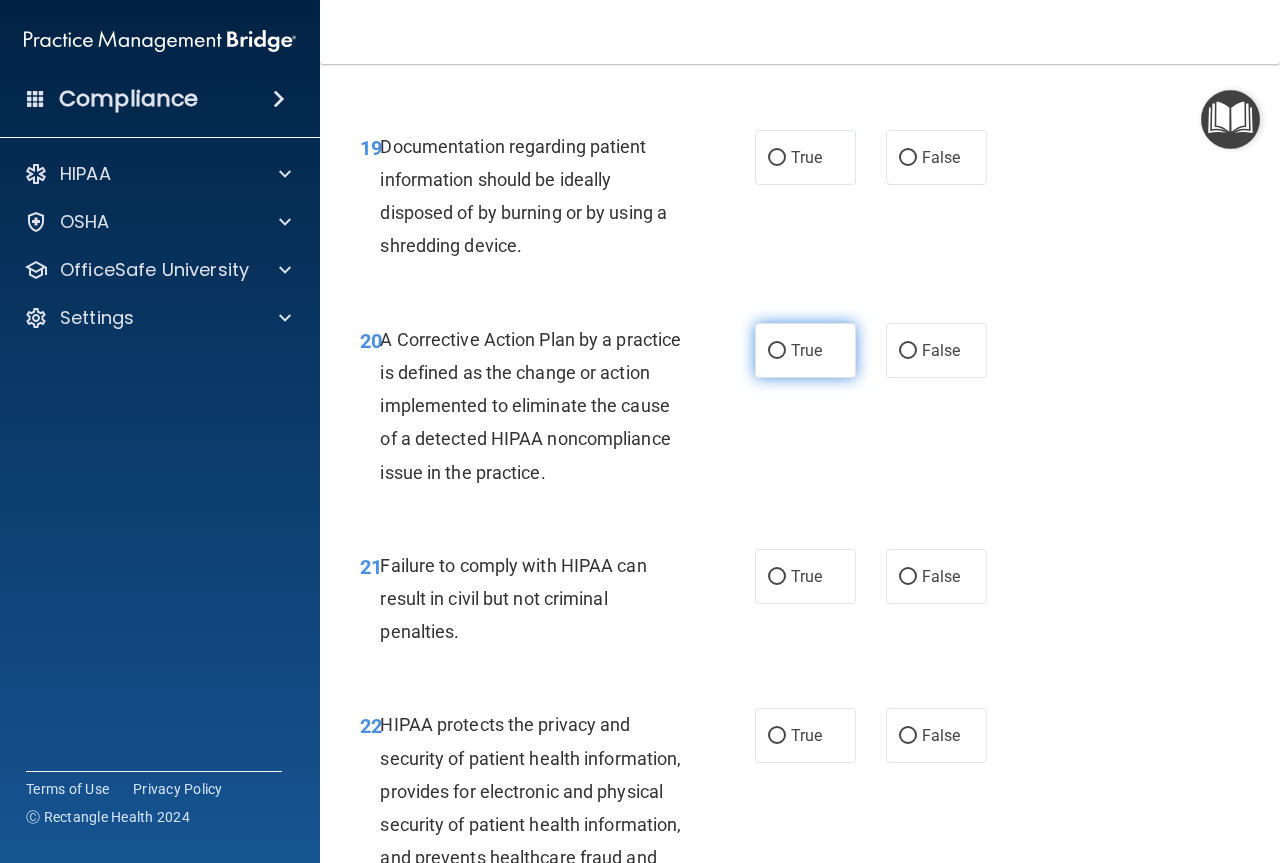 click on "True" at bounding box center [777, 351] 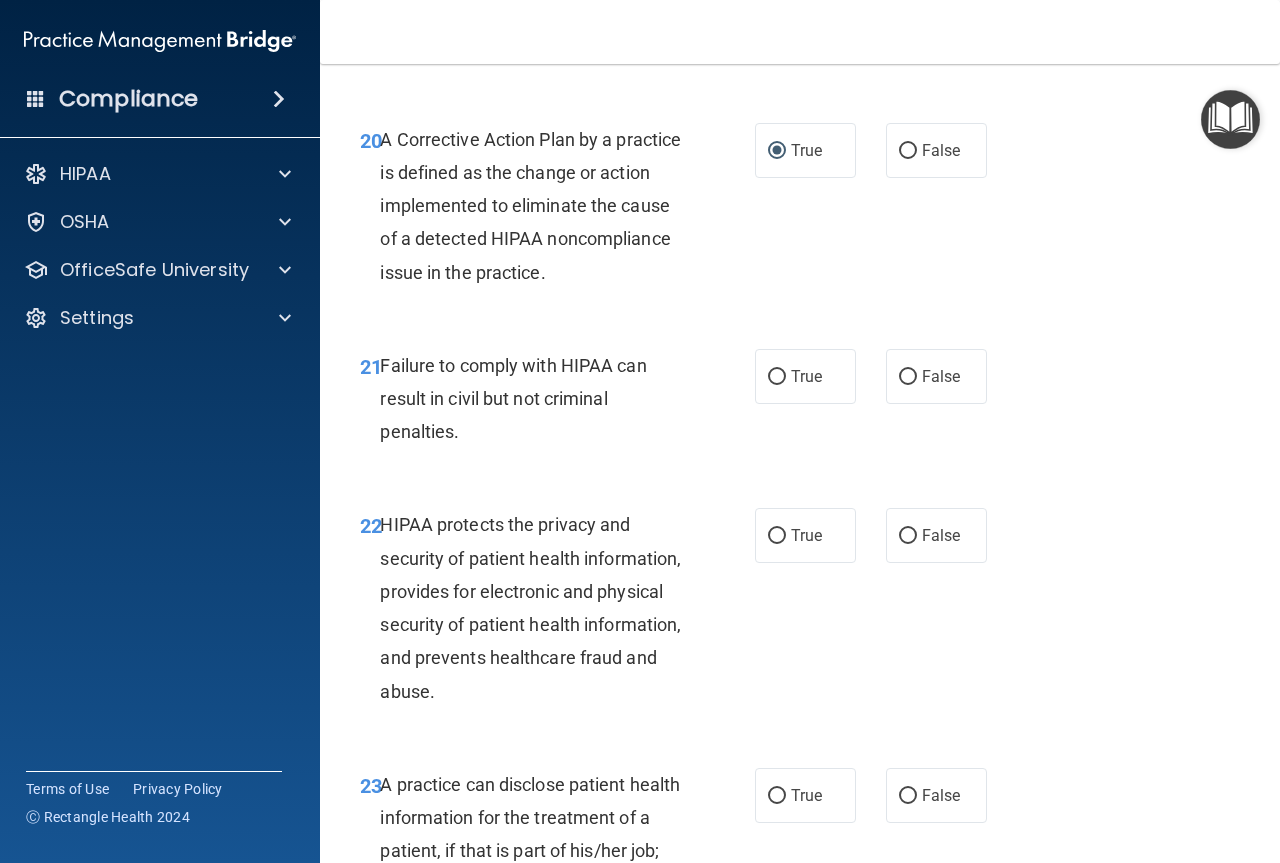 scroll, scrollTop: 3900, scrollLeft: 0, axis: vertical 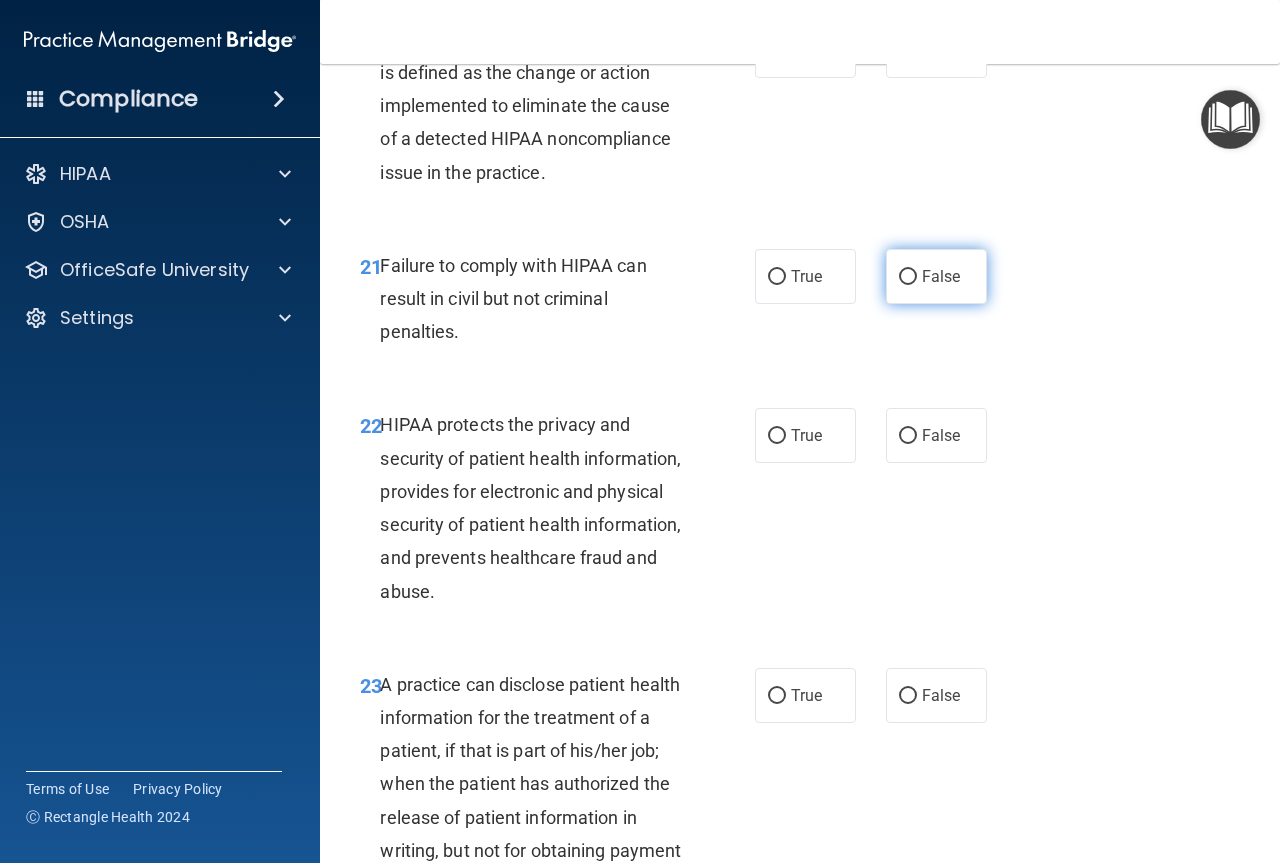 click on "False" at bounding box center [908, 277] 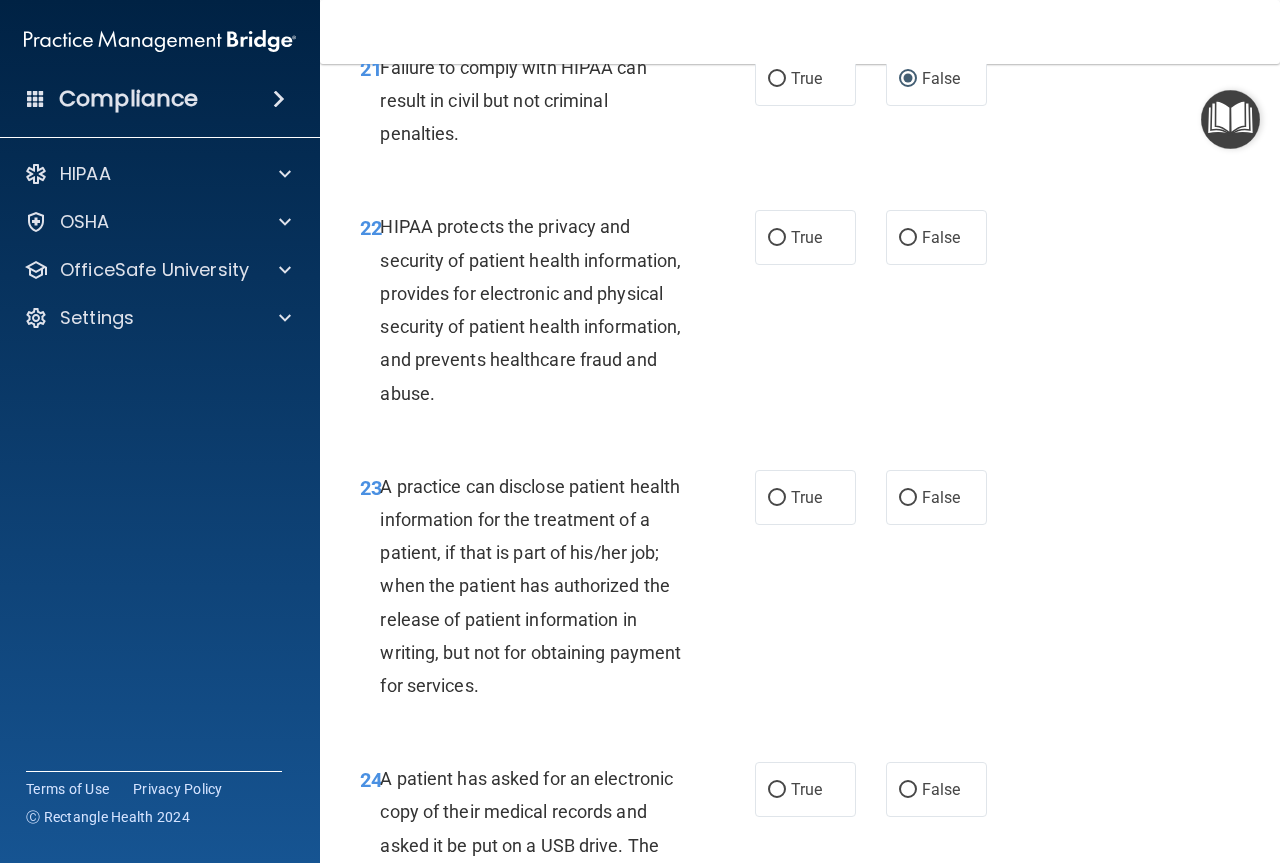 scroll, scrollTop: 4100, scrollLeft: 0, axis: vertical 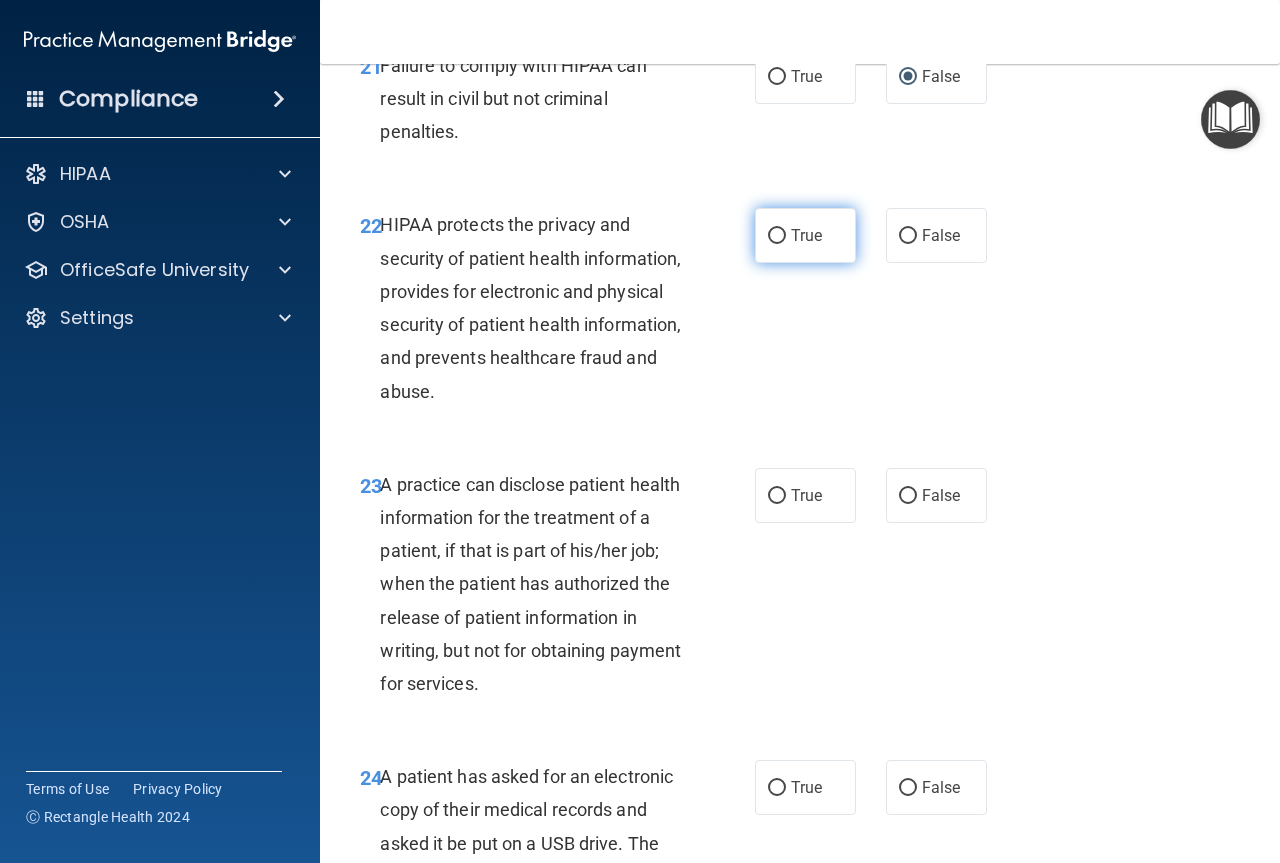 click on "True" at bounding box center (777, 236) 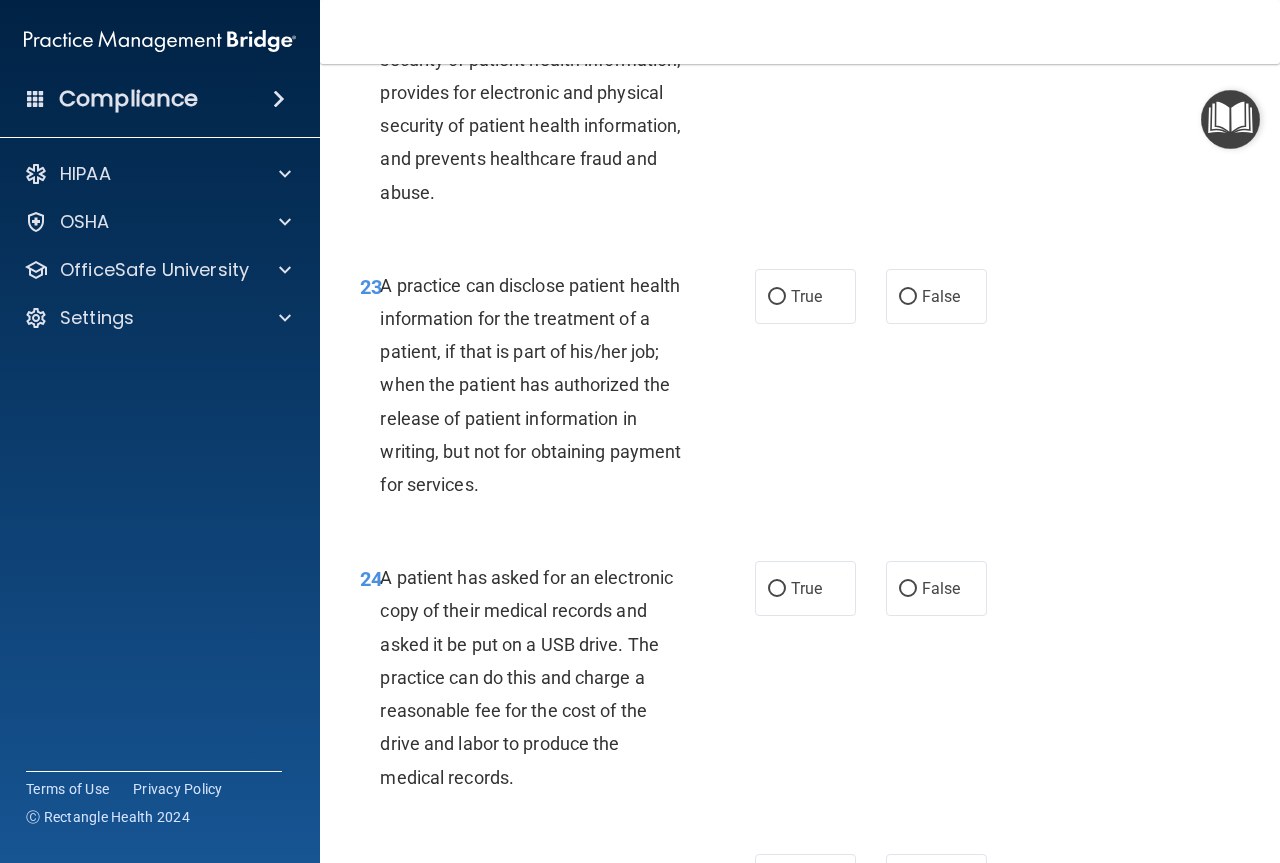 scroll, scrollTop: 4400, scrollLeft: 0, axis: vertical 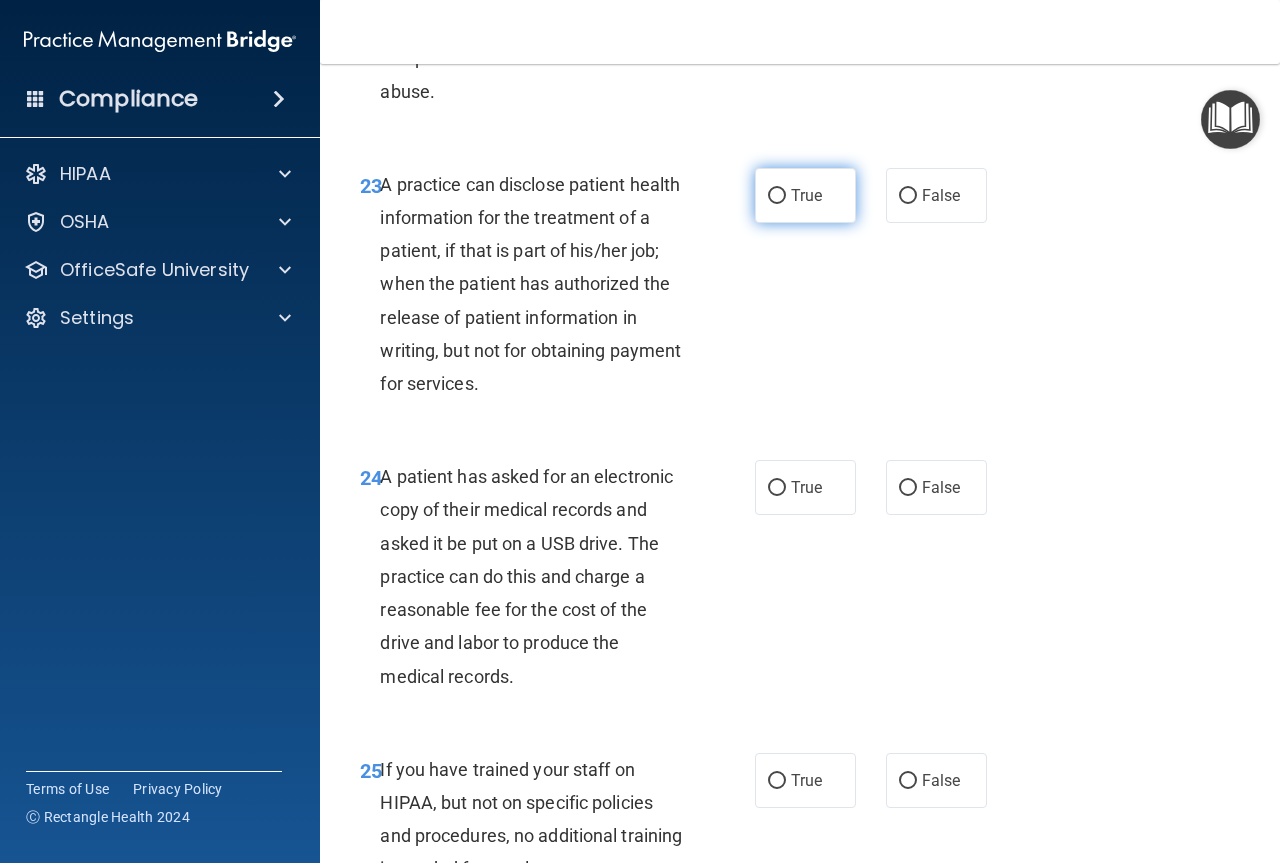 click on "True" at bounding box center [777, 196] 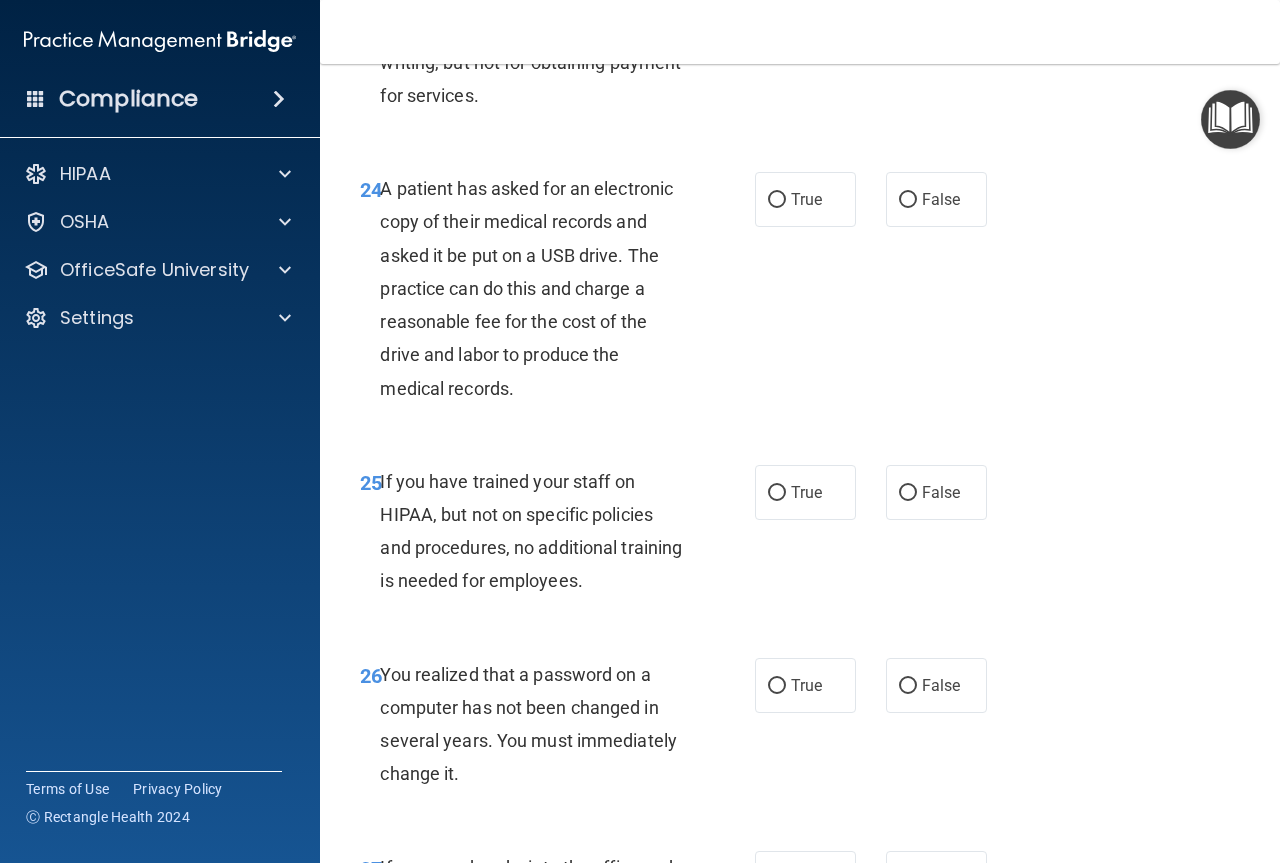 scroll, scrollTop: 4700, scrollLeft: 0, axis: vertical 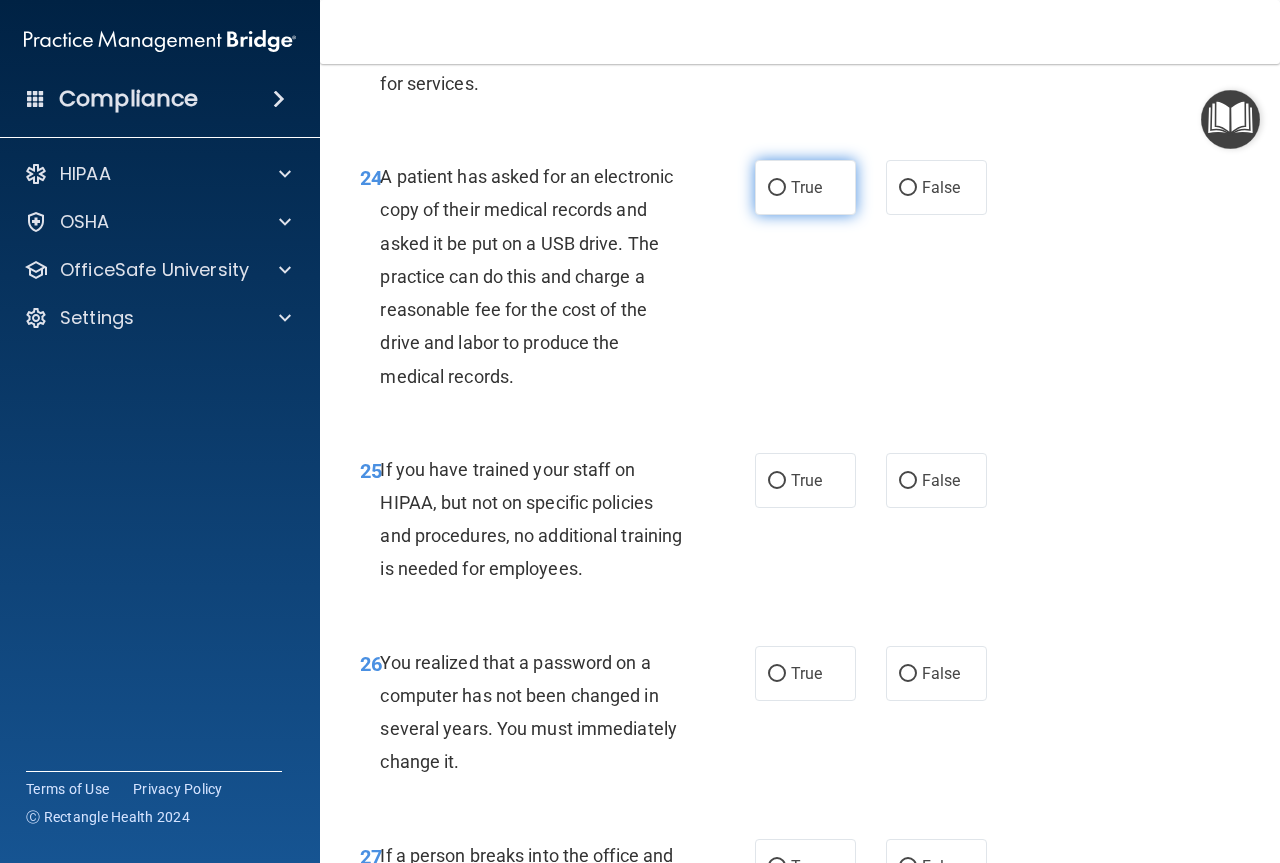 click on "True" at bounding box center (777, 188) 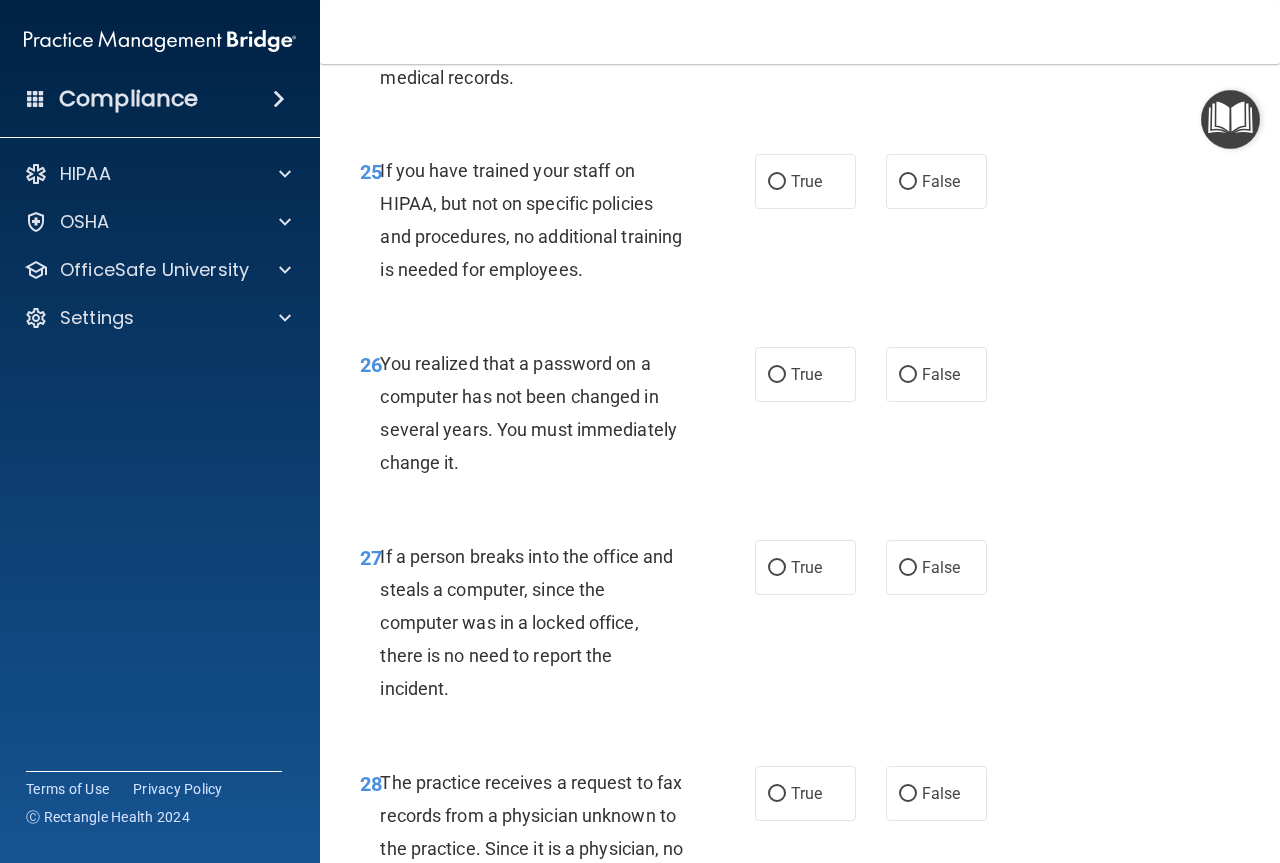 scroll, scrollTop: 5000, scrollLeft: 0, axis: vertical 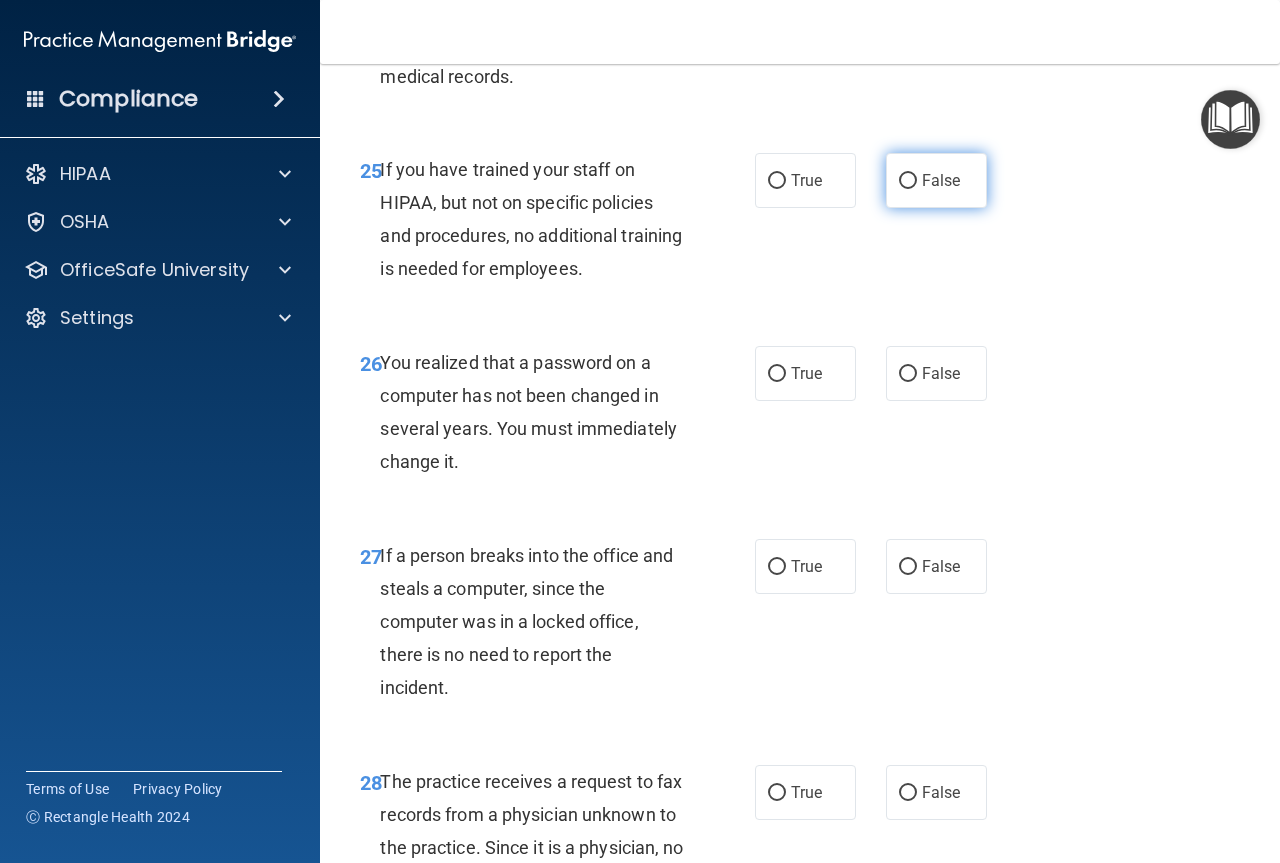 click on "False" at bounding box center [908, 181] 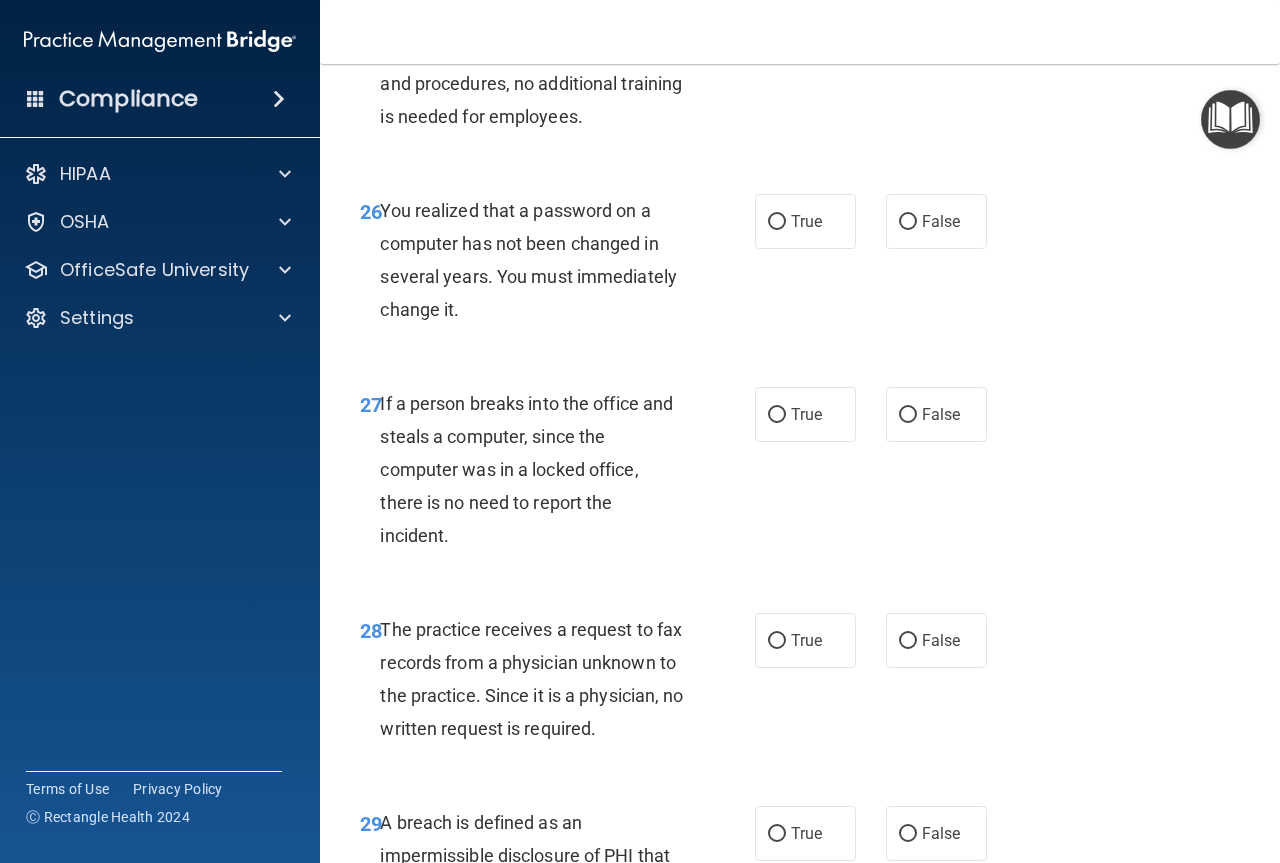 scroll, scrollTop: 5200, scrollLeft: 0, axis: vertical 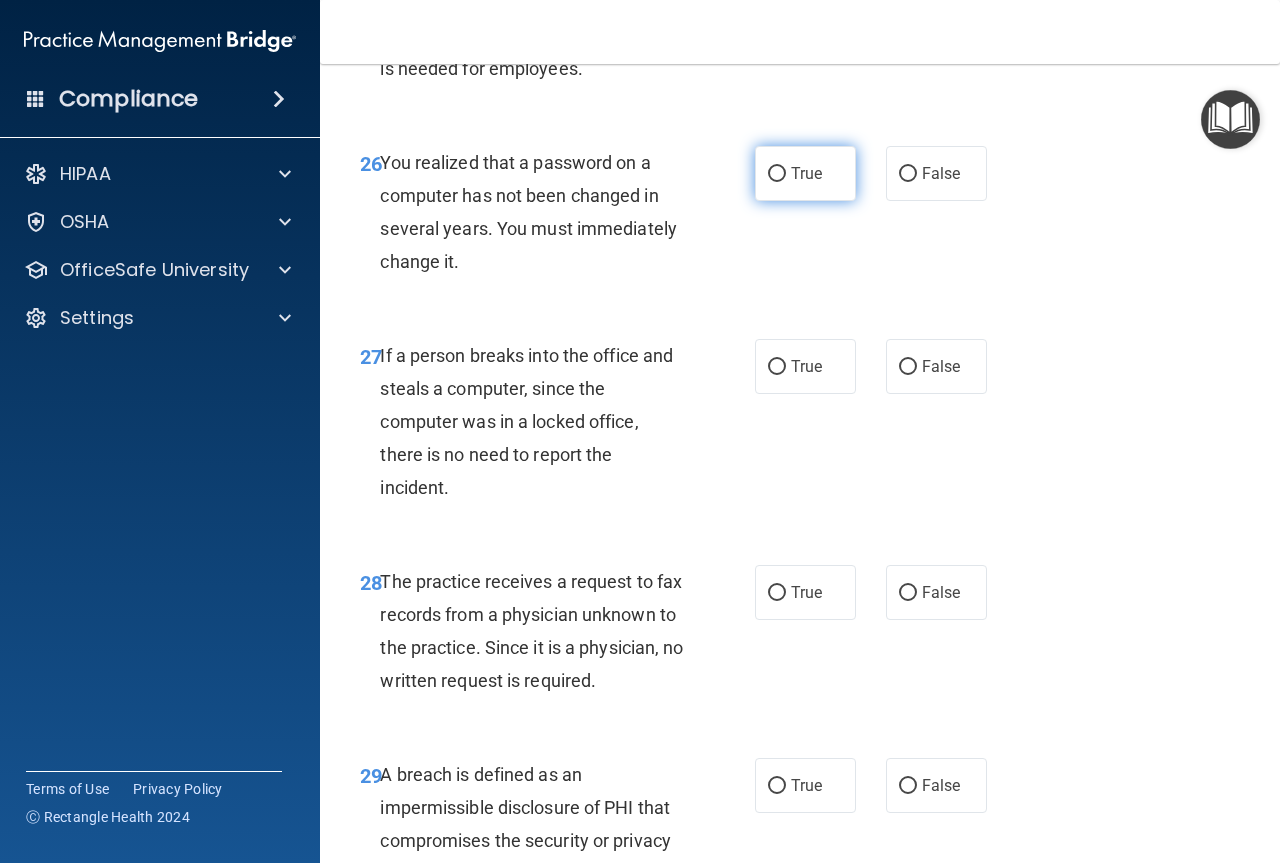 click on "True" at bounding box center (777, 174) 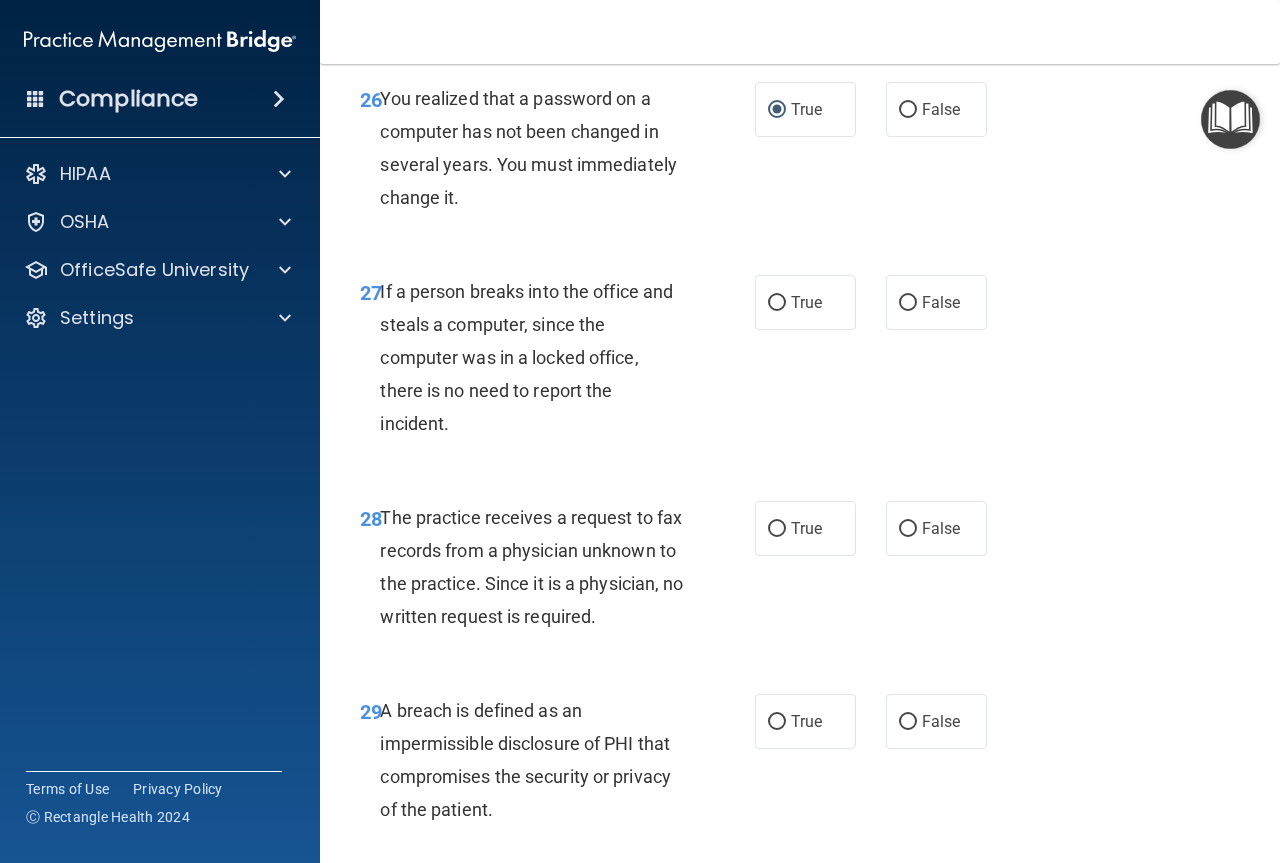 scroll, scrollTop: 5400, scrollLeft: 0, axis: vertical 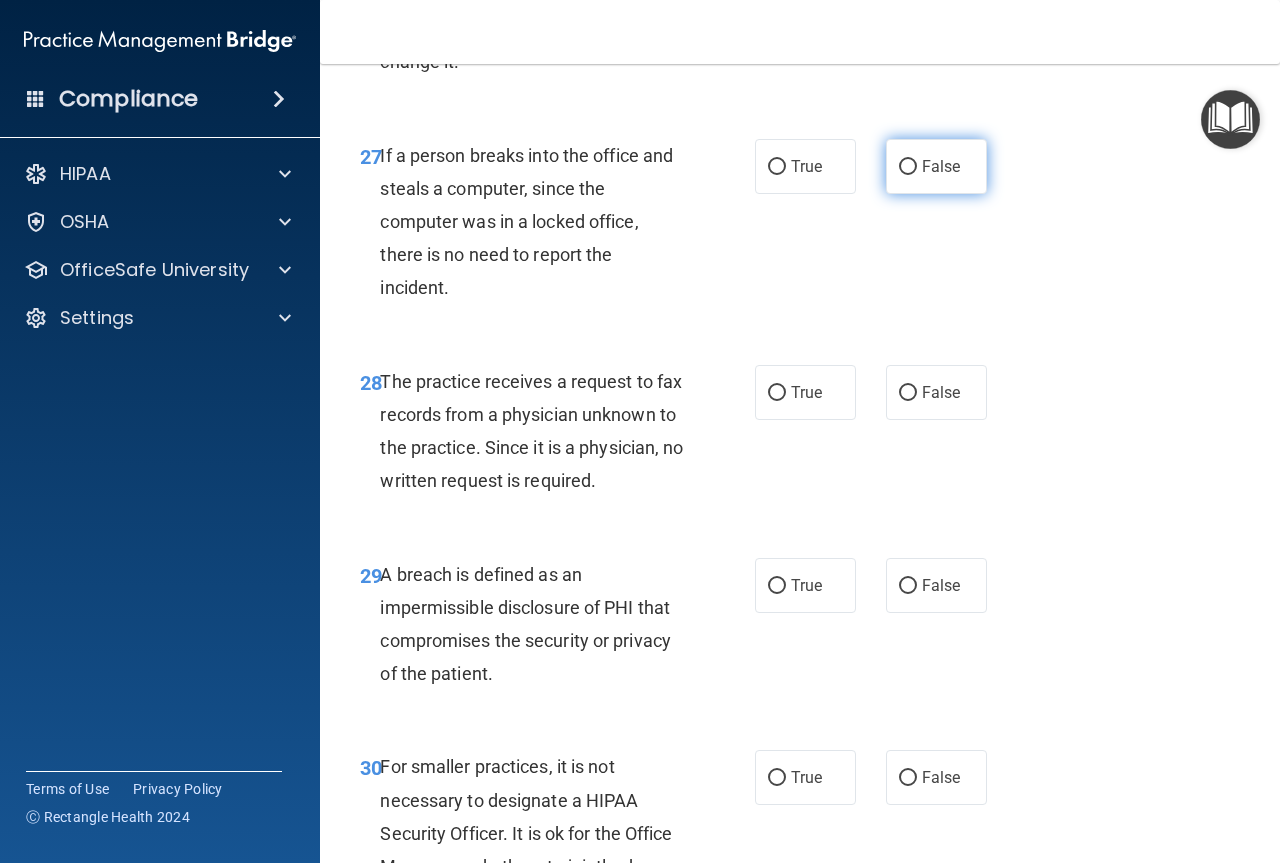 click on "False" at bounding box center (908, 167) 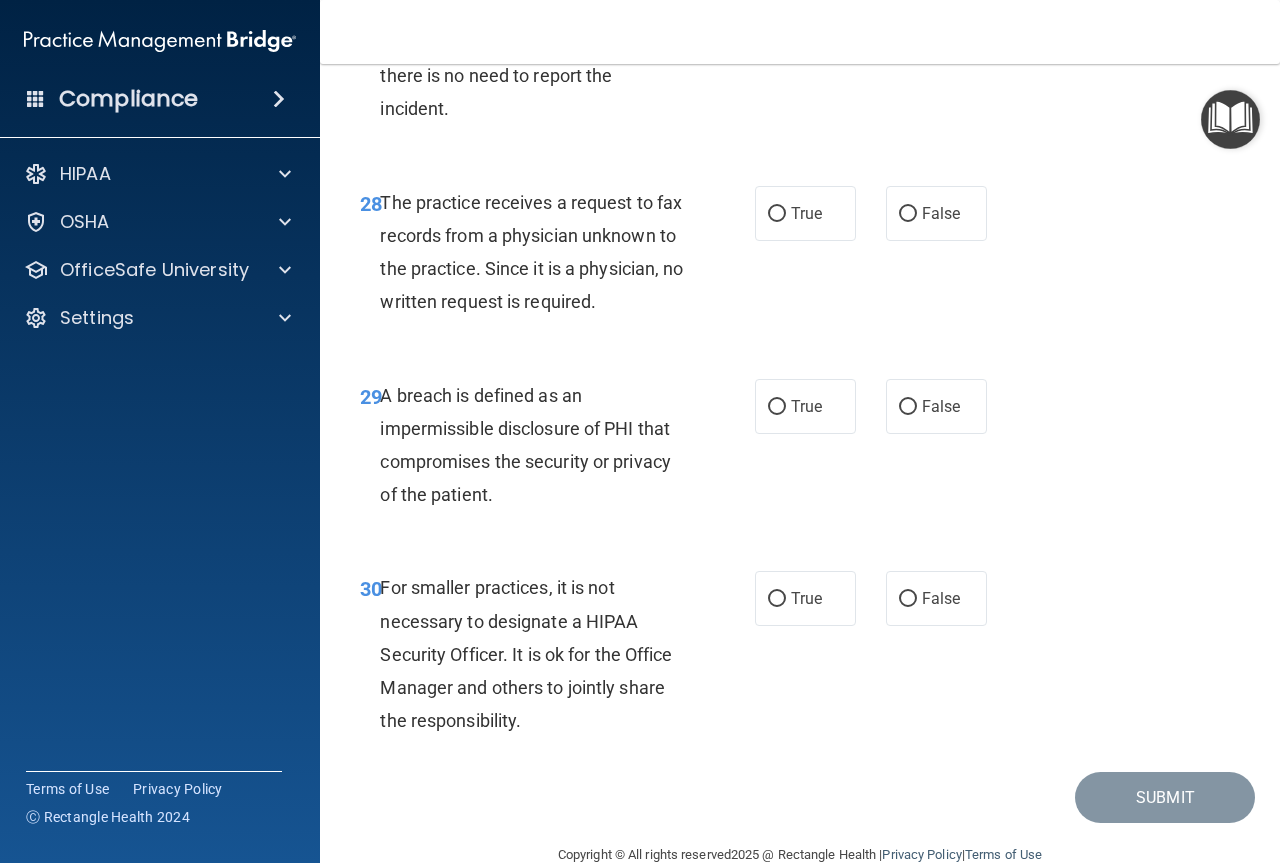 scroll, scrollTop: 5600, scrollLeft: 0, axis: vertical 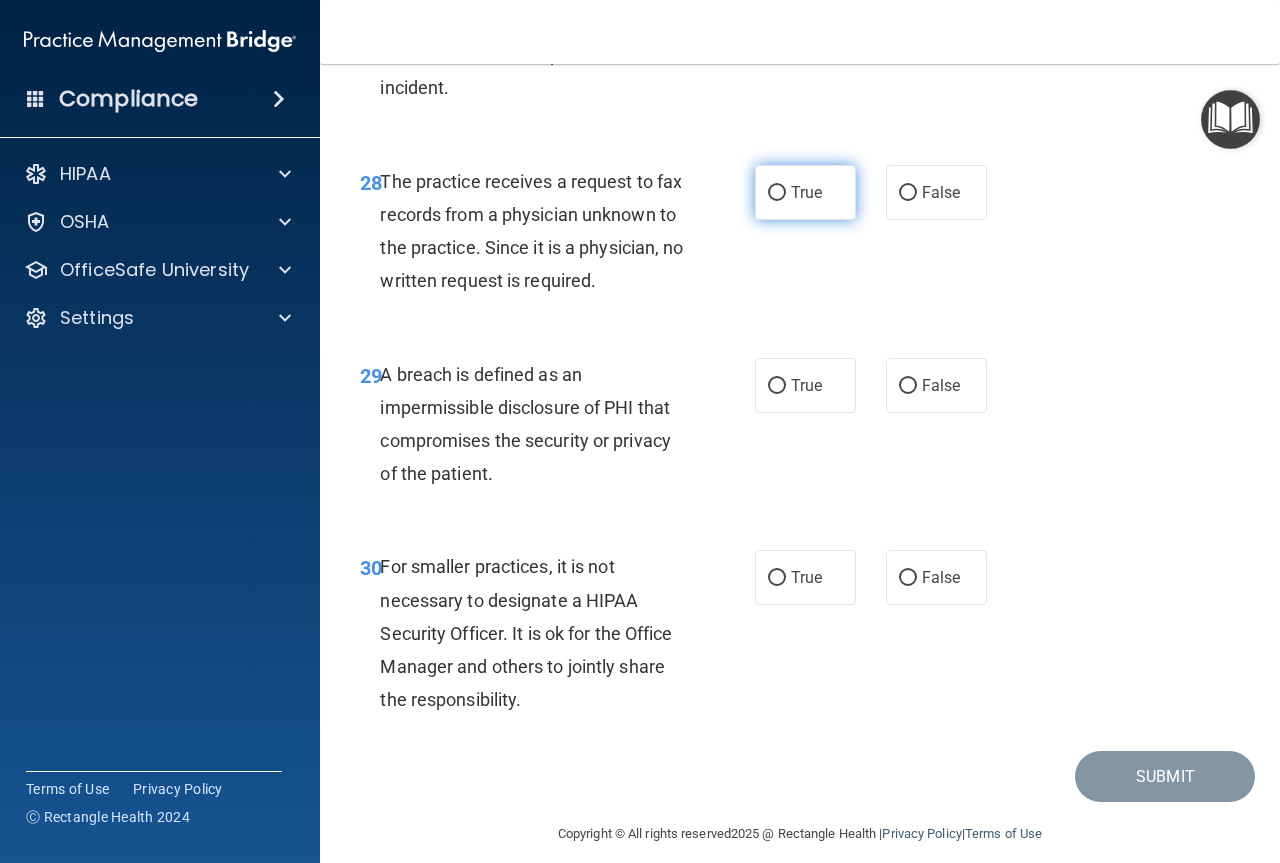 click on "True" at bounding box center (777, 193) 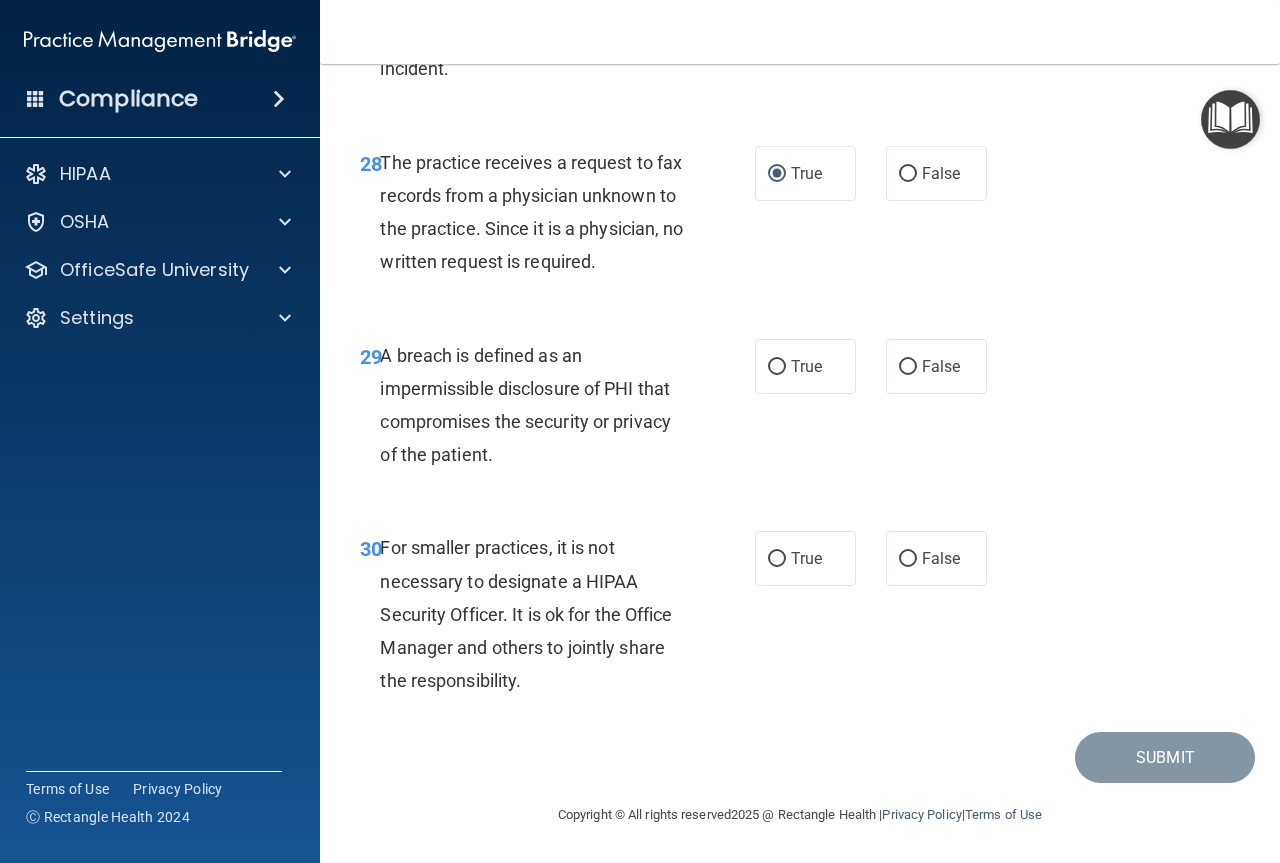 scroll, scrollTop: 5719, scrollLeft: 0, axis: vertical 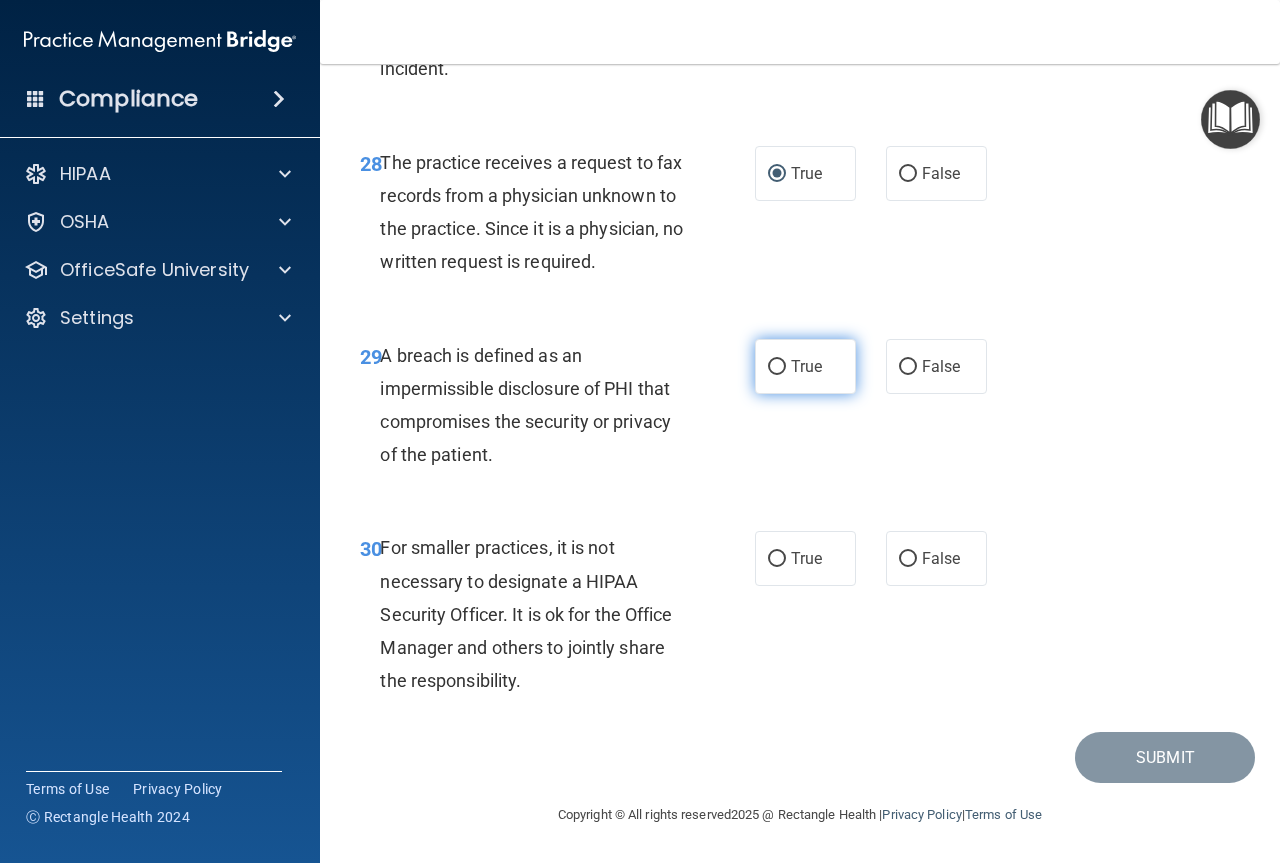 click on "True" at bounding box center (777, 367) 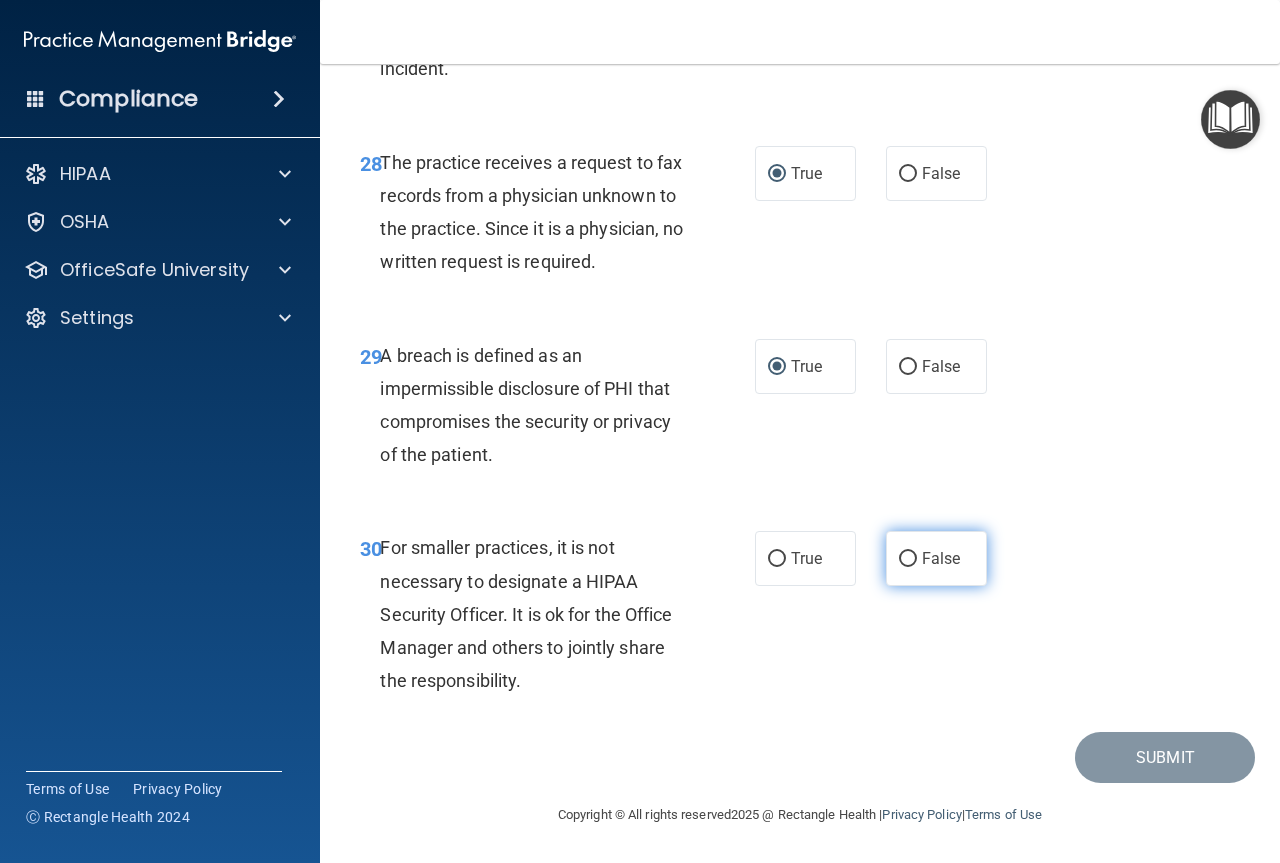click on "False" at bounding box center (908, 559) 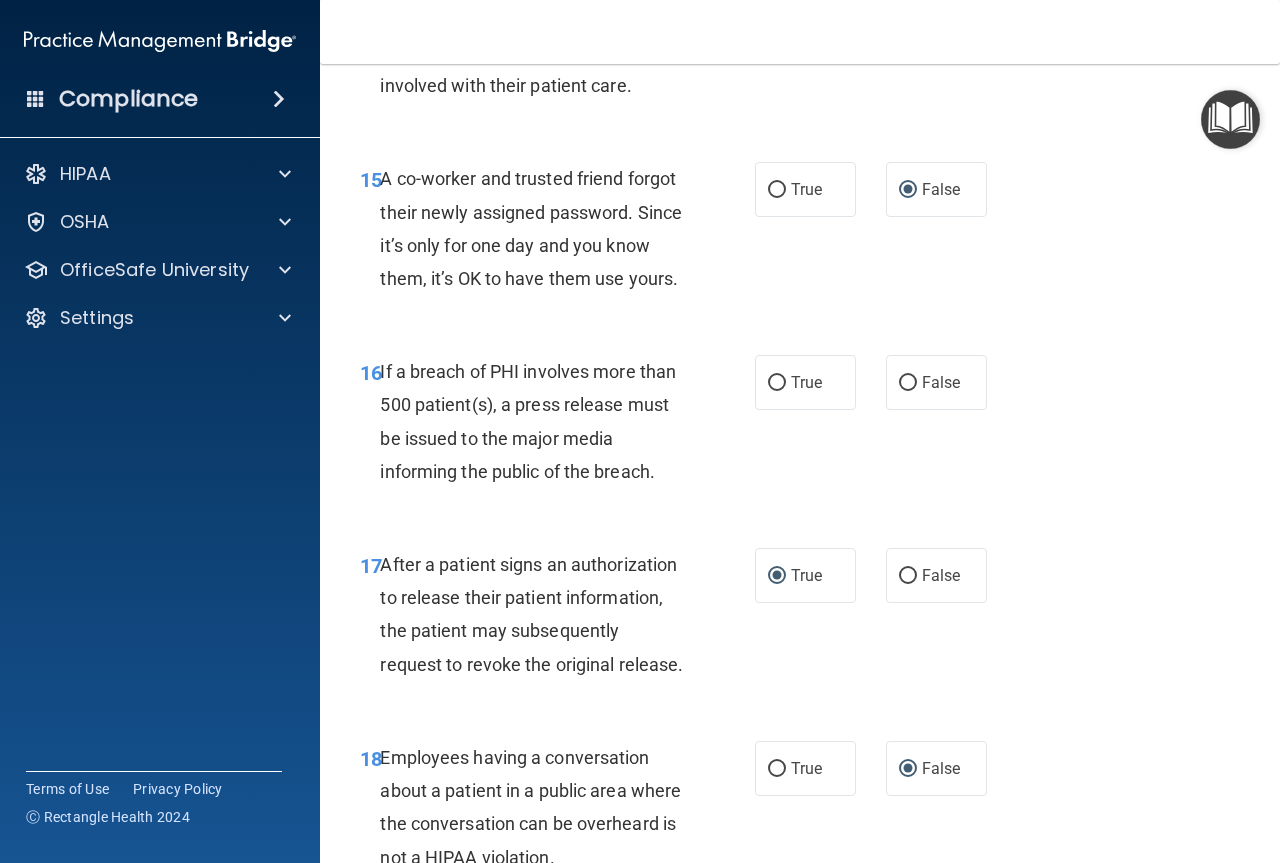 scroll, scrollTop: 2719, scrollLeft: 0, axis: vertical 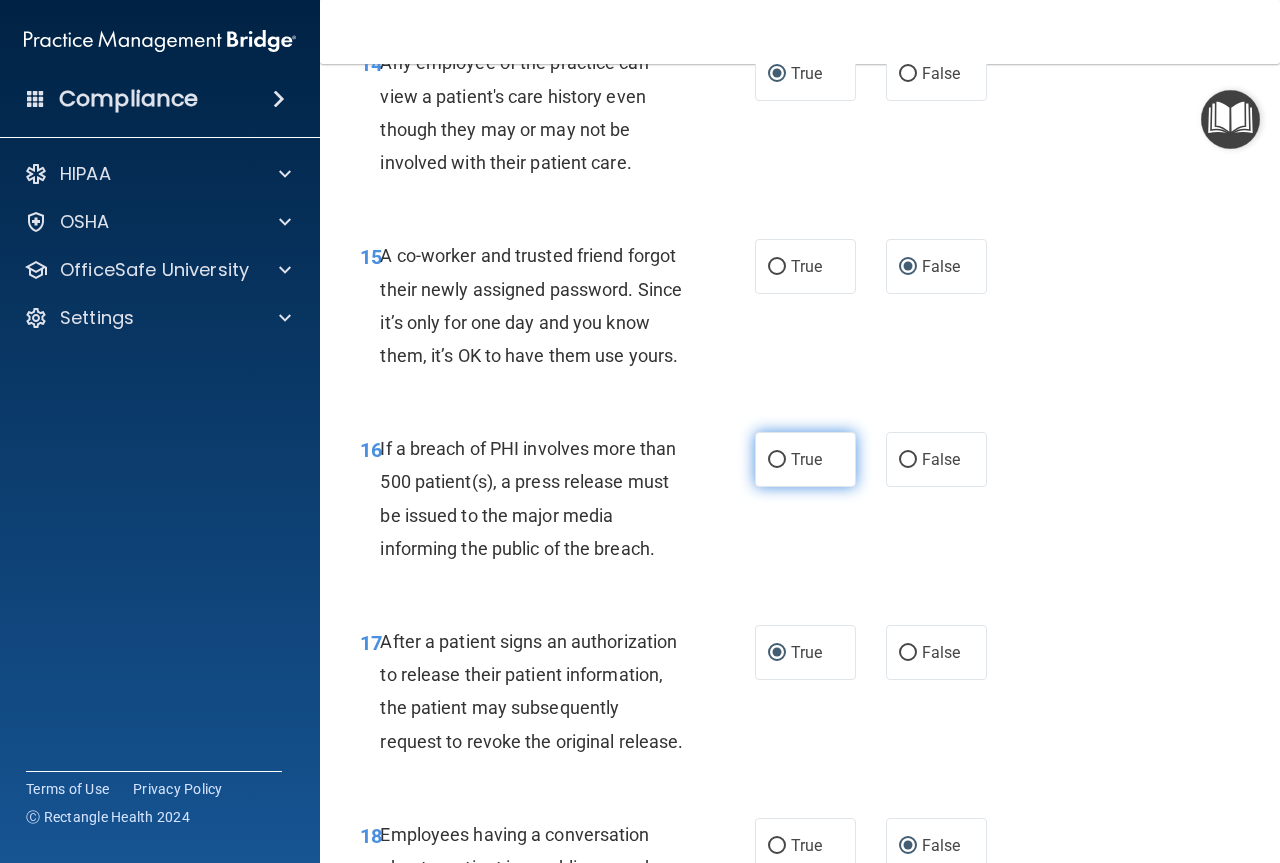 click on "True" at bounding box center (777, 460) 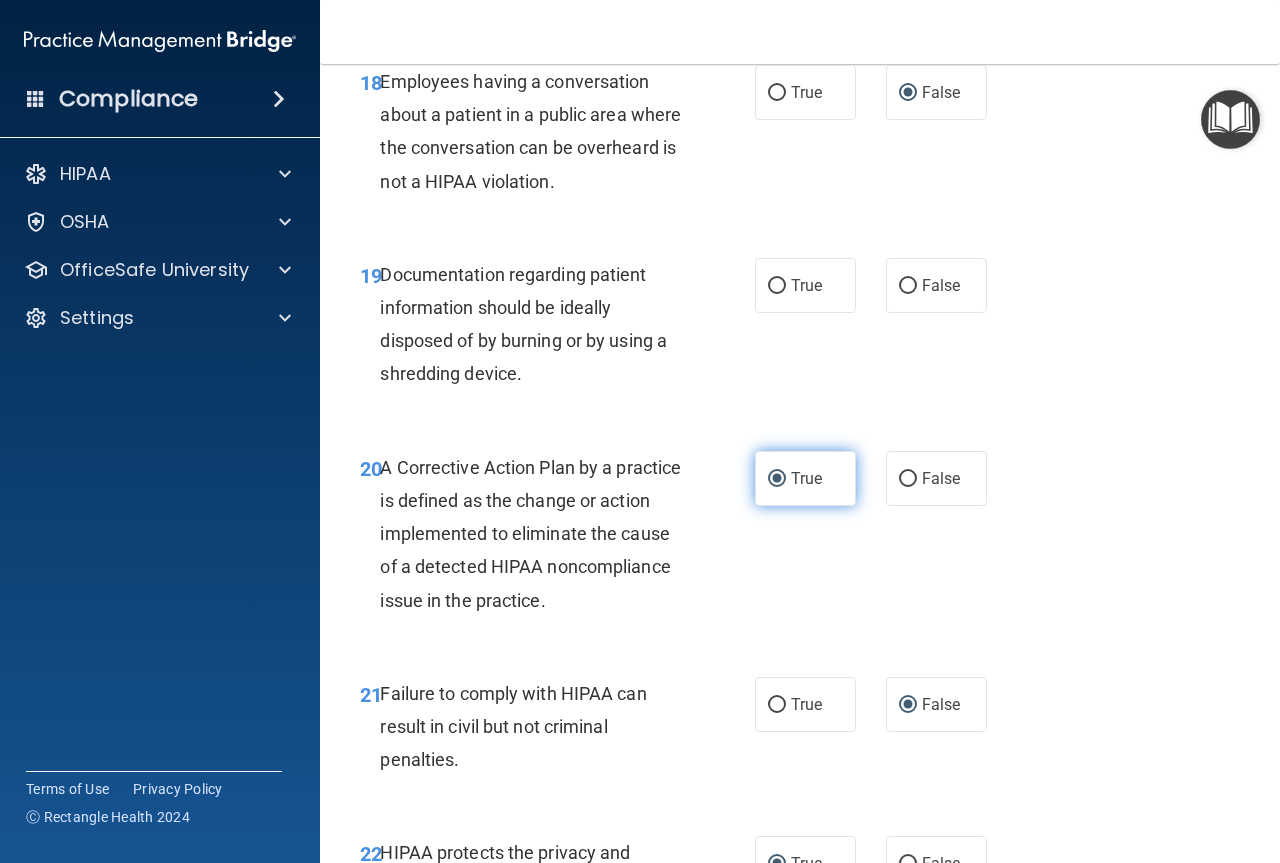 scroll, scrollTop: 3619, scrollLeft: 0, axis: vertical 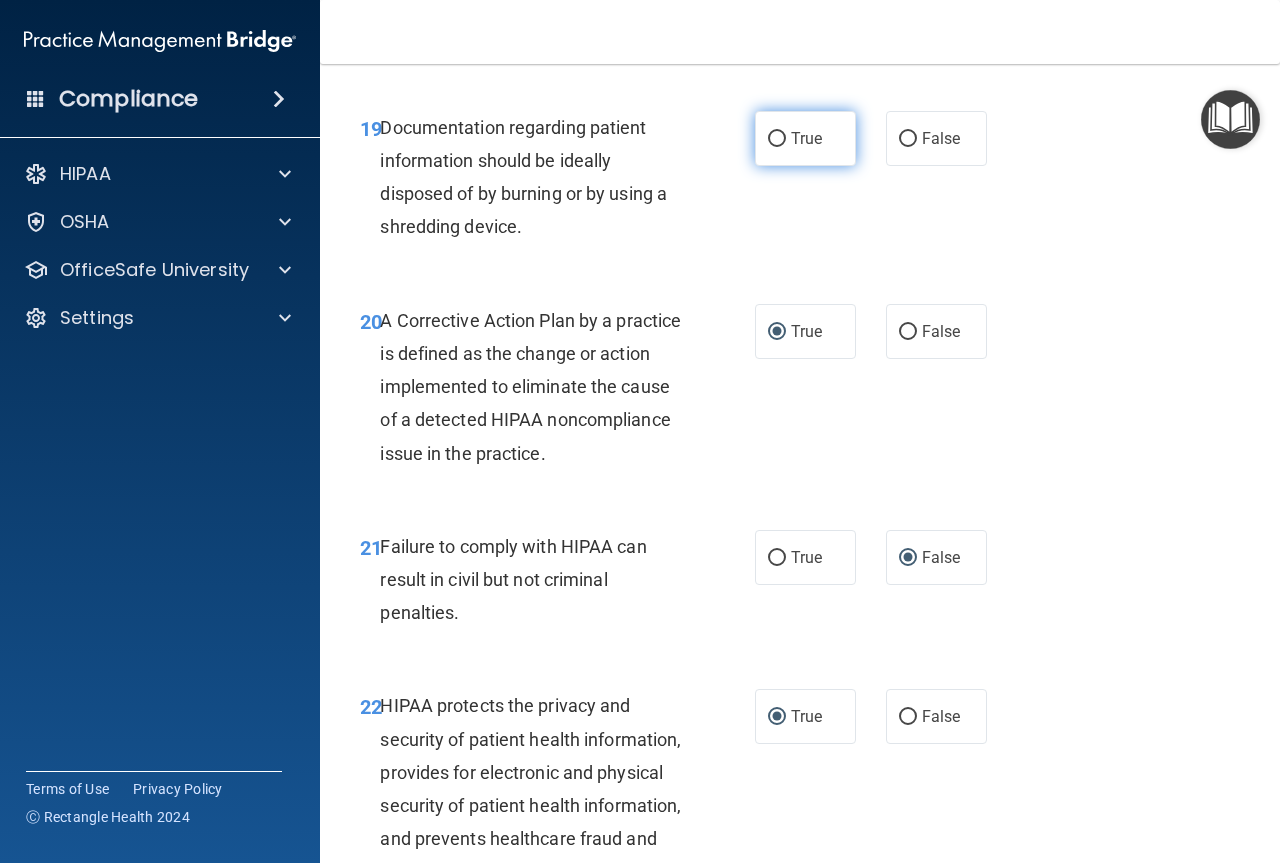click on "True" at bounding box center [777, 139] 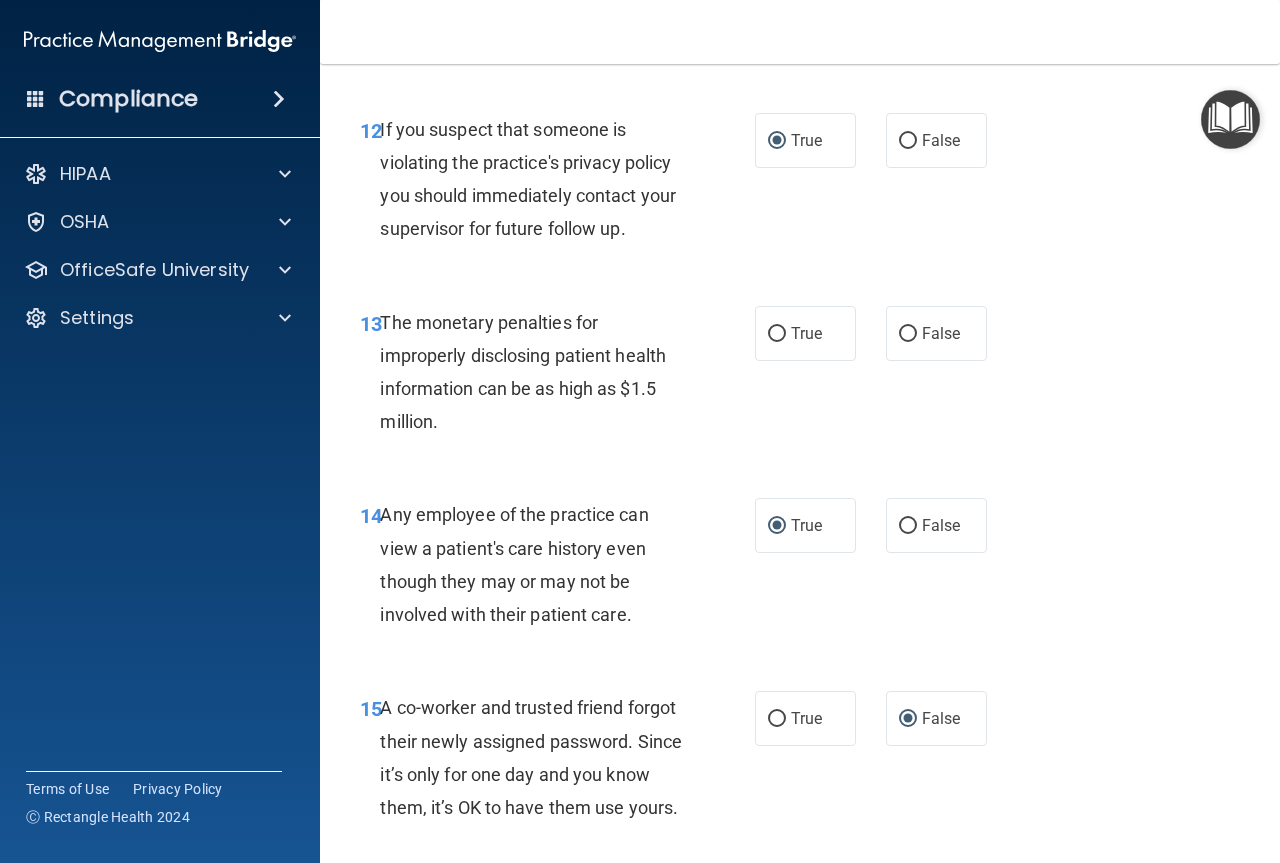 scroll, scrollTop: 2219, scrollLeft: 0, axis: vertical 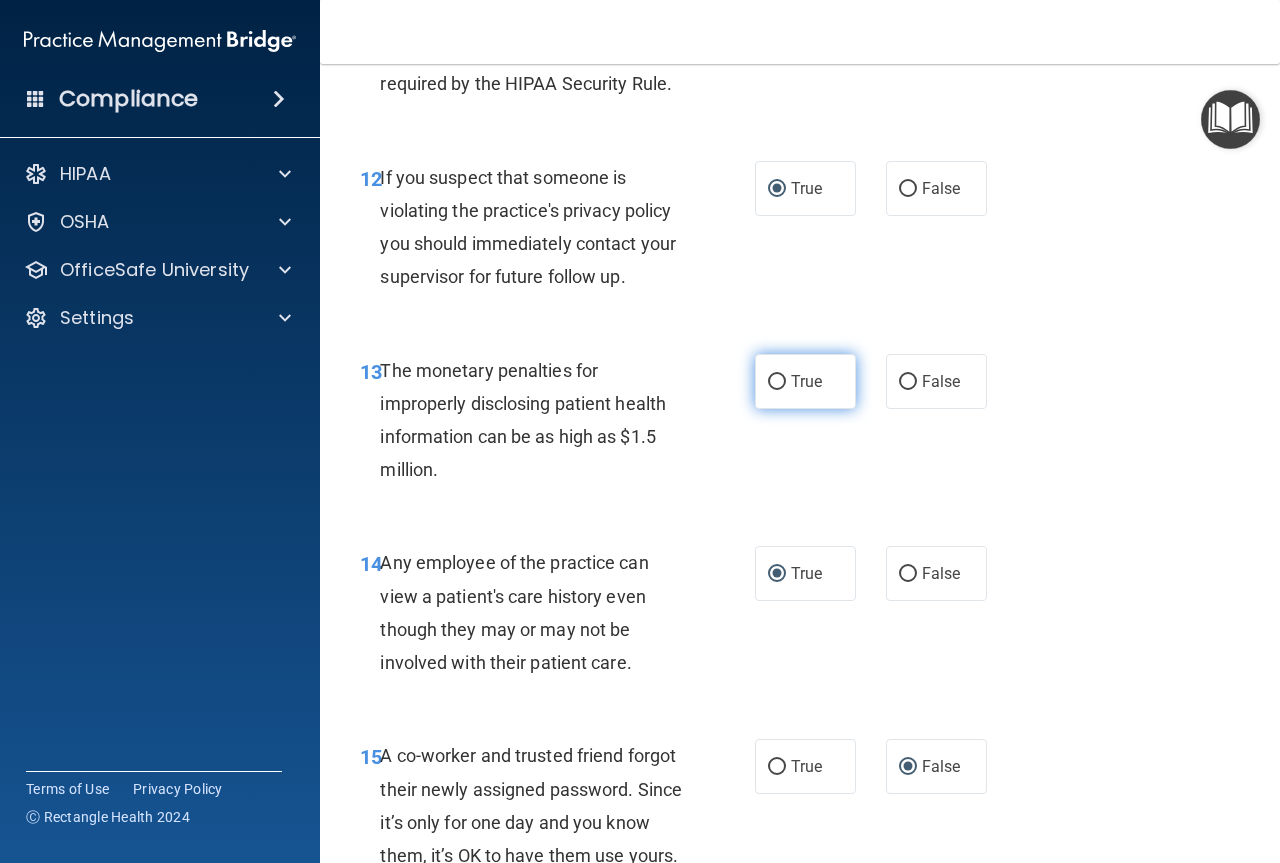 click on "True" at bounding box center [805, 381] 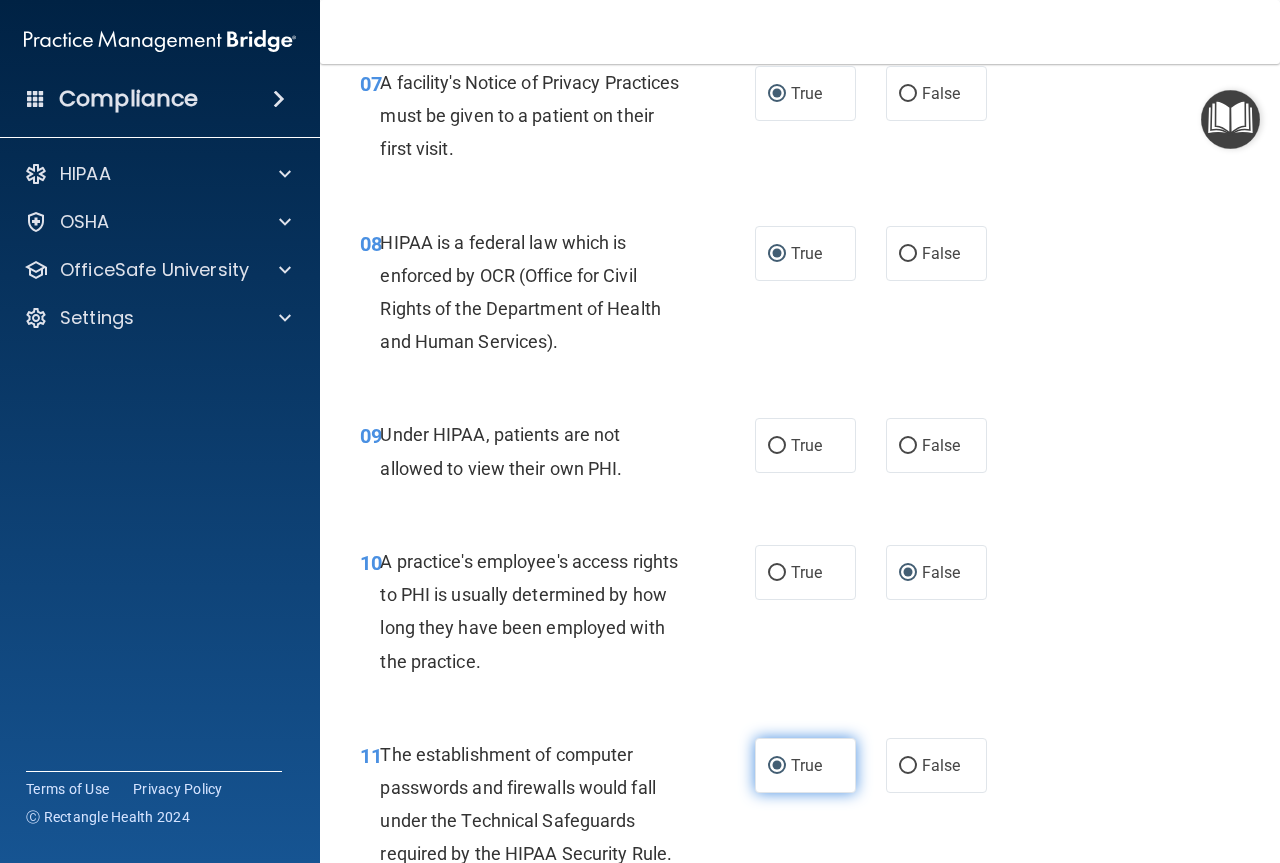 scroll, scrollTop: 1419, scrollLeft: 0, axis: vertical 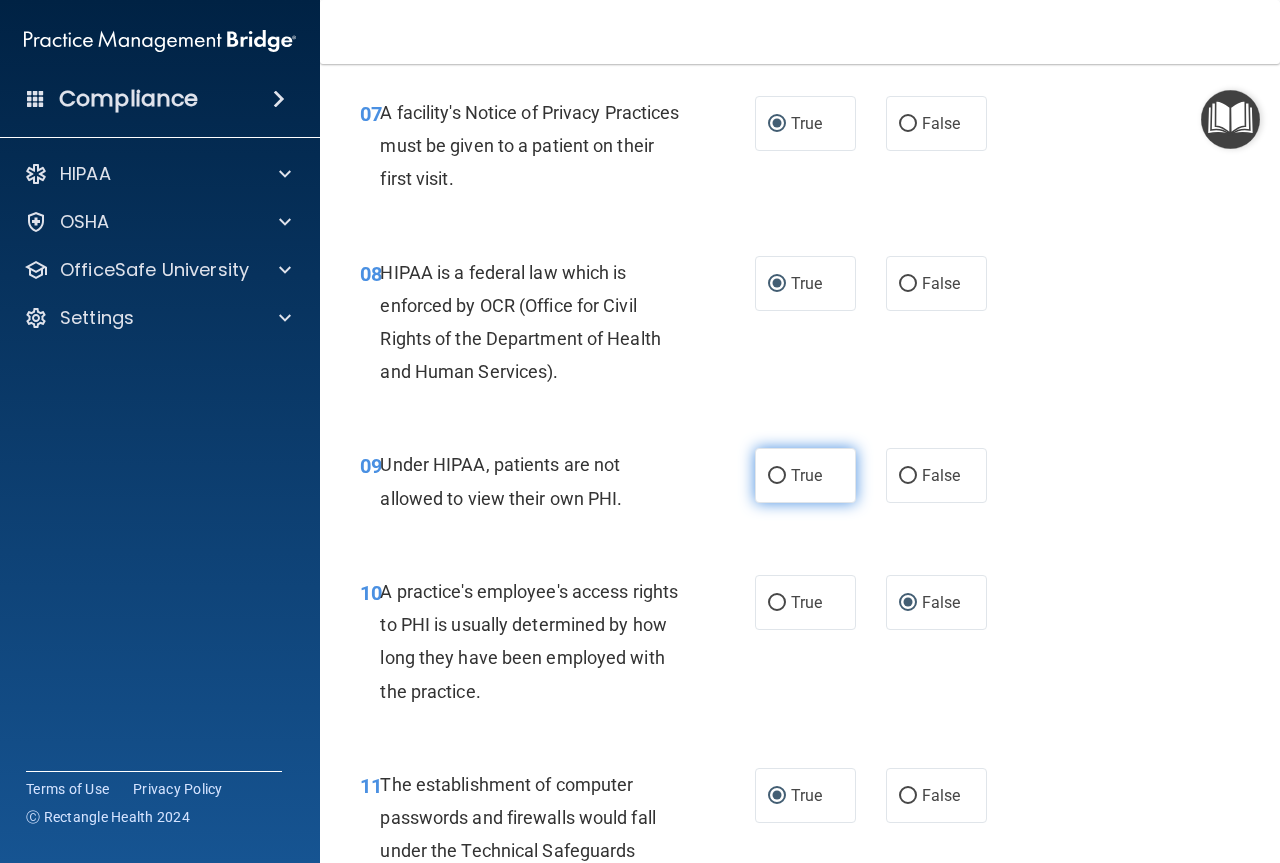click on "True" at bounding box center [777, 476] 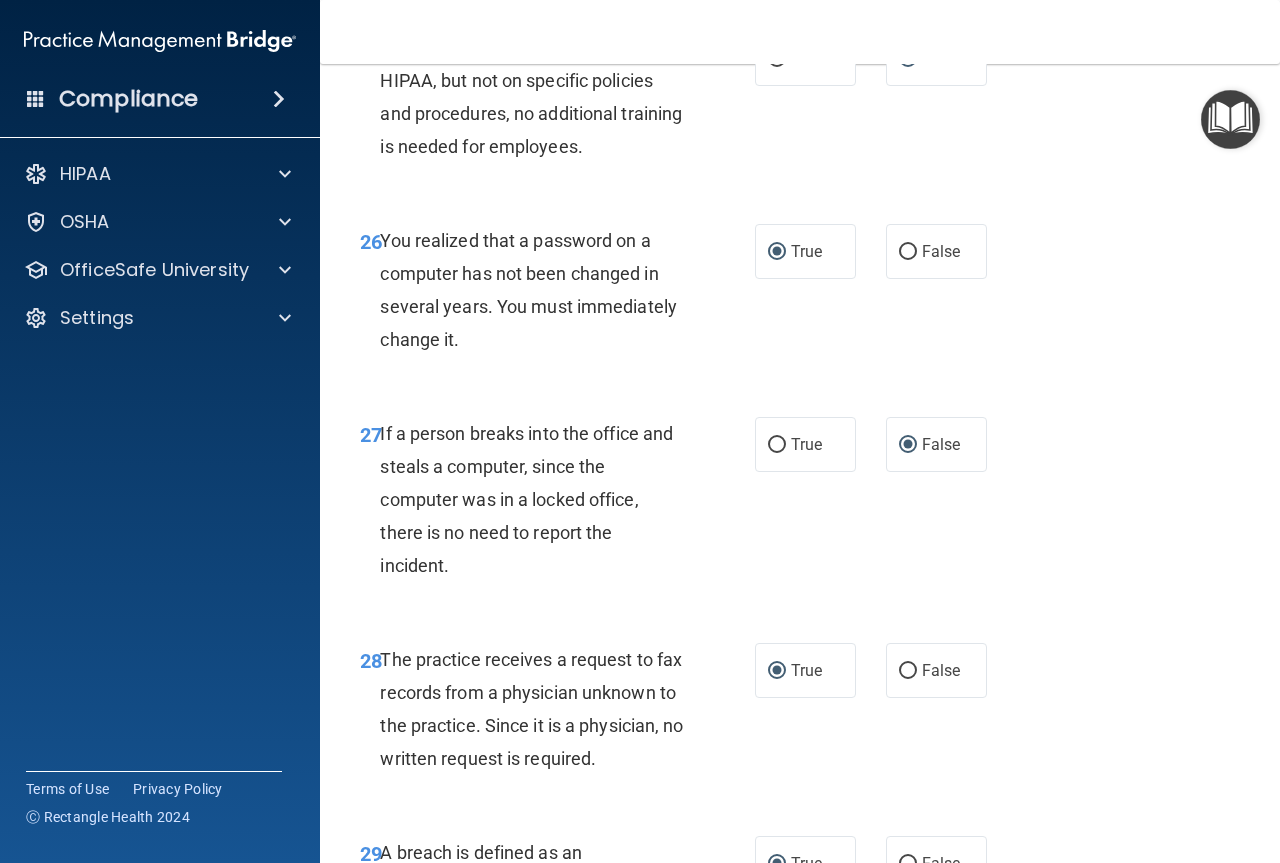 scroll, scrollTop: 5719, scrollLeft: 0, axis: vertical 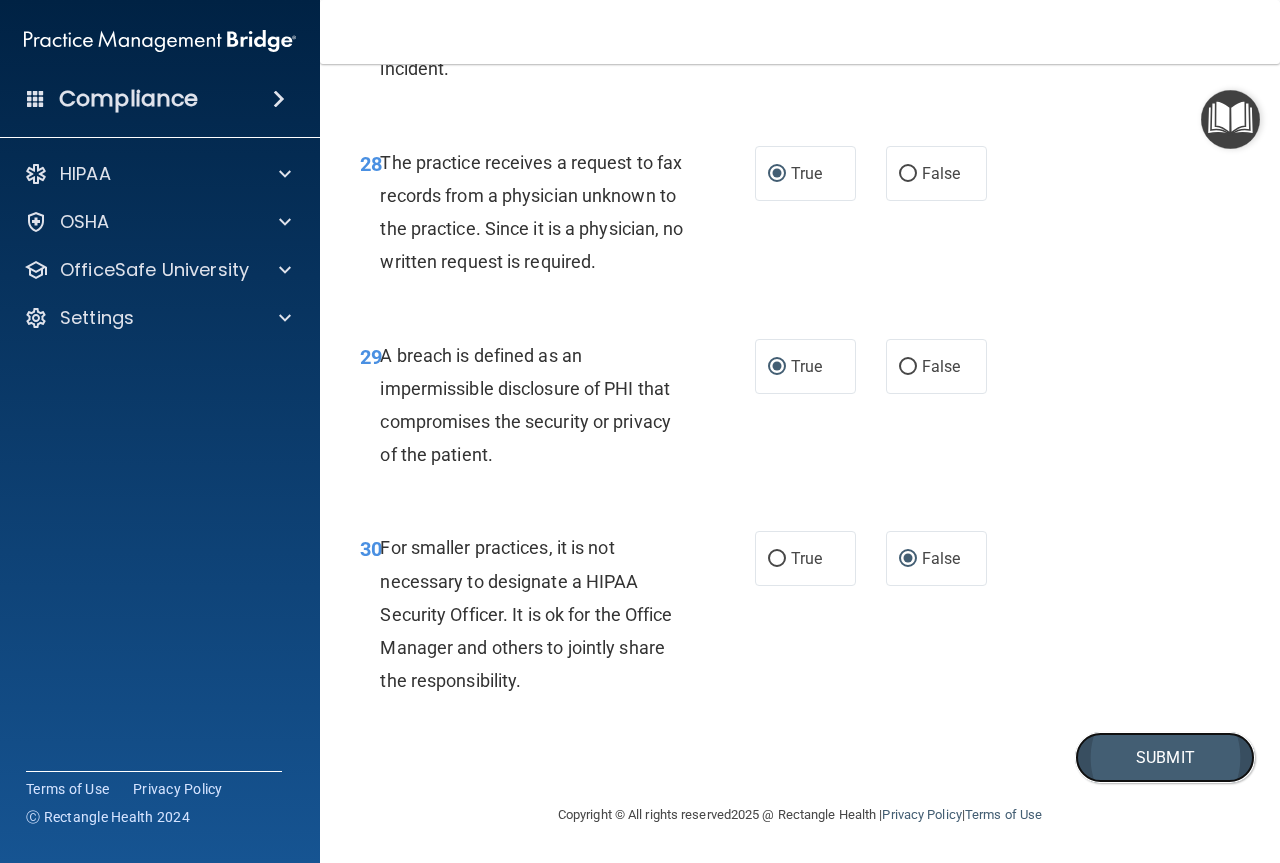 click on "Submit" at bounding box center [1165, 757] 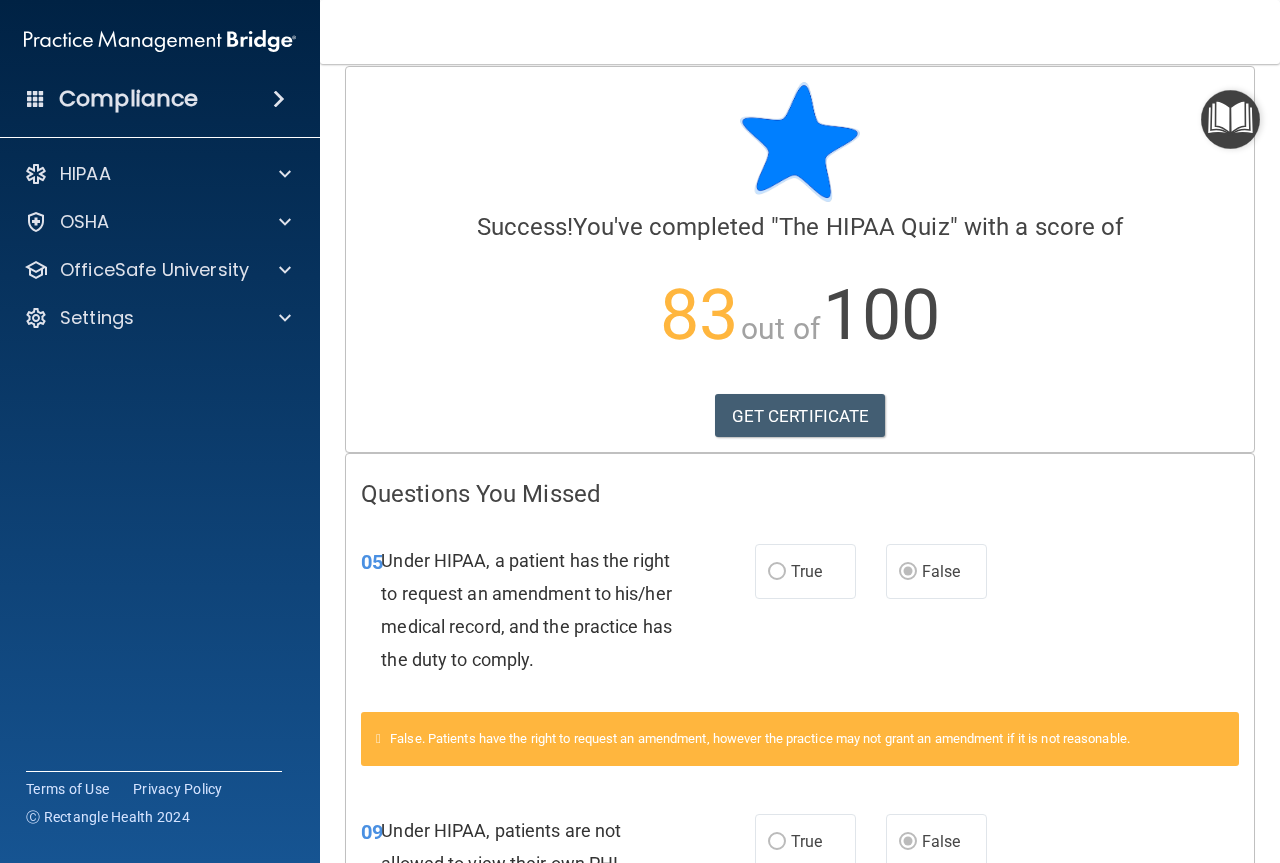scroll, scrollTop: 0, scrollLeft: 0, axis: both 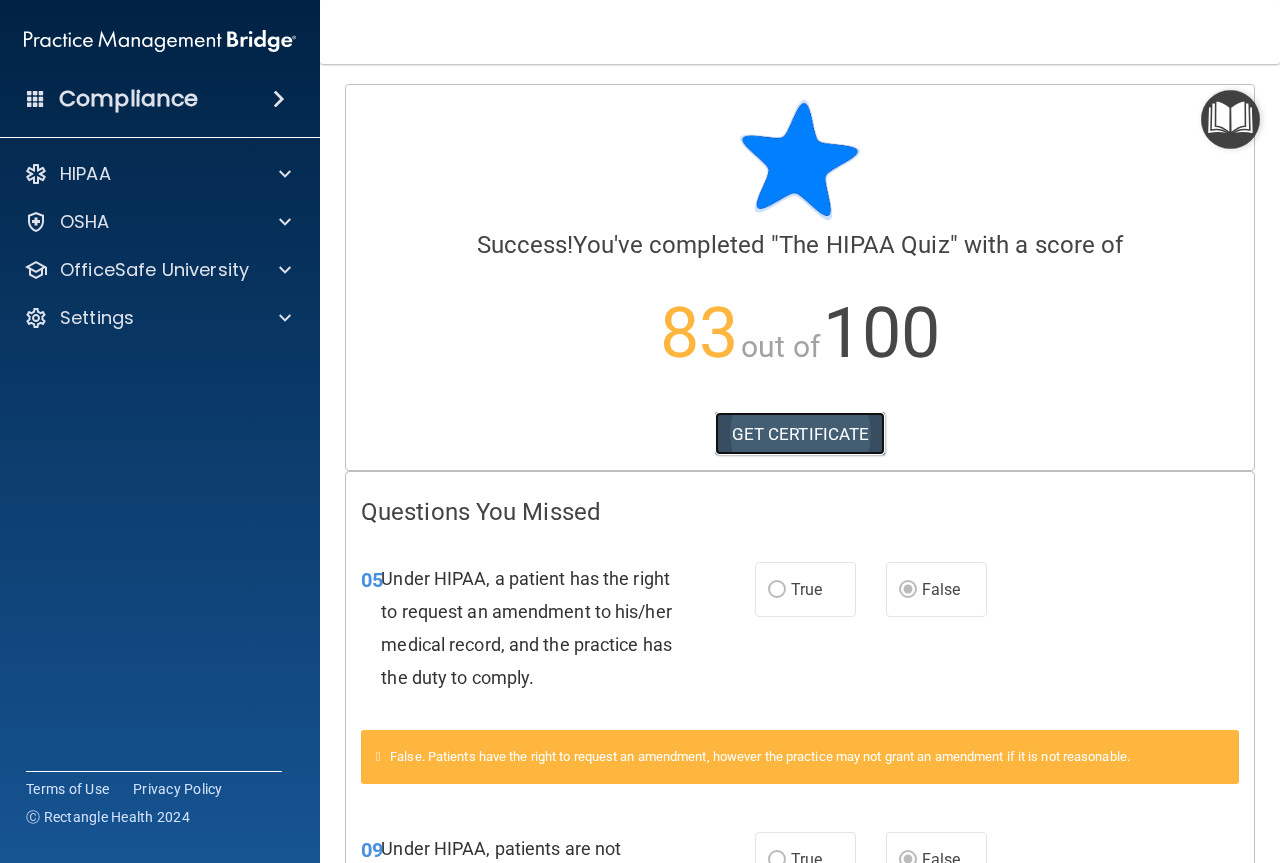 click on "GET CERTIFICATE" at bounding box center (800, 434) 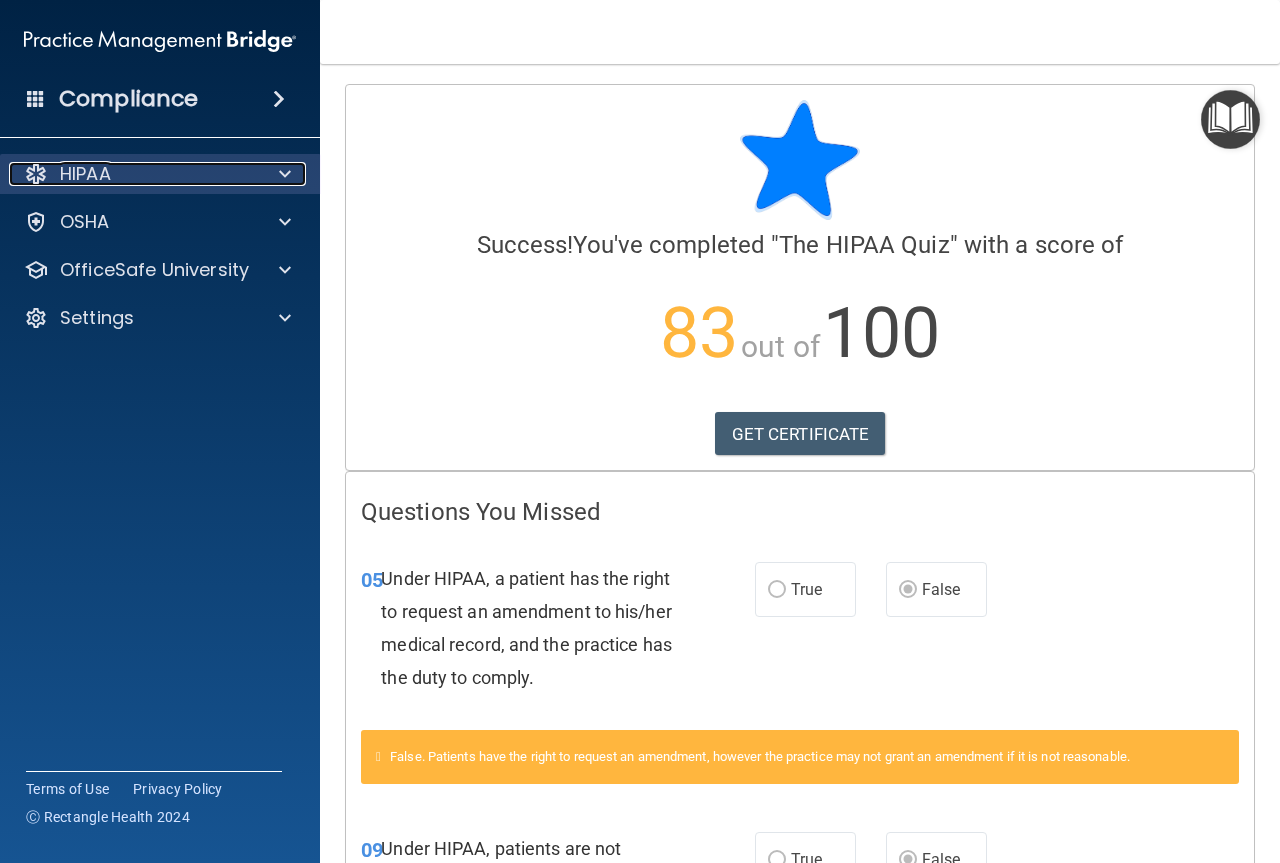 click on "HIPAA" at bounding box center [133, 174] 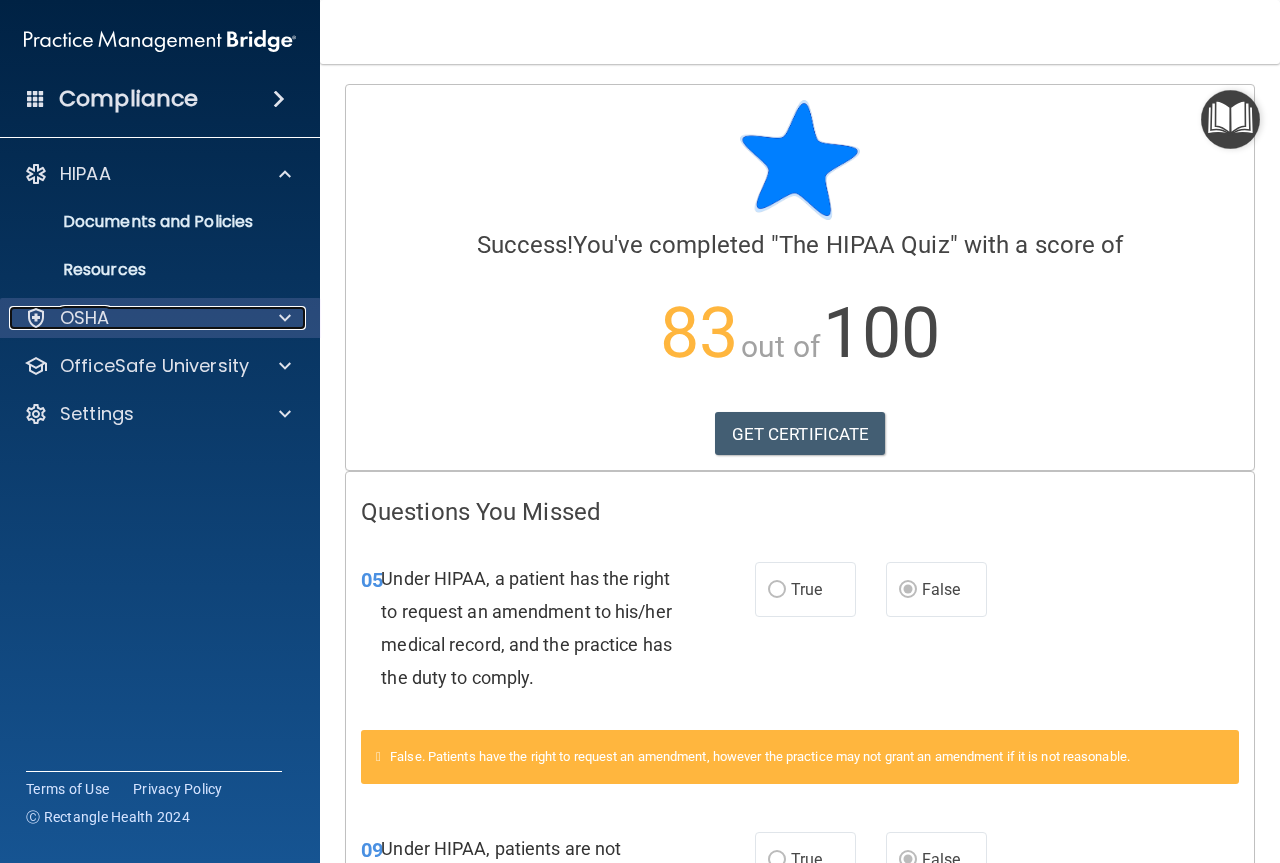 click on "OSHA" at bounding box center (133, 318) 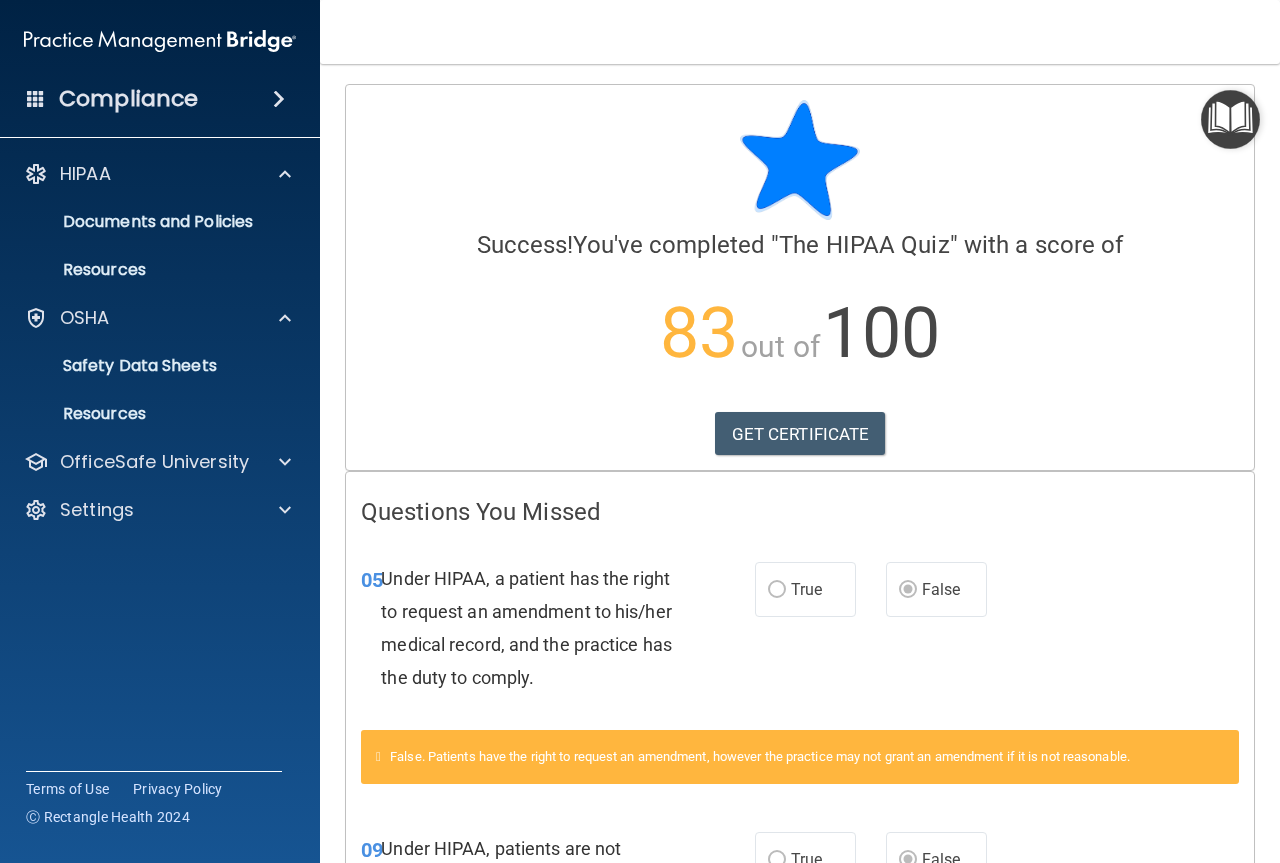 click on "Compliance" at bounding box center [128, 99] 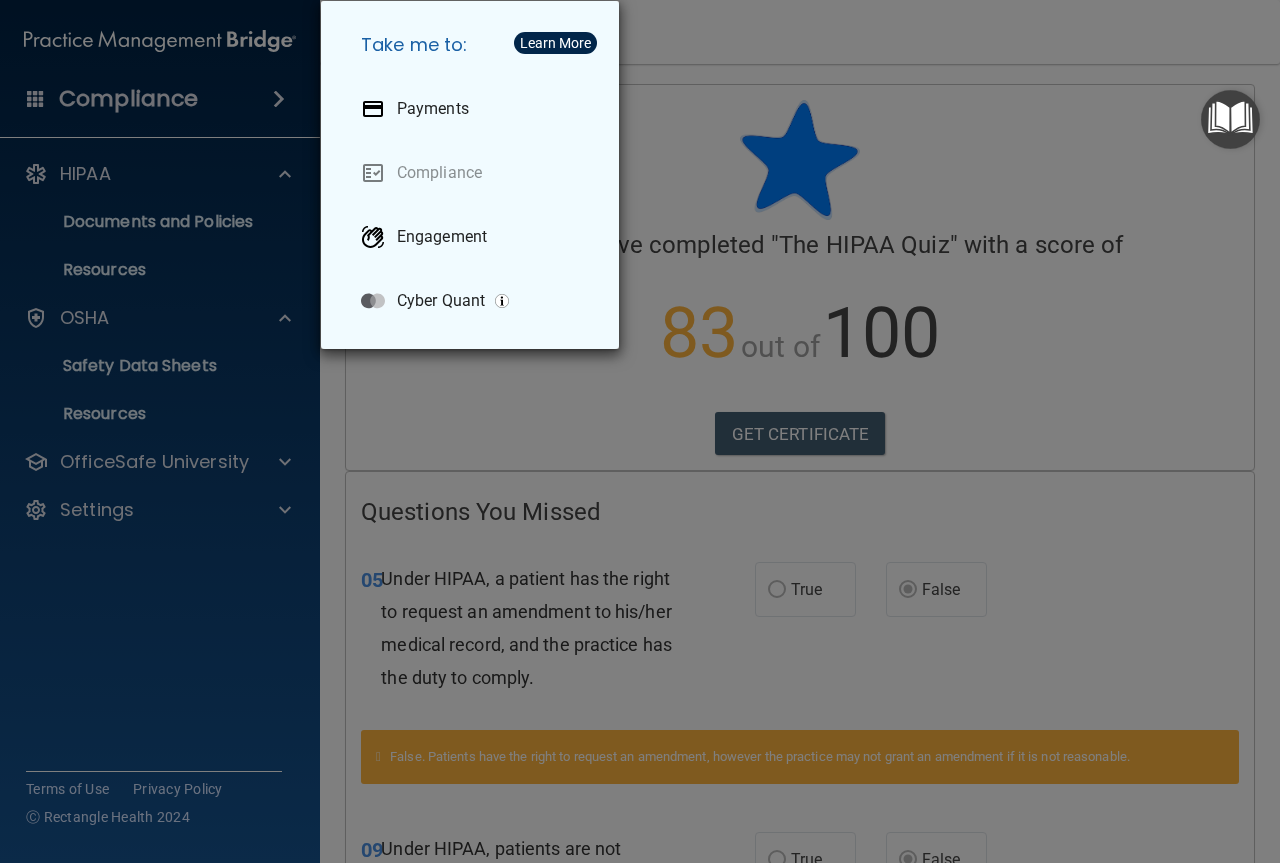 click on "Take me to:             Payments                   Compliance                     Engagement                     Cyber Quant" at bounding box center [640, 431] 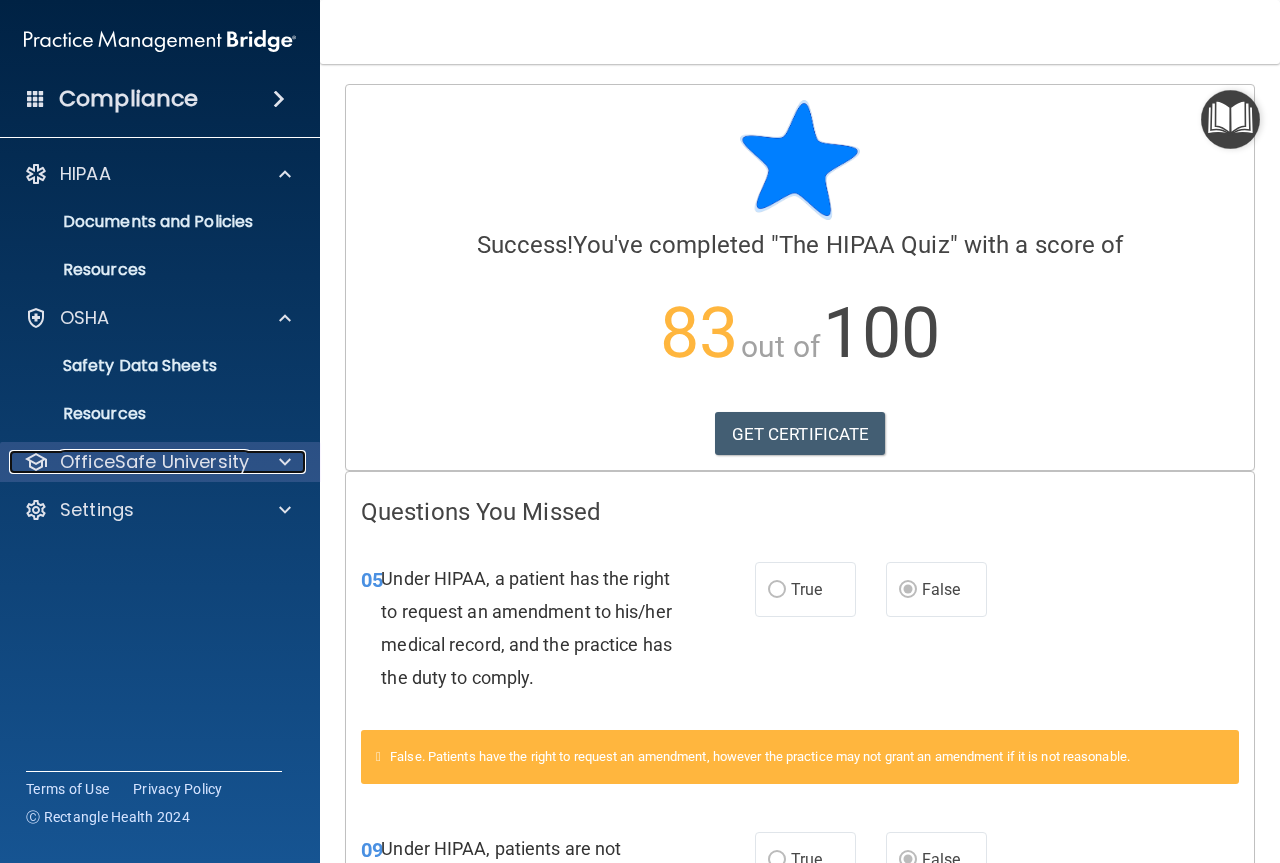 click on "OfficeSafe University" at bounding box center (154, 462) 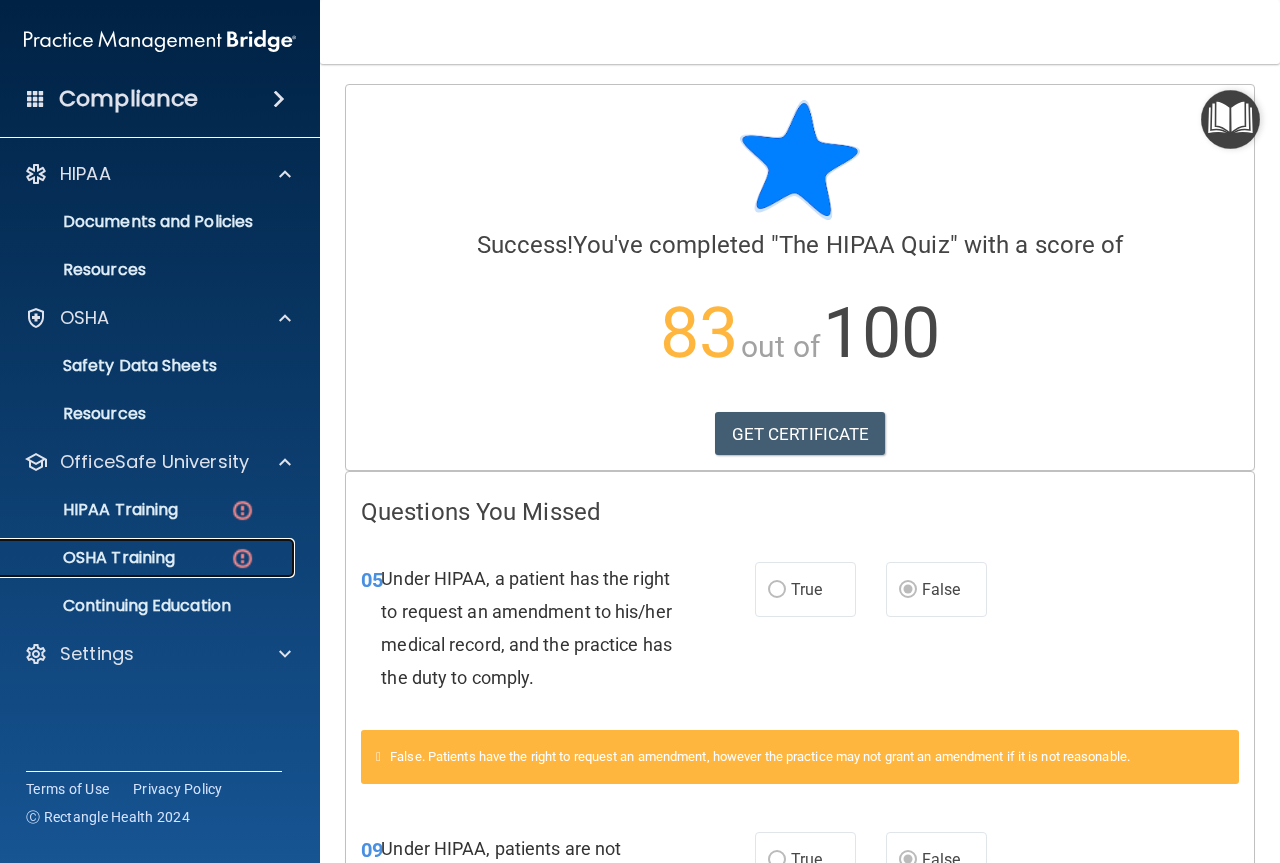 click on "OSHA Training" at bounding box center [94, 558] 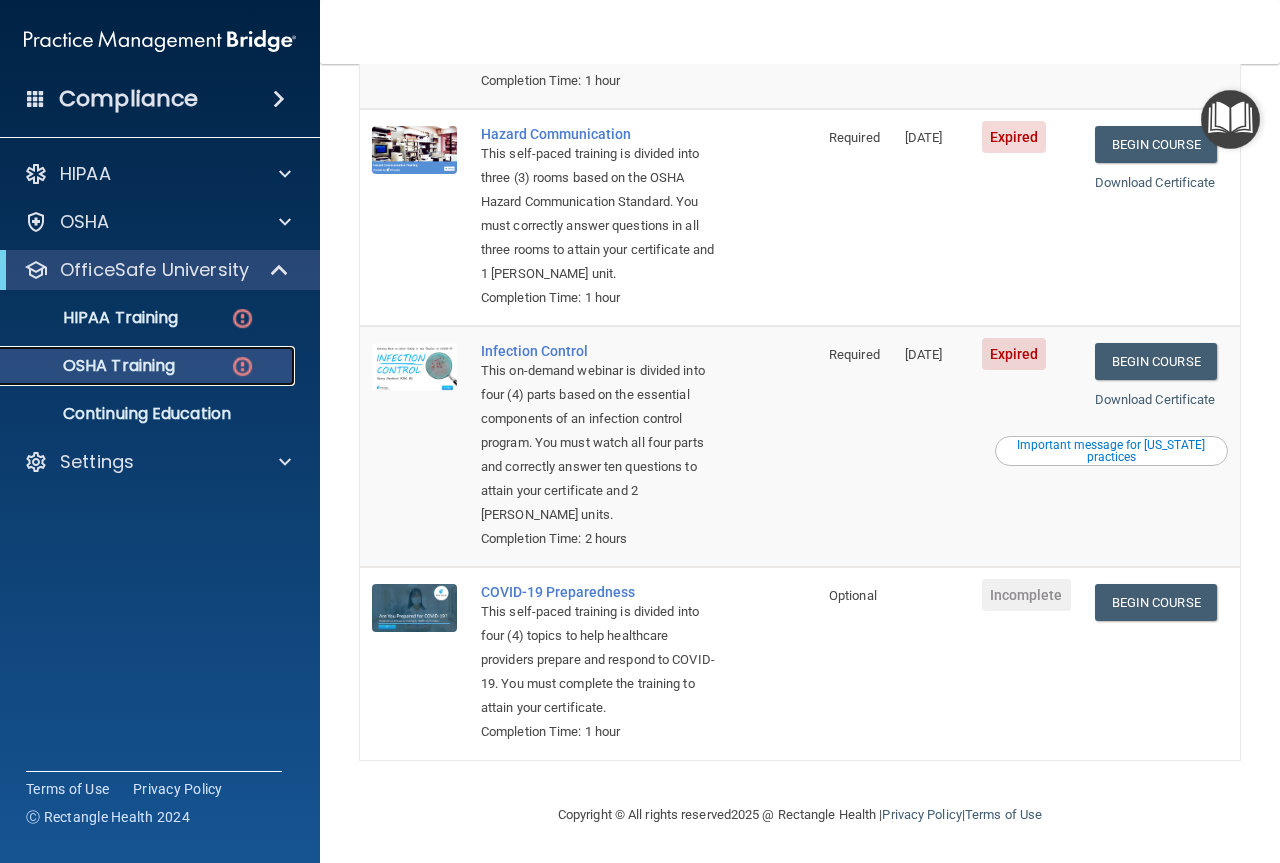 scroll, scrollTop: 0, scrollLeft: 0, axis: both 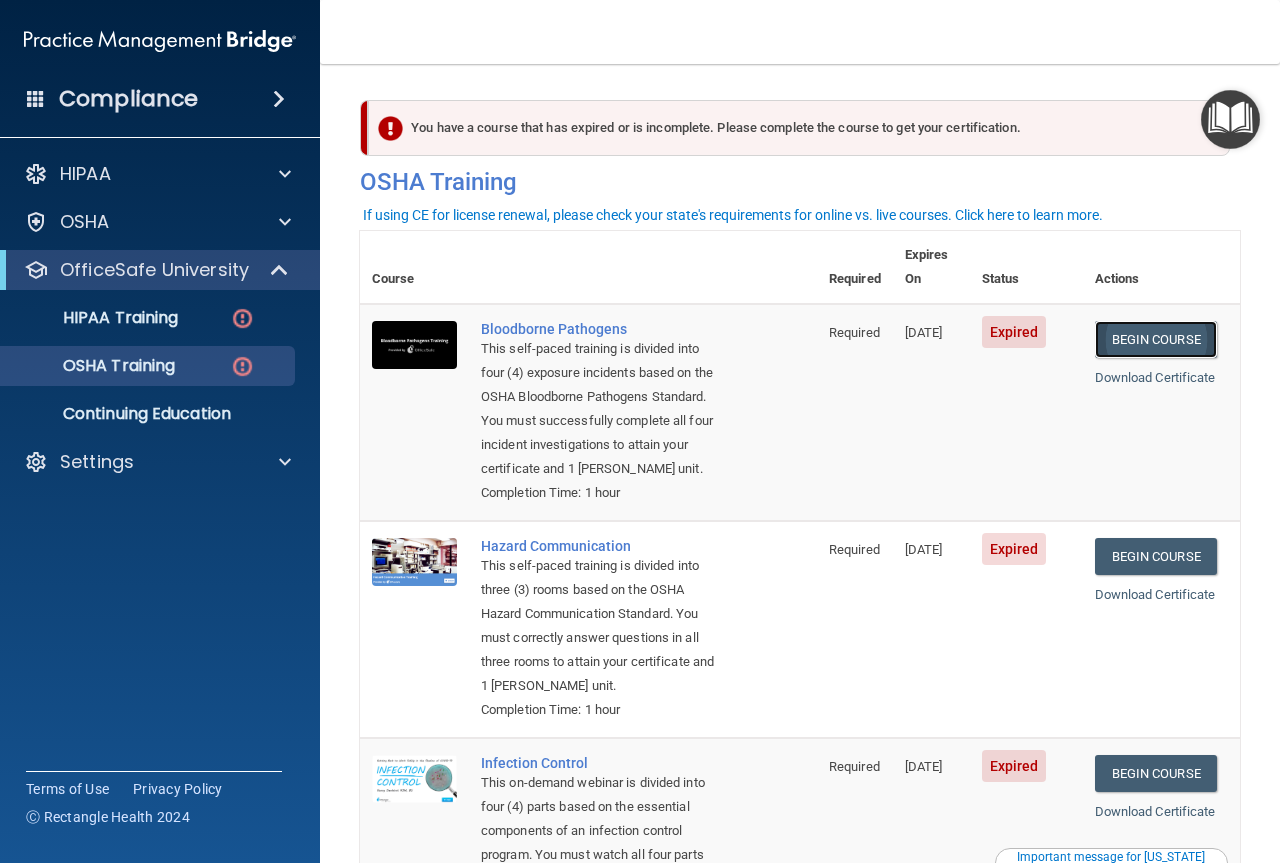 click on "Begin Course" at bounding box center [1156, 339] 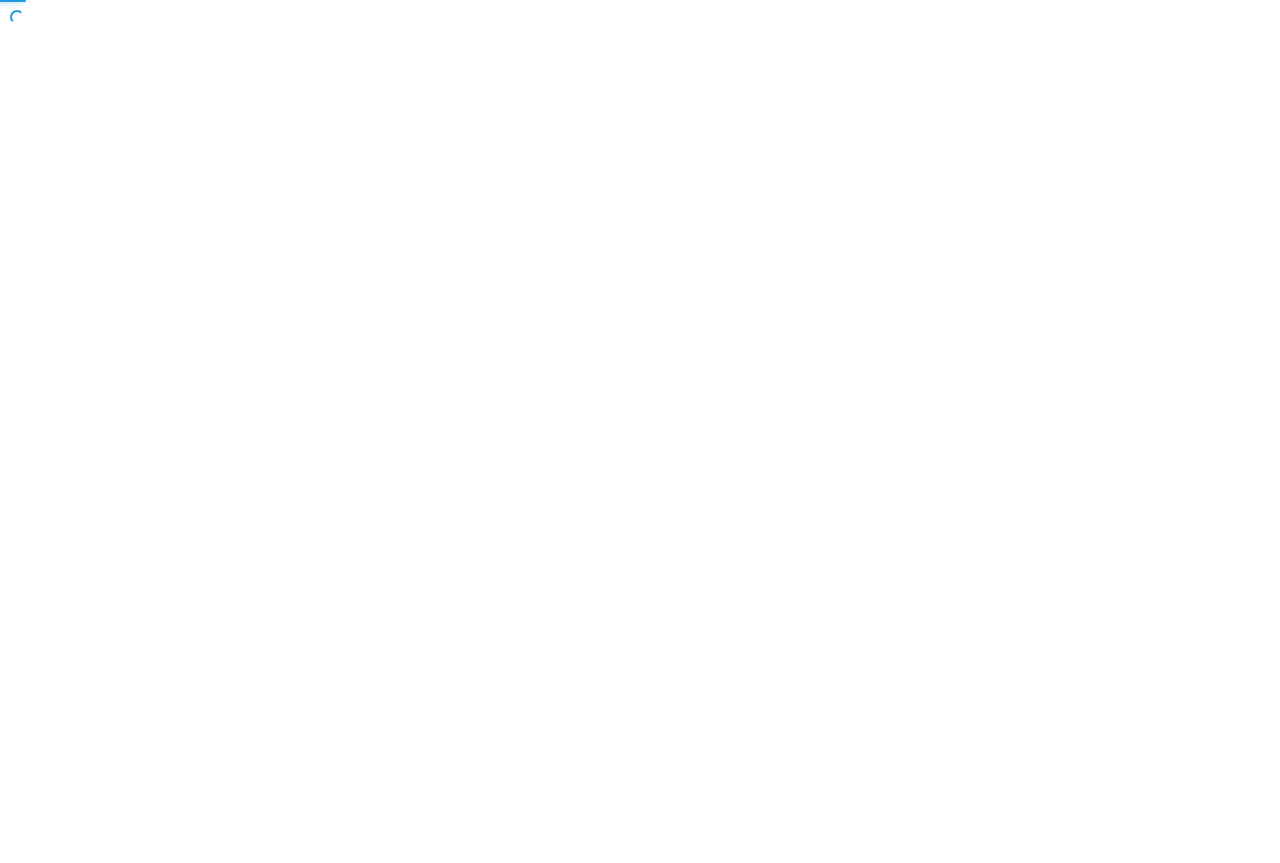 scroll, scrollTop: 0, scrollLeft: 0, axis: both 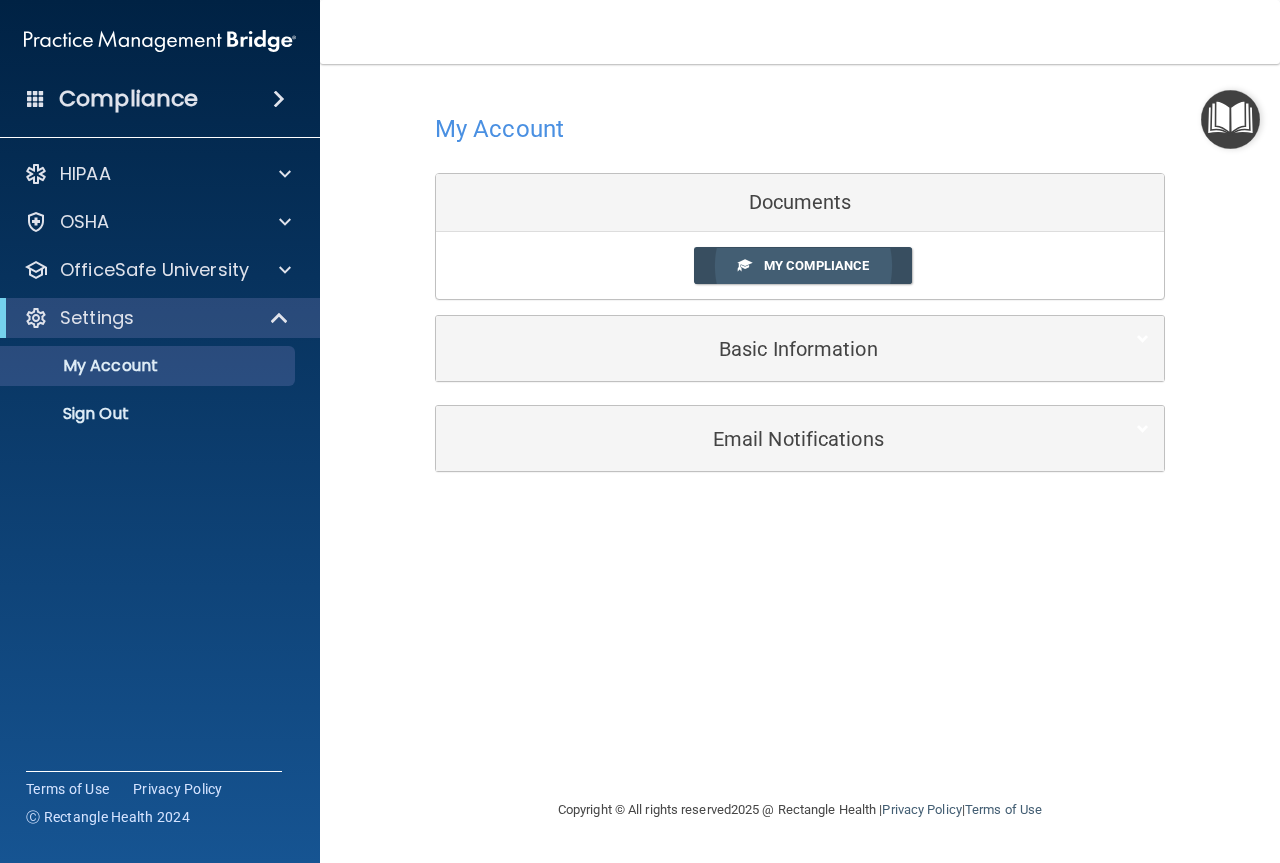 click on "My Compliance" at bounding box center (816, 265) 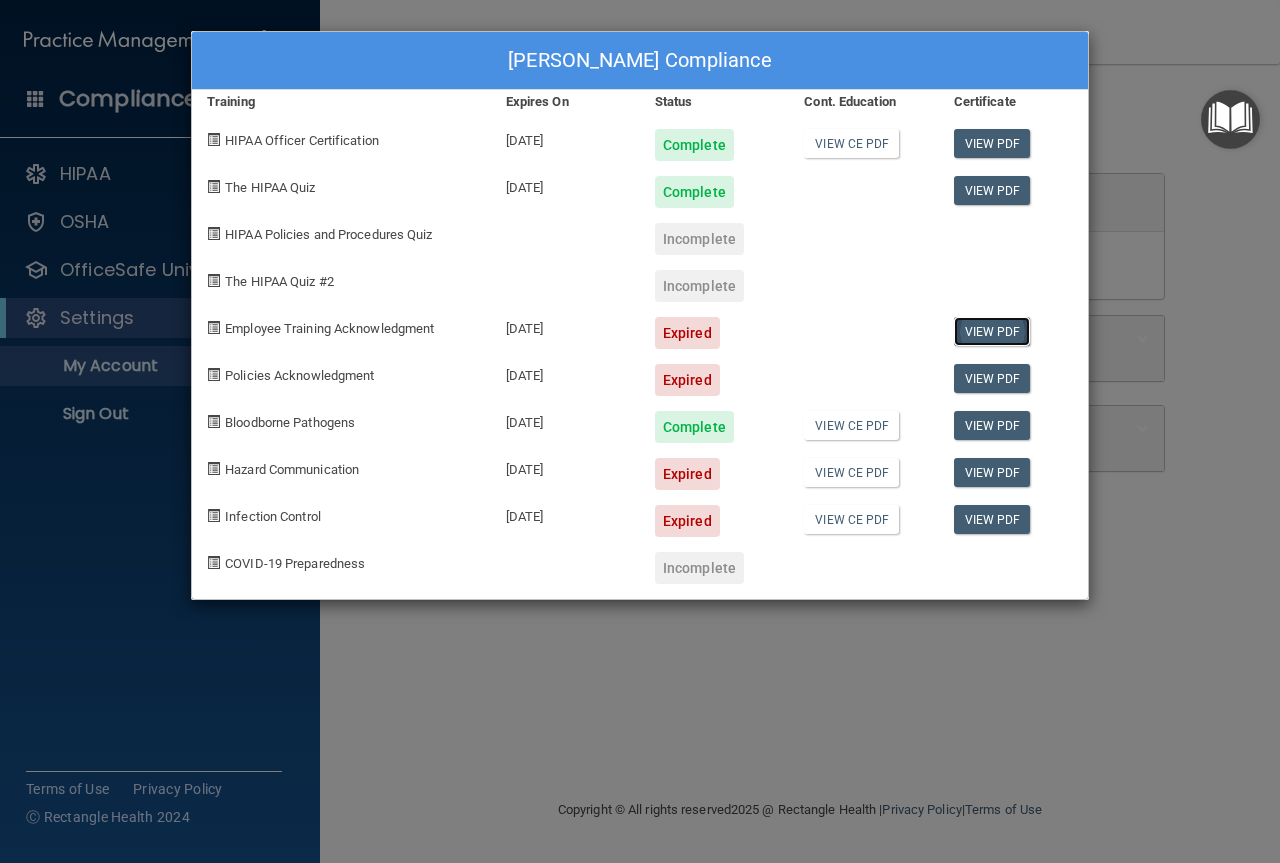 click on "View PDF" at bounding box center [992, 331] 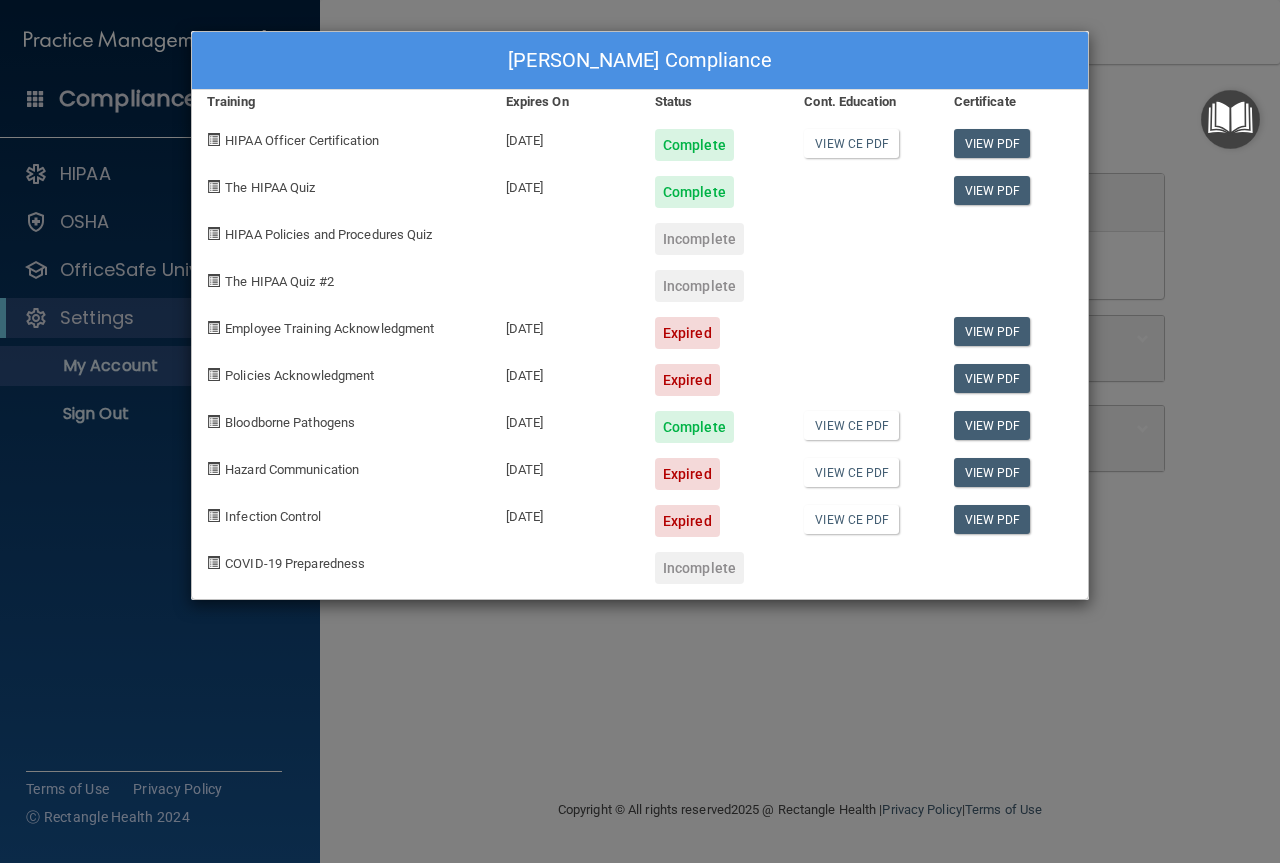 click at bounding box center [213, 233] 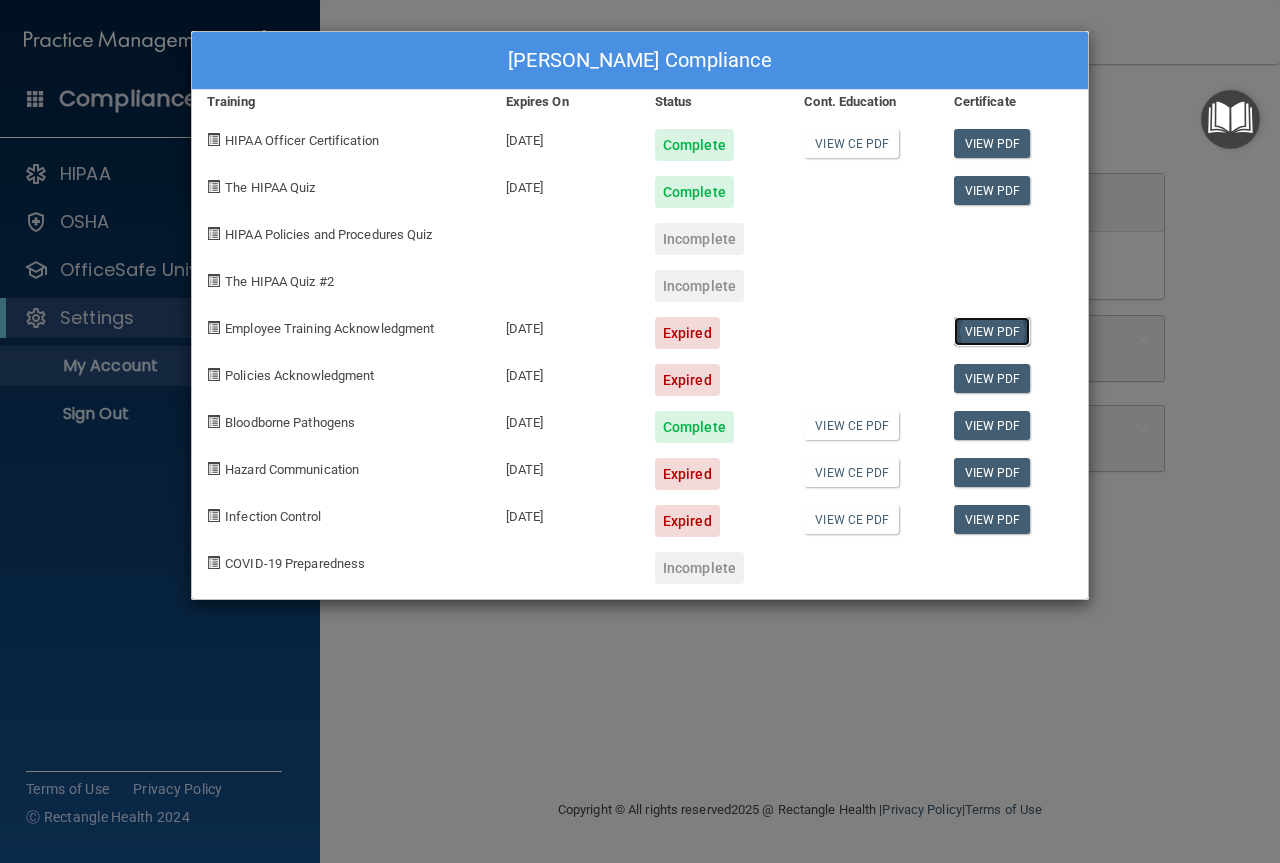 click on "View PDF" at bounding box center [992, 331] 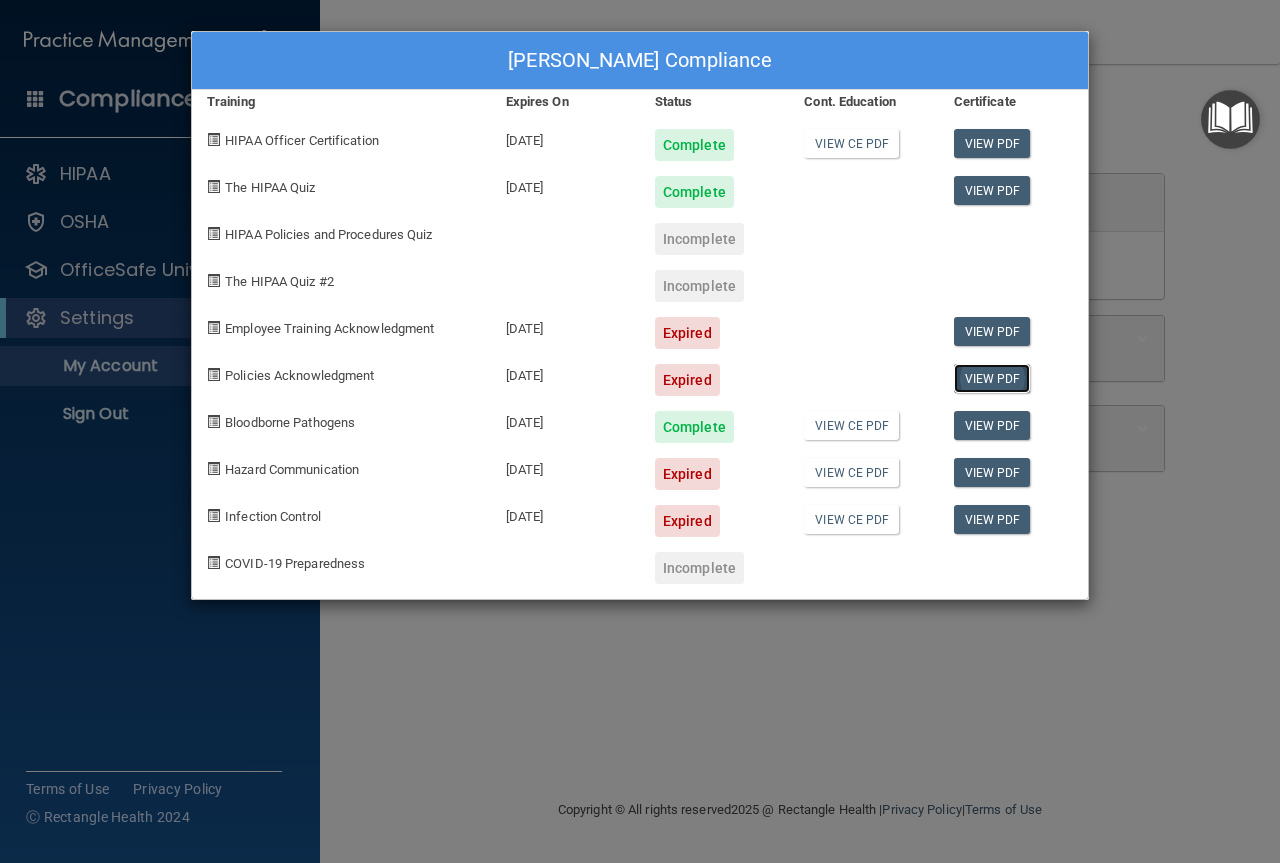 click on "View PDF" at bounding box center (992, 378) 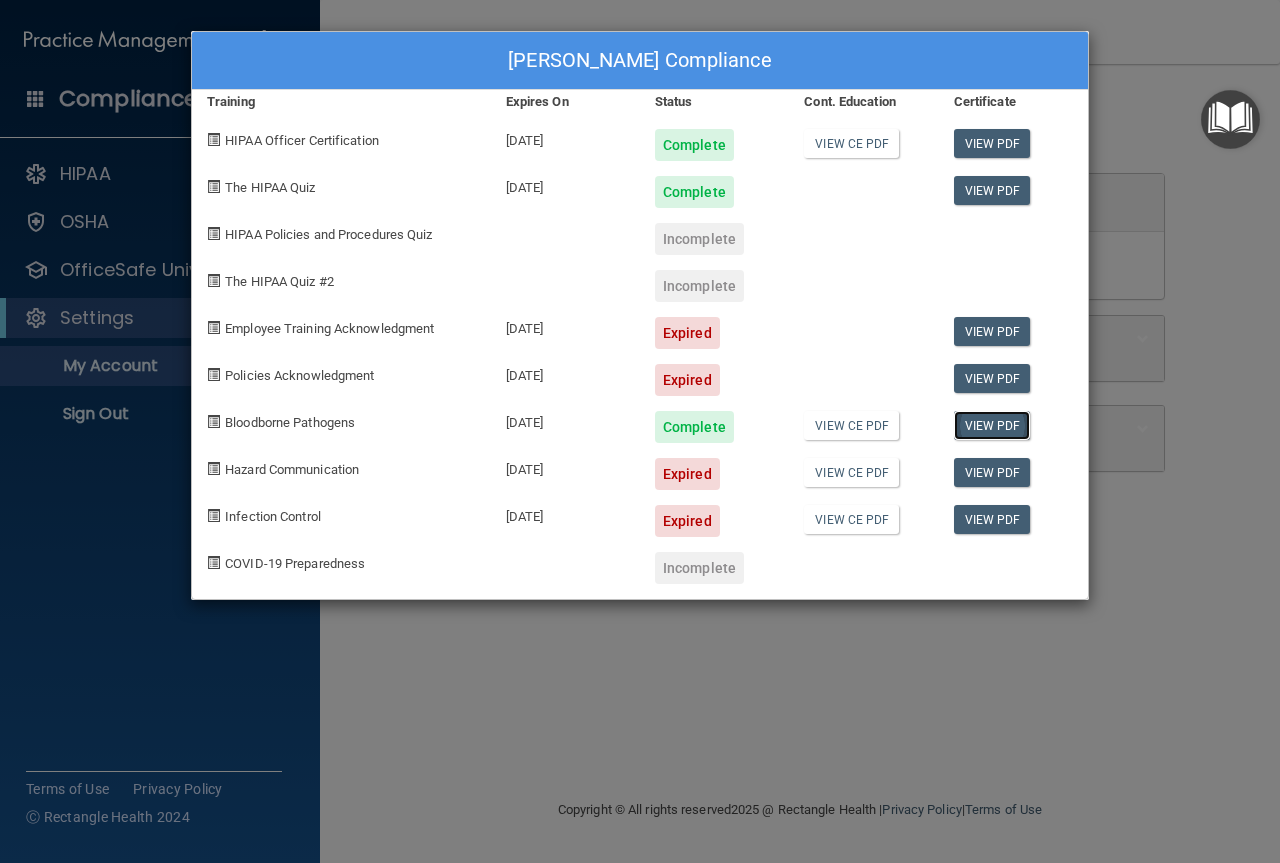 click on "View PDF" at bounding box center [992, 425] 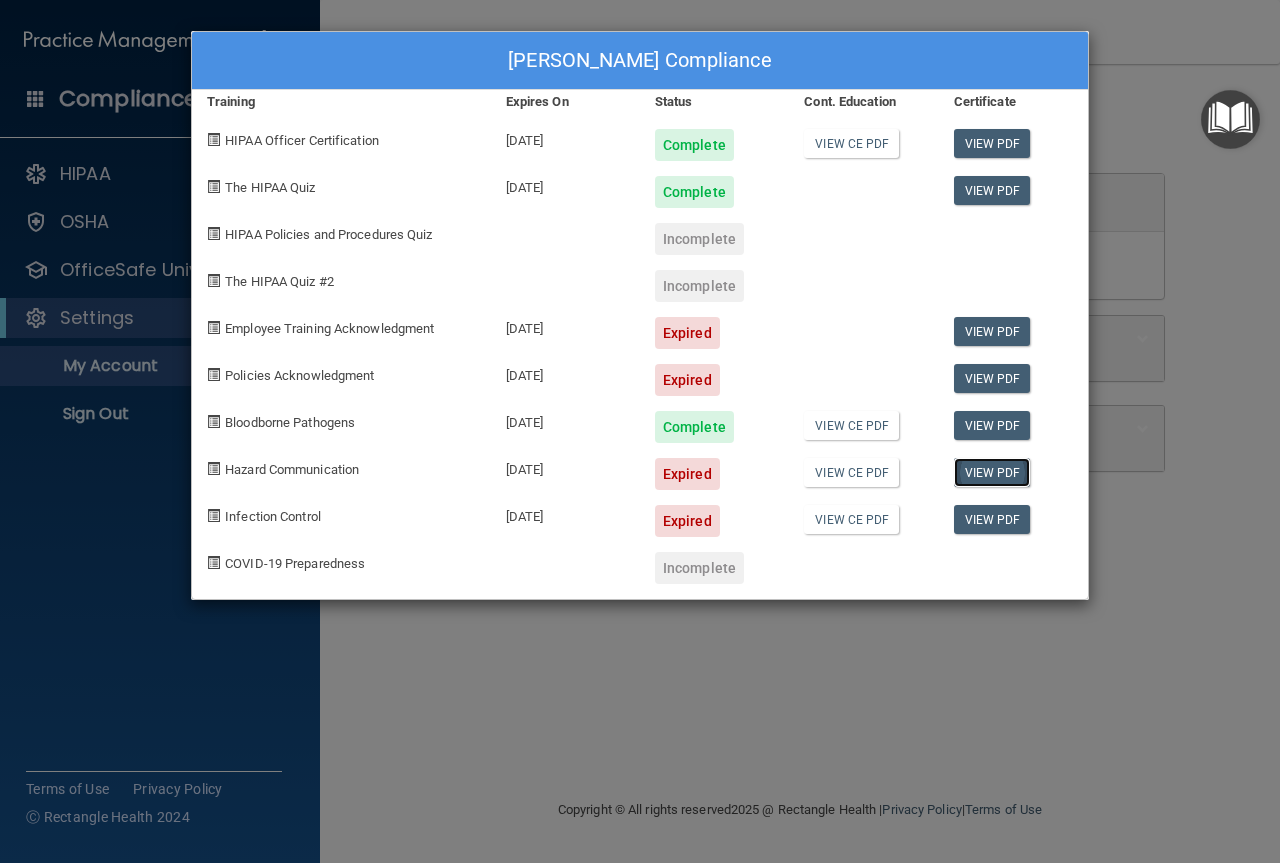 click on "View PDF" at bounding box center [992, 472] 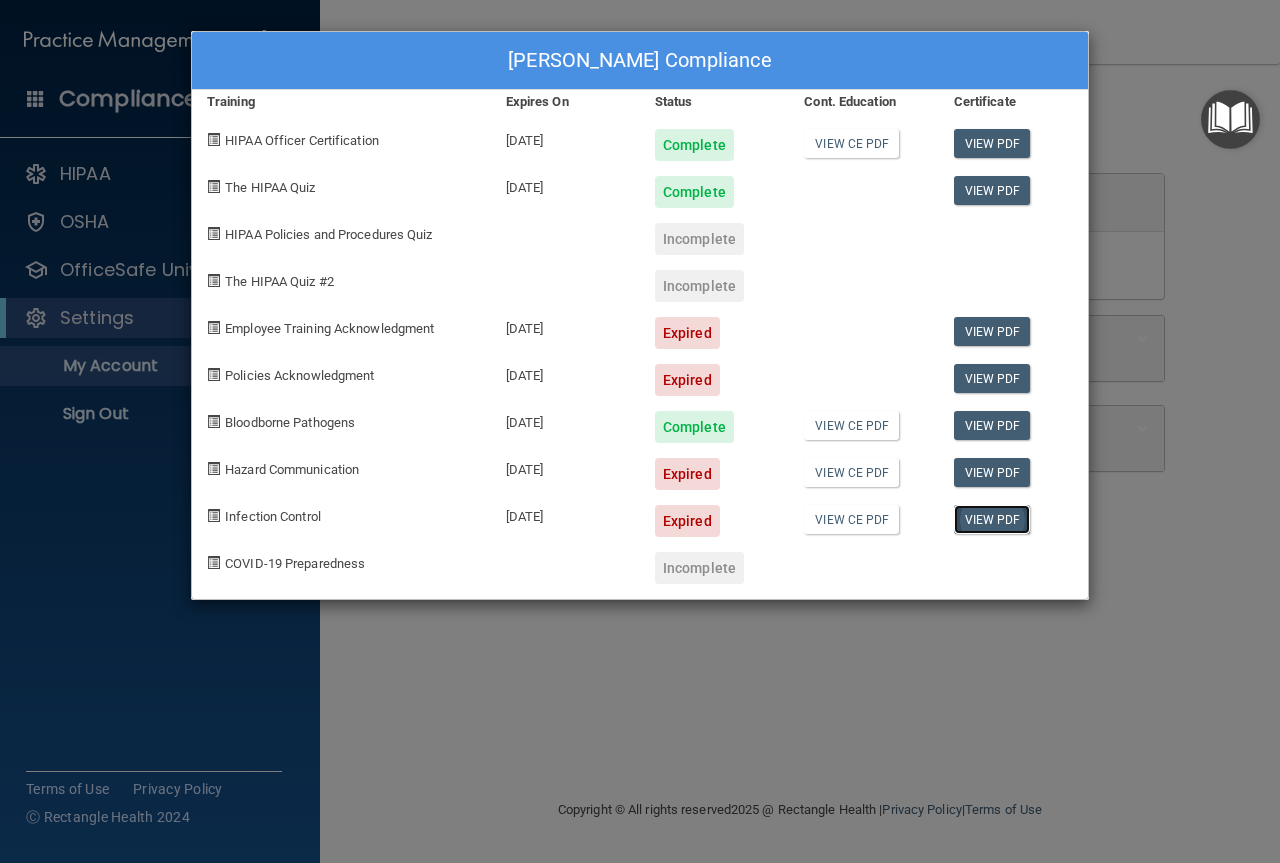 click on "View PDF" at bounding box center [992, 519] 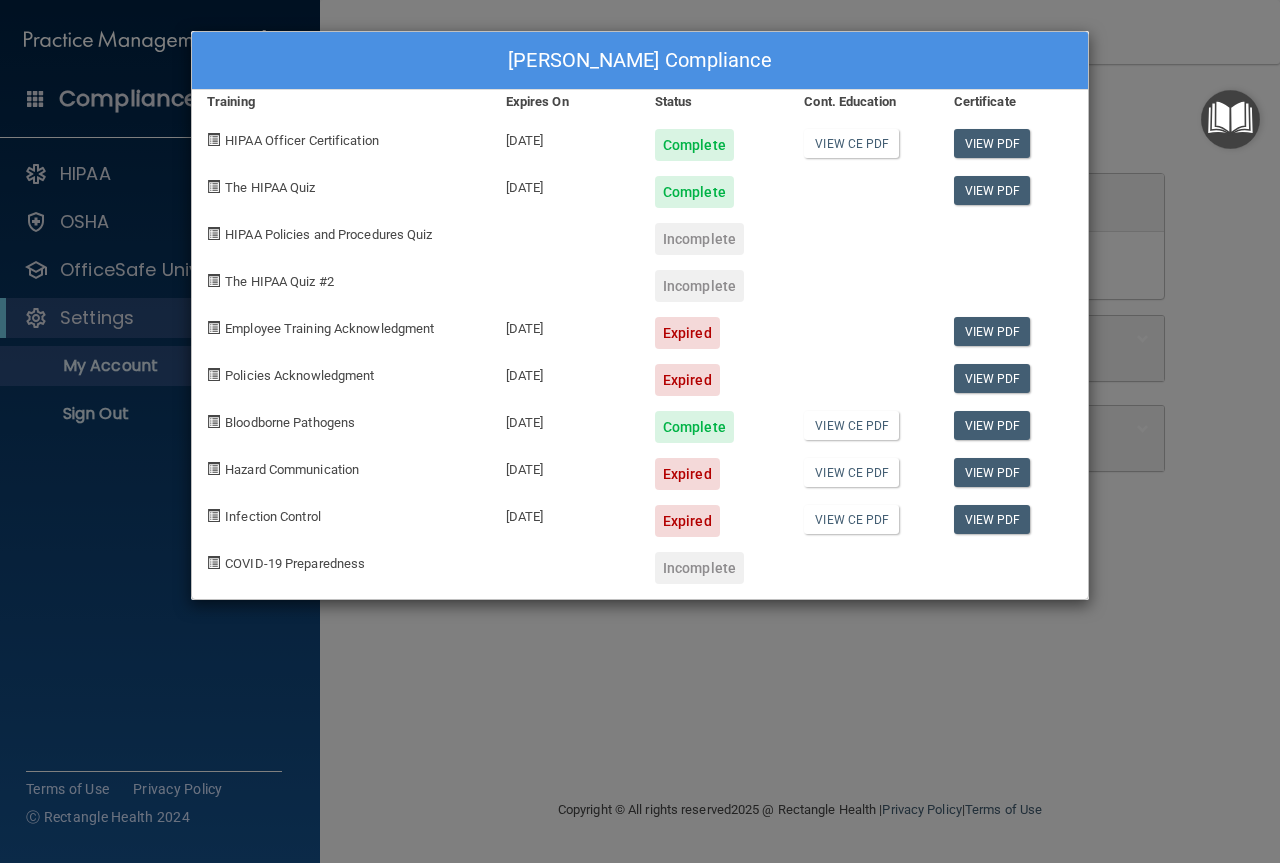click on "Lisa Savitt's Compliance      Training   Expires On   Status   Cont. Education   Certificate         HIPAA Officer Certification      04/02/2026       Complete        View CE PDF       View PDF         The HIPAA Quiz      07/28/2026       Complete              View PDF         HIPAA Policies and Procedures Quiz             Incomplete                      The HIPAA Quiz #2             Incomplete                      Employee Training Acknowledgment      06/05/2025       Expired              View PDF         Policies Acknowledgment      06/05/2025       Expired              View PDF         Bloodborne Pathogens      07/28/2026       Complete        View CE PDF       View PDF         Hazard Communication      06/05/2025       Expired        View CE PDF       View PDF         Infection Control      06/05/2025       Expired        View CE PDF       View PDF         COVID-19 Preparedness             Incomplete" at bounding box center [640, 431] 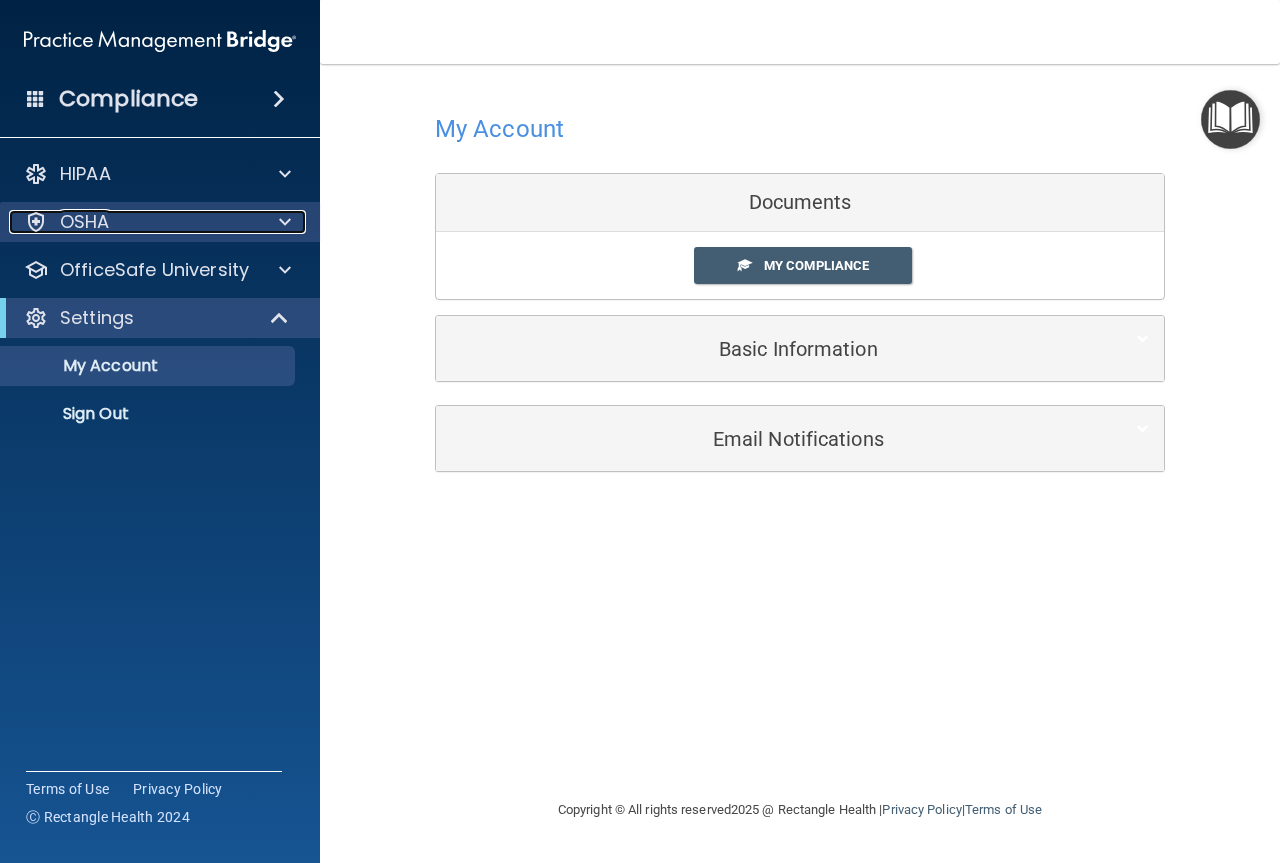 click on "OSHA" at bounding box center [85, 222] 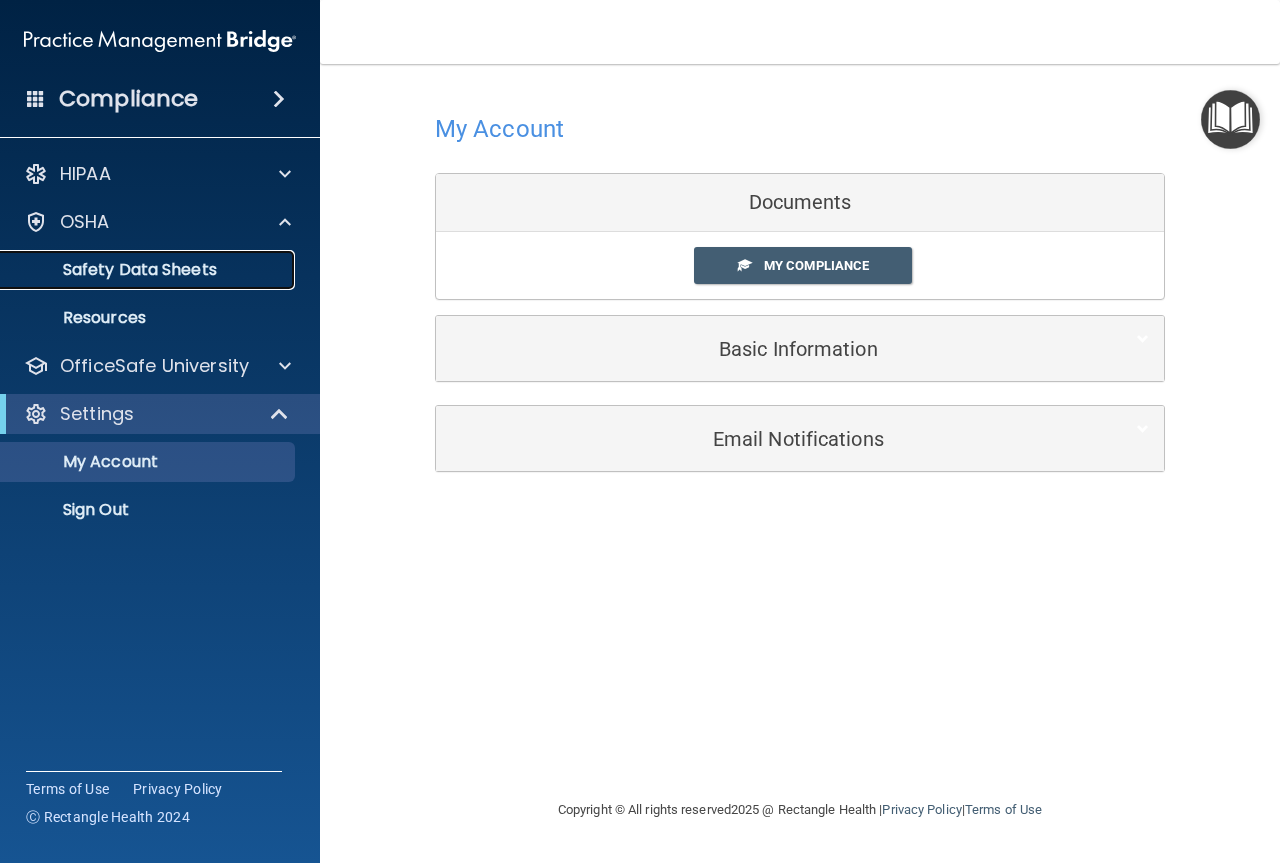 click on "Safety Data Sheets" at bounding box center (149, 270) 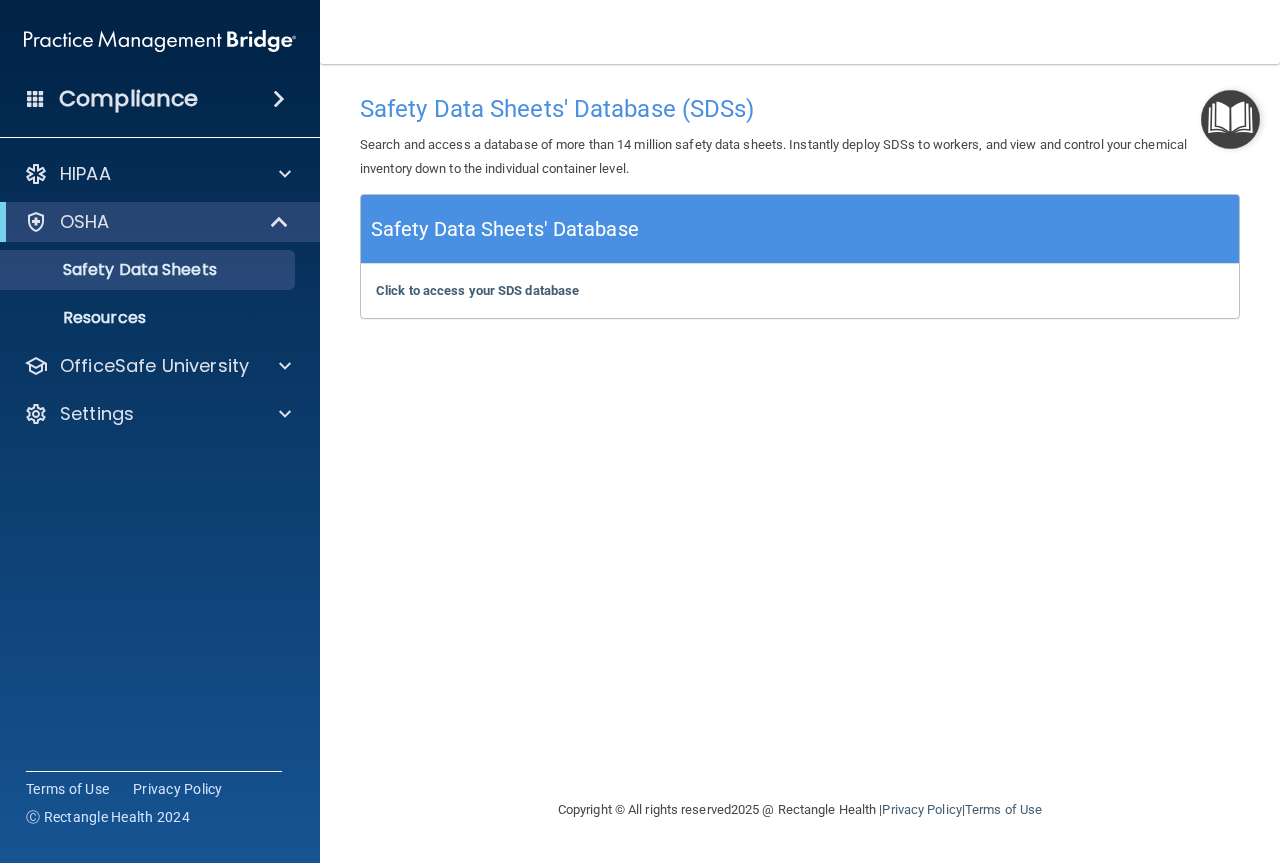 click on "Safety Data Sheets' Database" at bounding box center (505, 229) 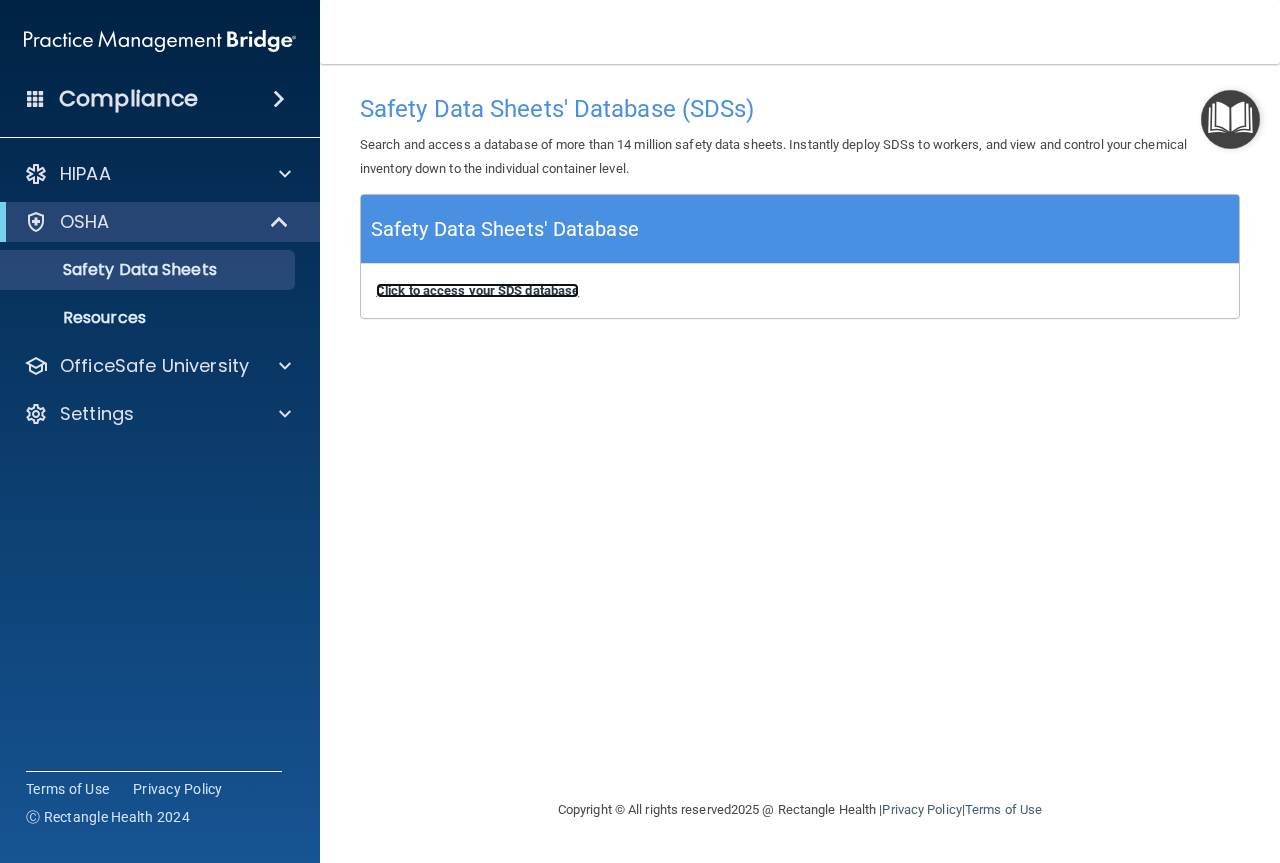 click on "Click to access your SDS database" at bounding box center (477, 290) 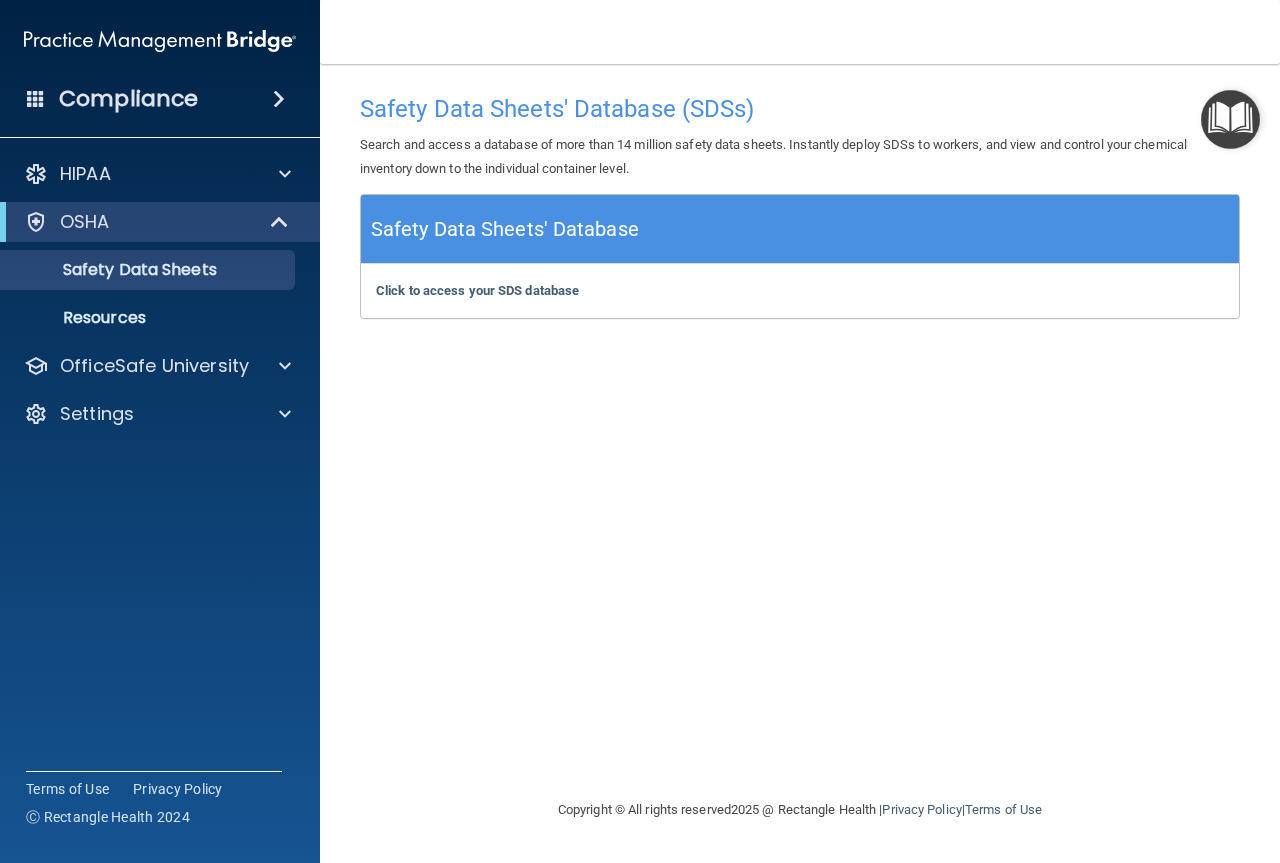 click on "Compliance" at bounding box center (160, 99) 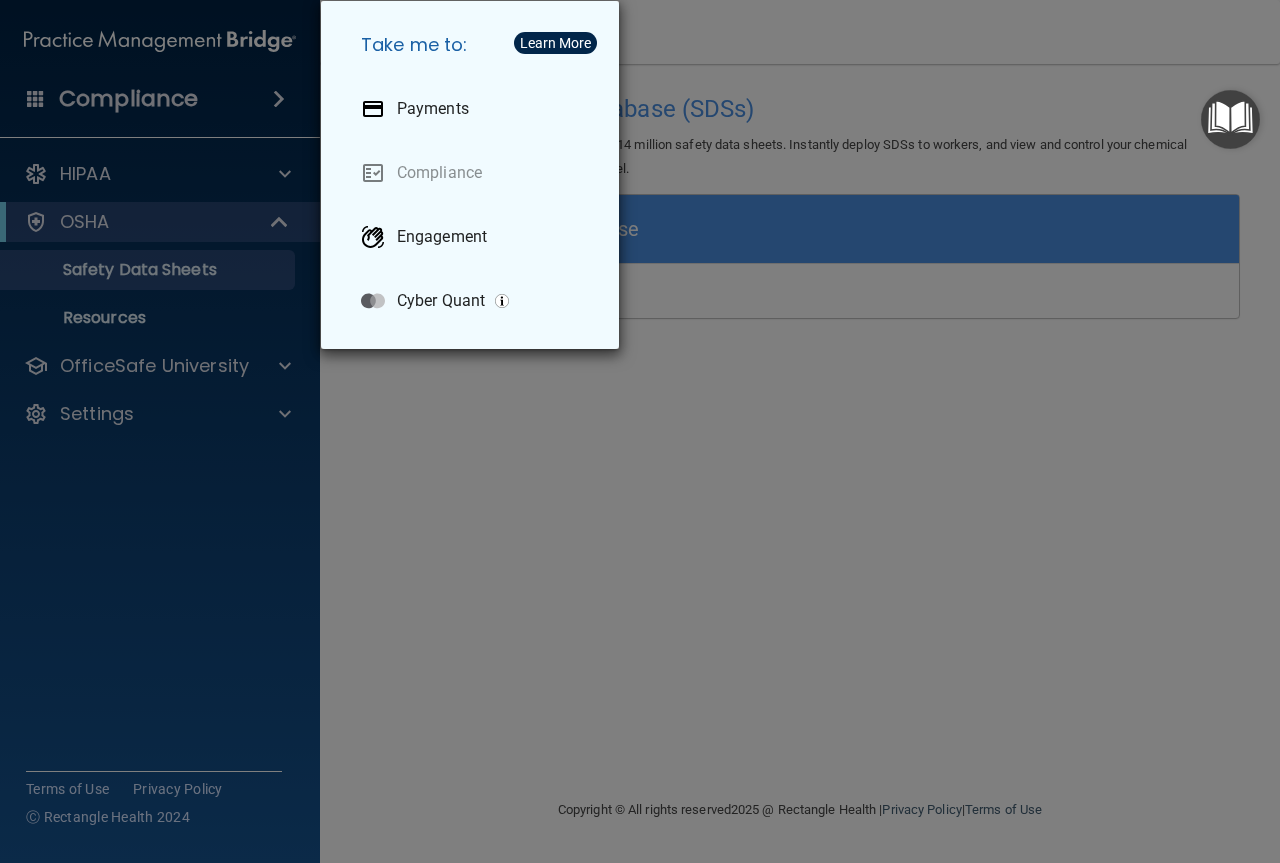 click on "Take me to:             Payments                   Compliance                     Engagement                     Cyber Quant" at bounding box center (640, 431) 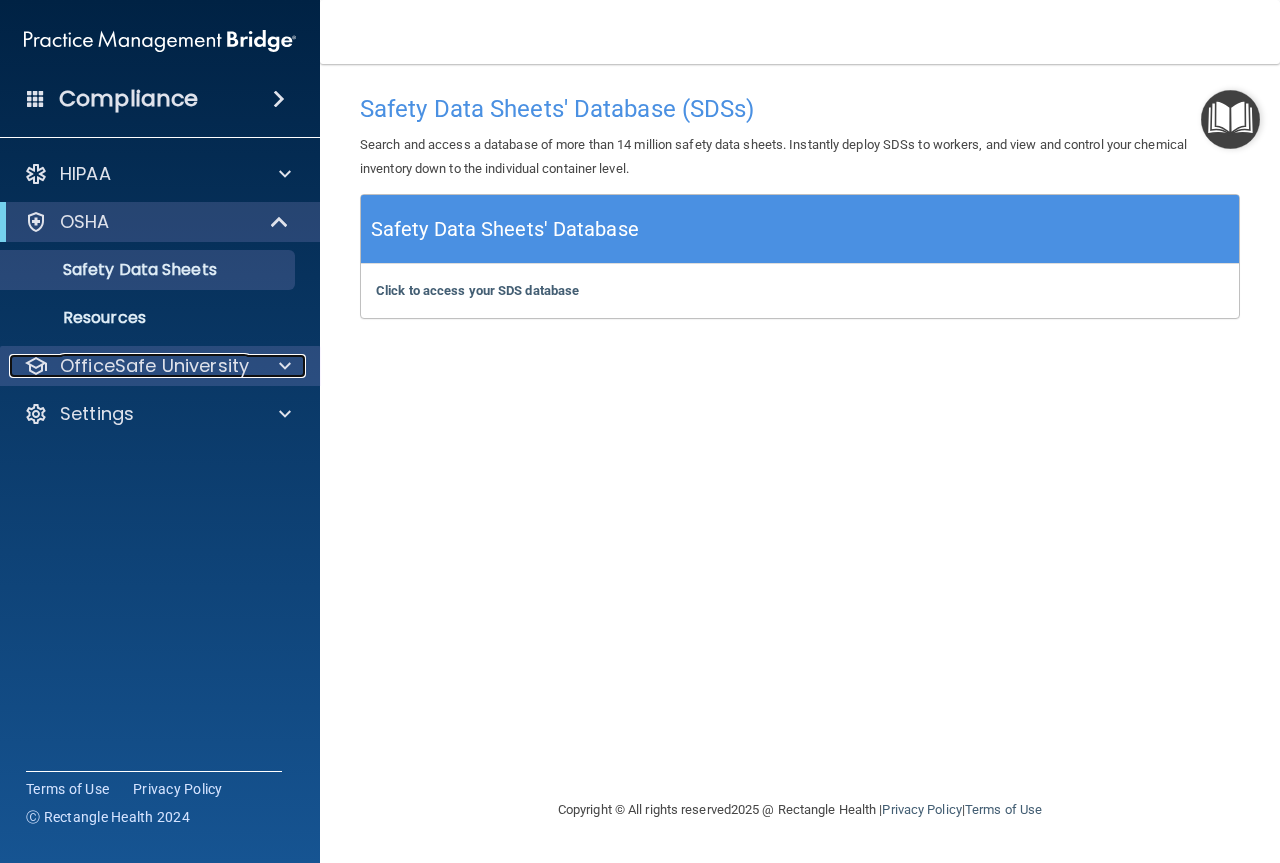 click at bounding box center (285, 366) 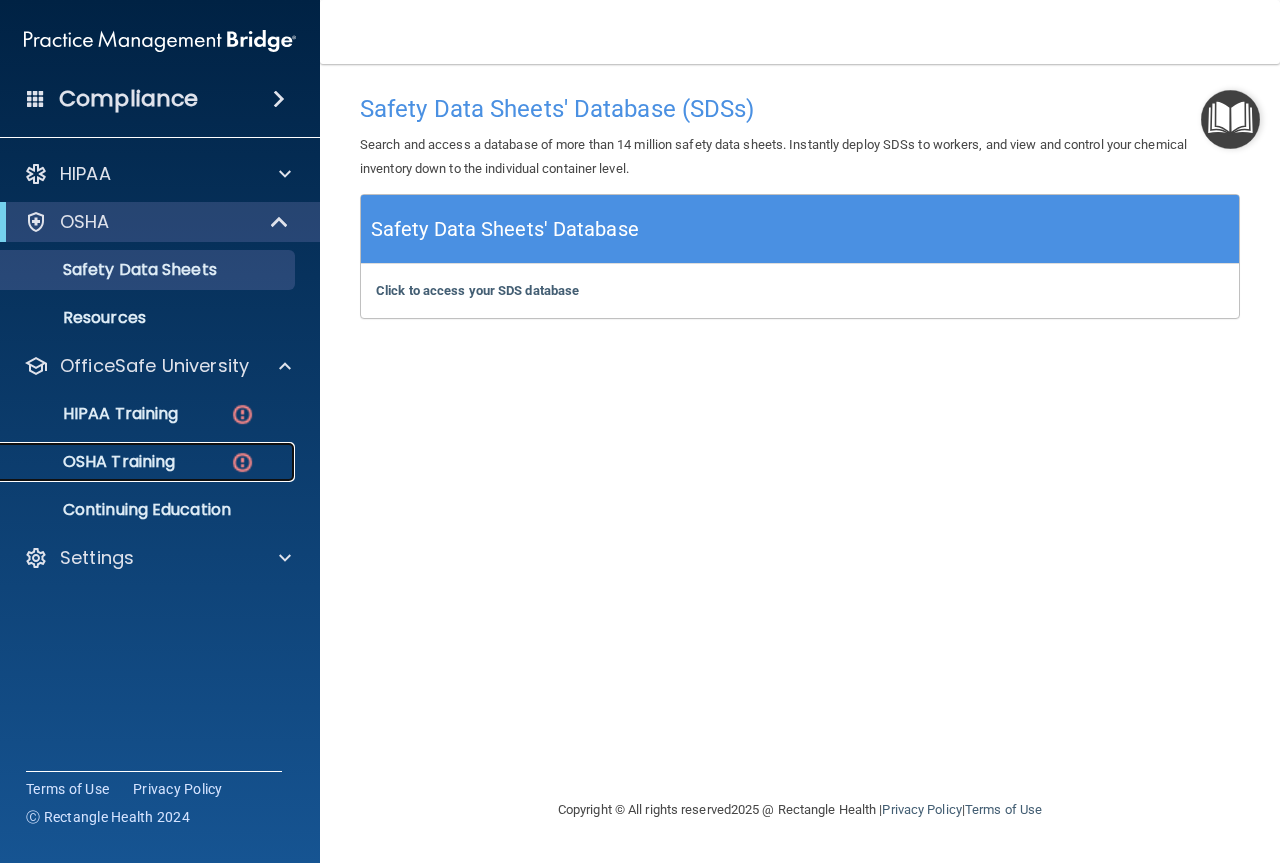 click on "OSHA Training" at bounding box center (94, 462) 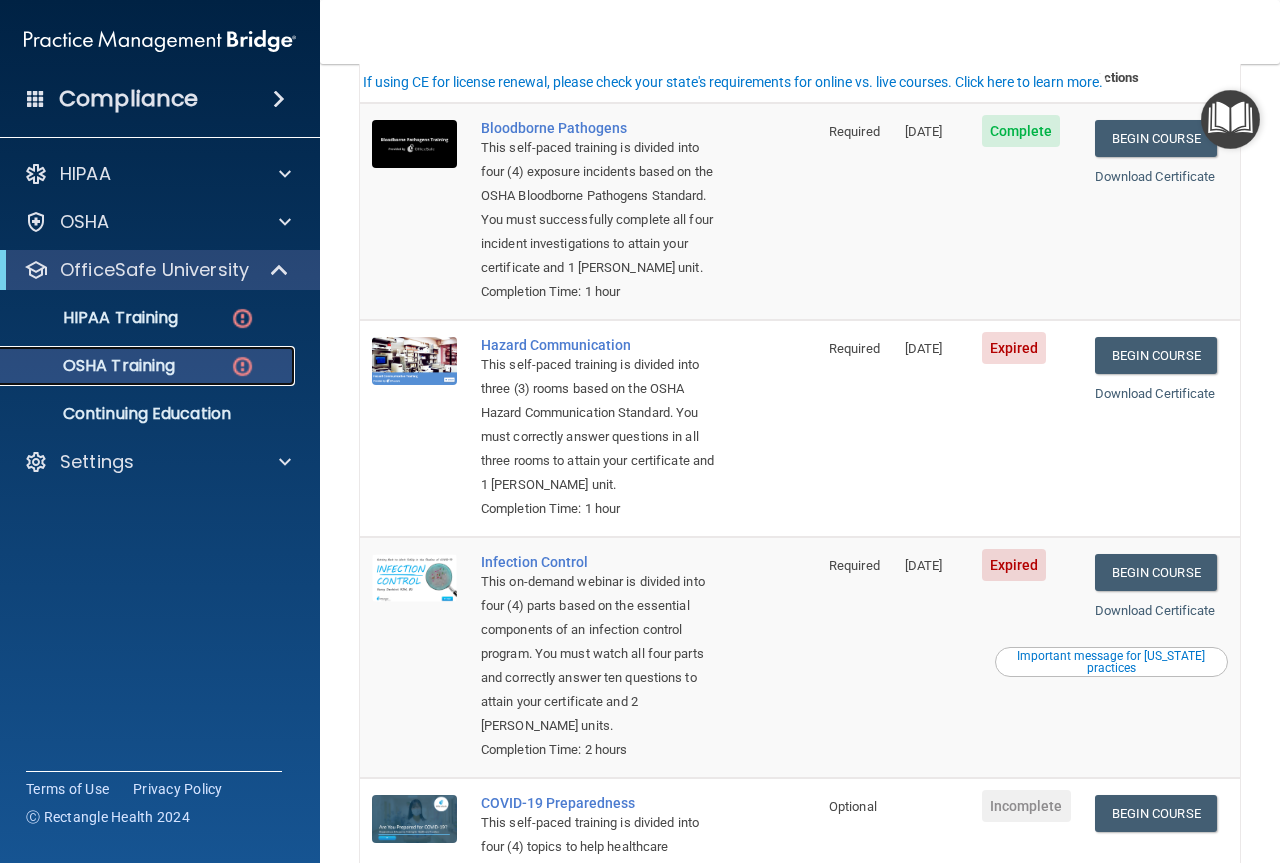 scroll, scrollTop: 300, scrollLeft: 0, axis: vertical 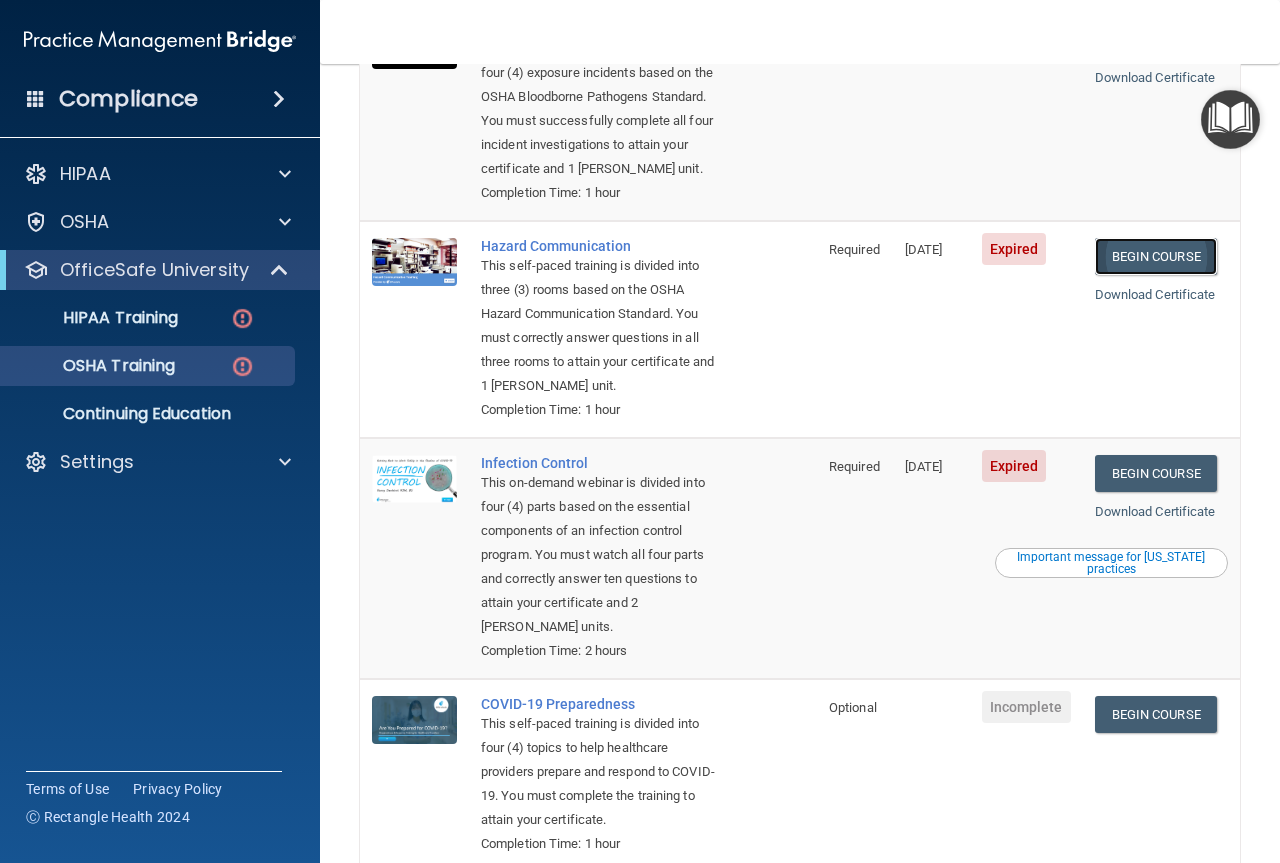 click on "Begin Course" at bounding box center (1156, 256) 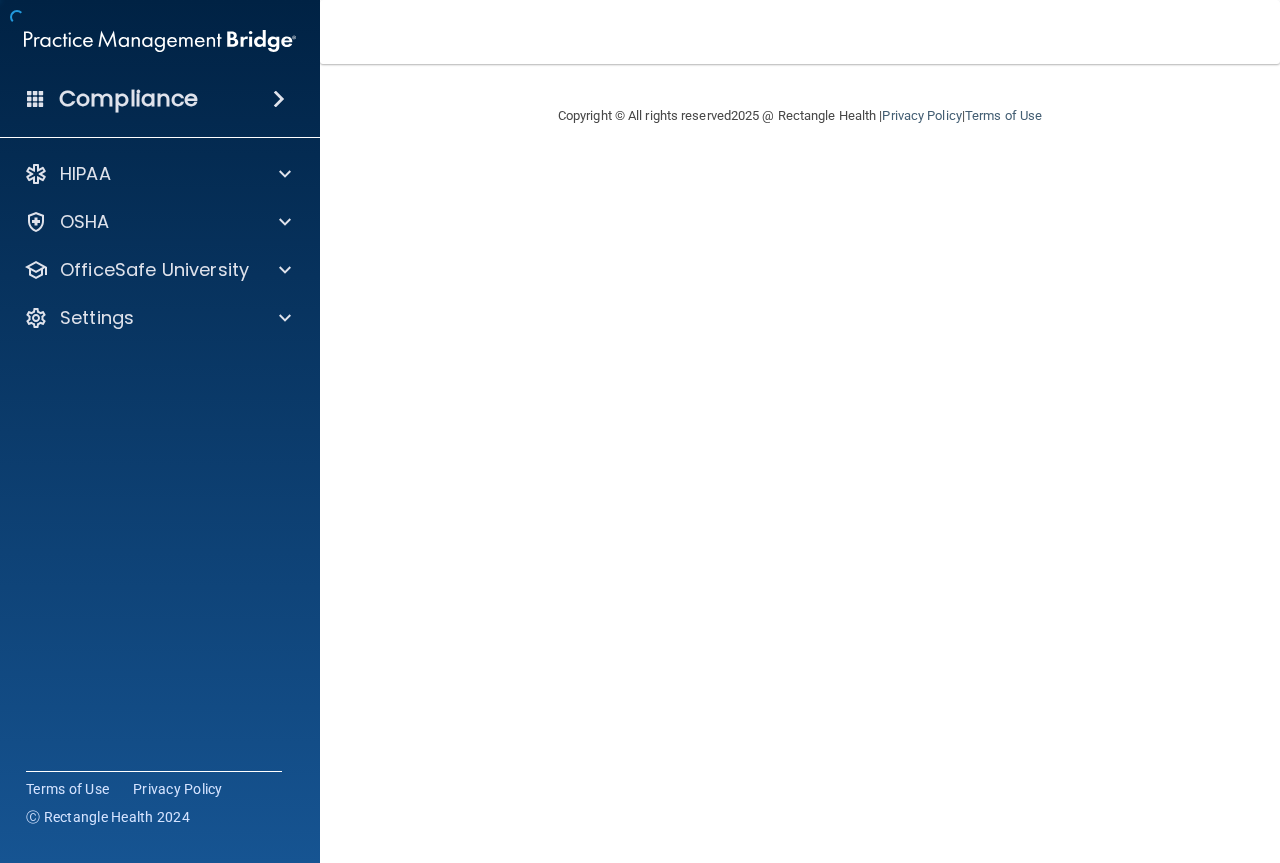 scroll, scrollTop: 0, scrollLeft: 0, axis: both 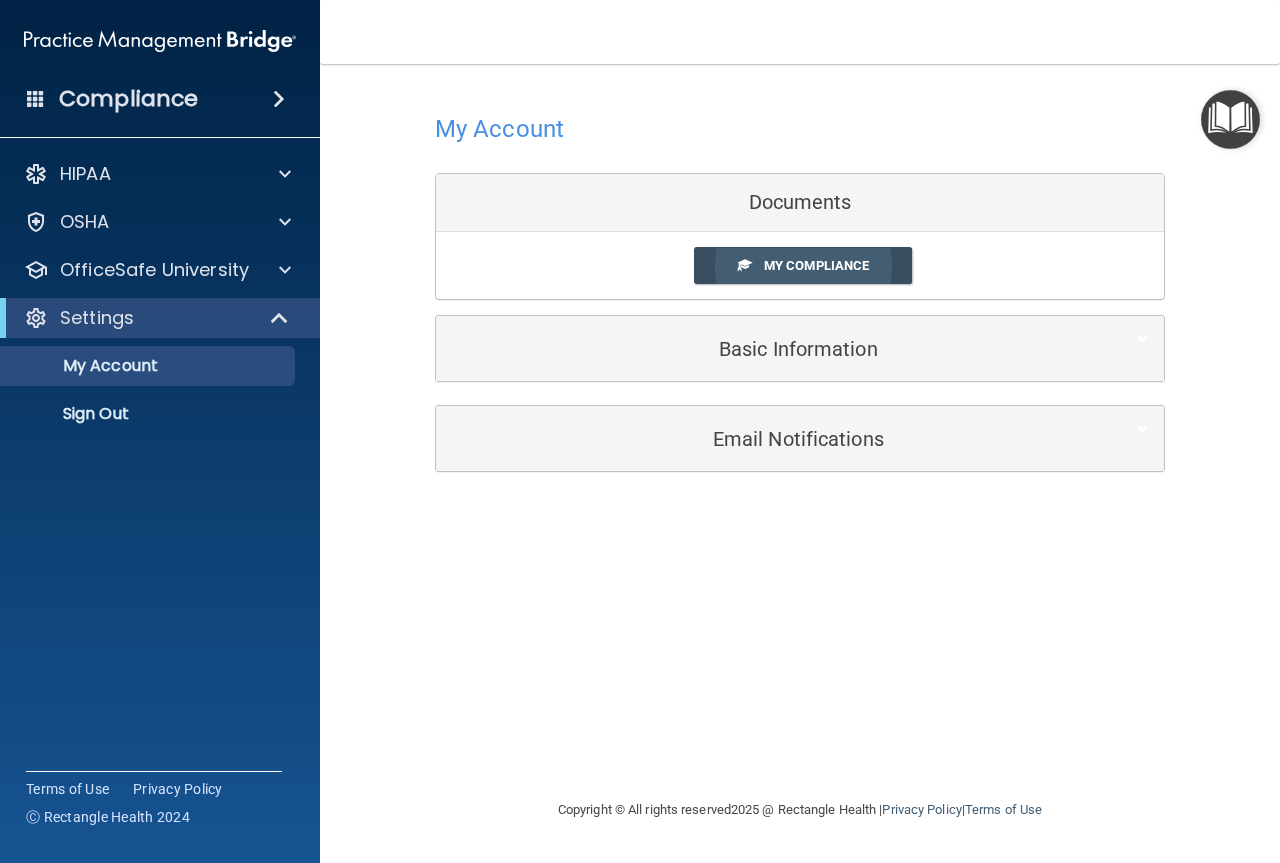 click on "My Compliance" at bounding box center (816, 265) 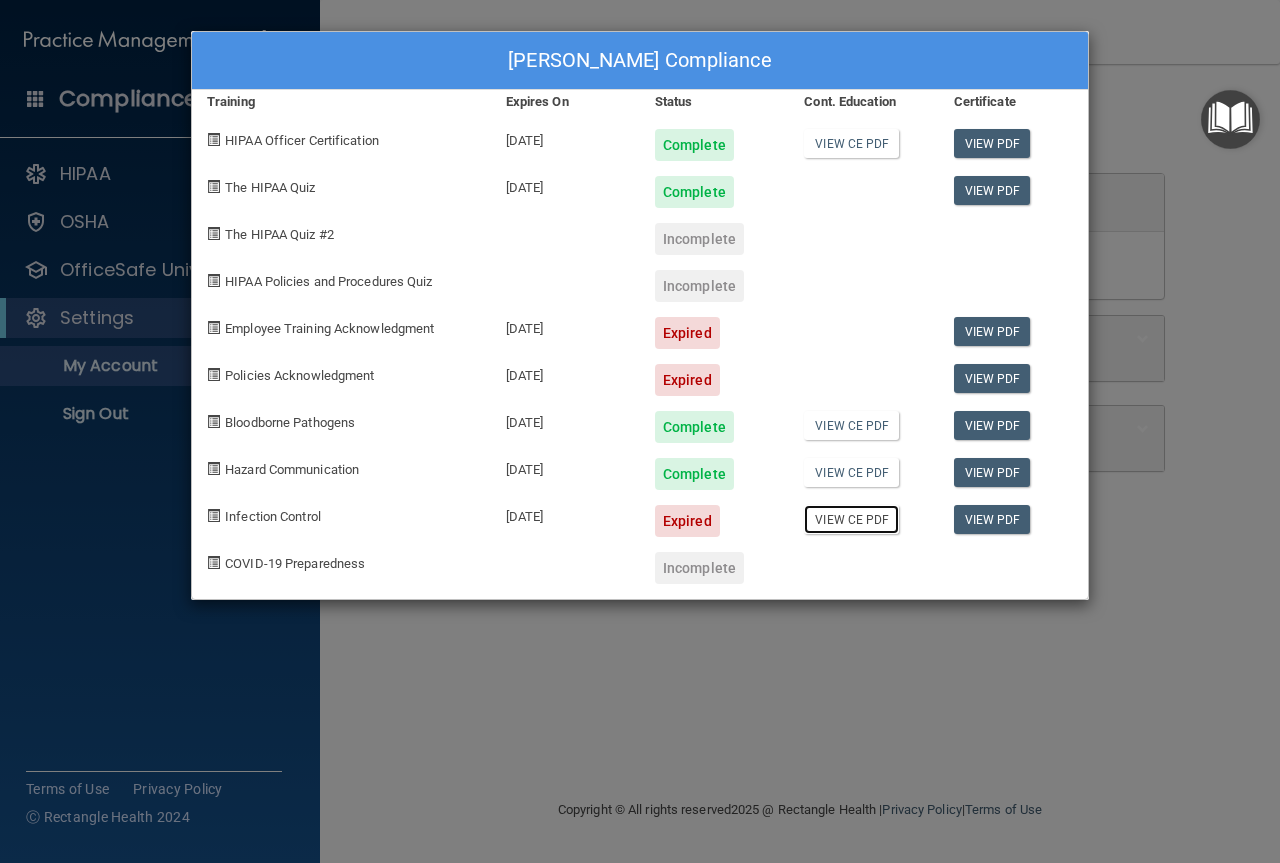click on "View CE PDF" at bounding box center (851, 519) 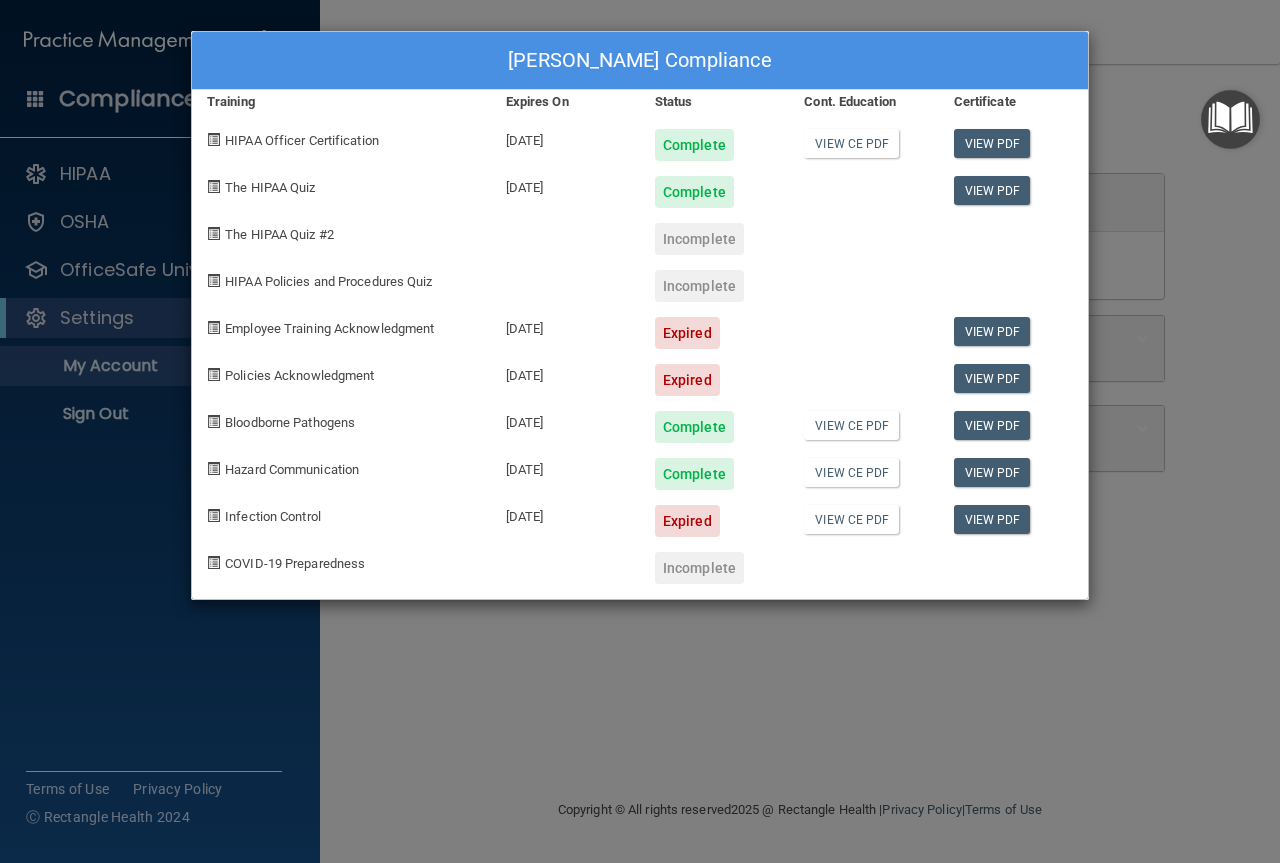 click on "Lisa Savitt's Compliance      Training   Expires On   Status   Cont. Education   Certificate         HIPAA Officer Certification      04/02/2026       Complete        View CE PDF       View PDF         The HIPAA Quiz      07/28/2026       Complete              View PDF         The HIPAA Quiz #2             Incomplete                      HIPAA Policies and Procedures Quiz             Incomplete                      Employee Training Acknowledgment      06/05/2025       Expired              View PDF         Policies Acknowledgment      06/05/2025       Expired              View PDF         Bloodborne Pathogens      07/28/2026       Complete        View CE PDF       View PDF         Hazard Communication      07/28/2026       Complete        View CE PDF       View PDF         Infection Control      06/05/2025       Expired        View CE PDF       View PDF         COVID-19 Preparedness             Incomplete" at bounding box center [640, 431] 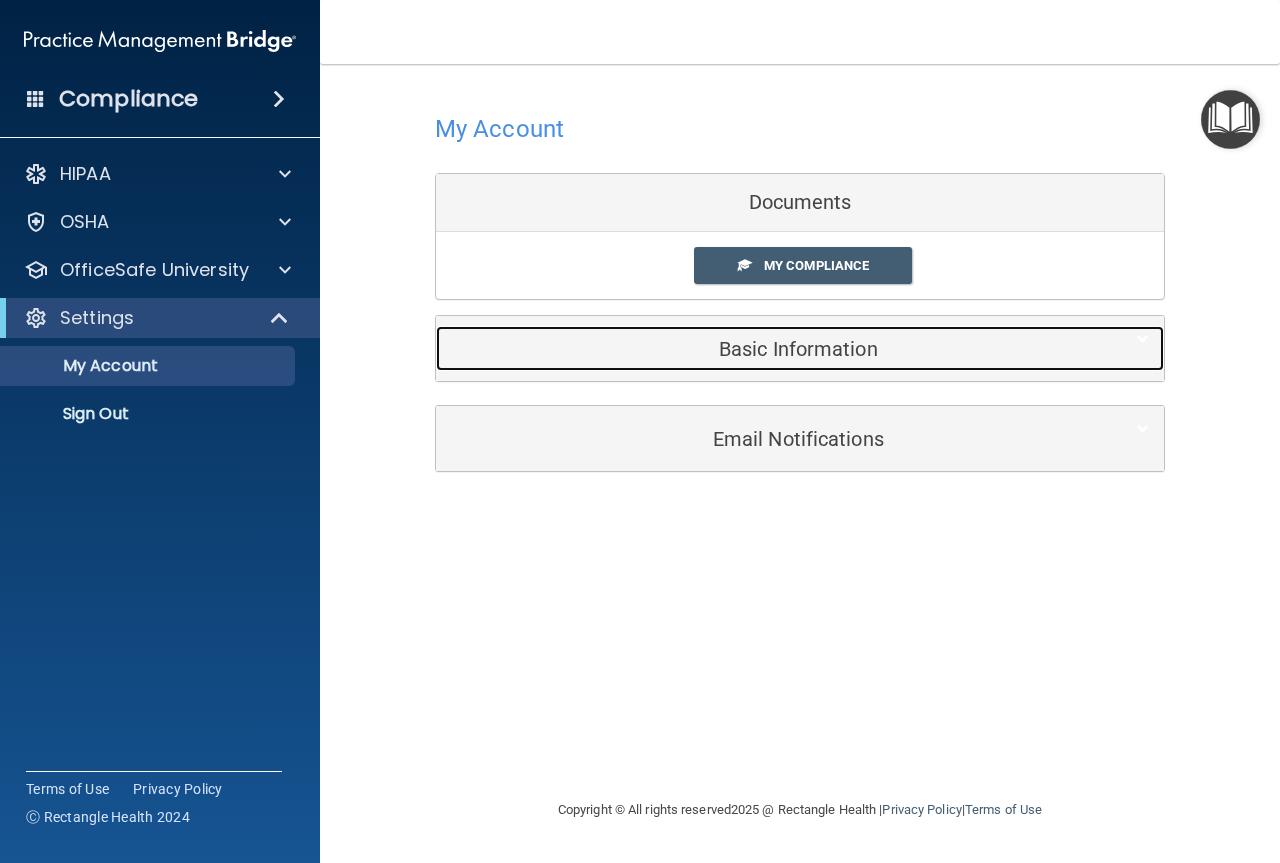 click on "Basic Information" at bounding box center (769, 349) 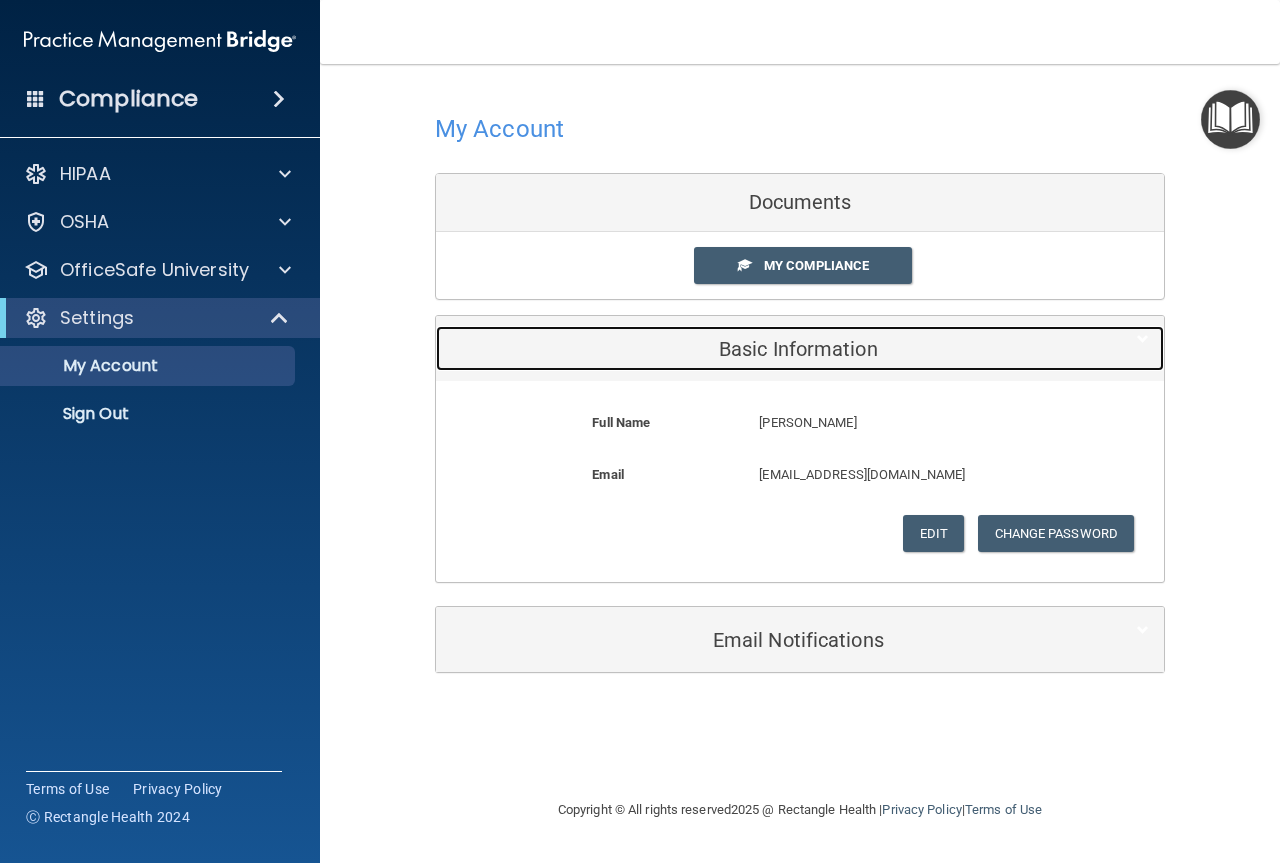 click on "Basic Information" at bounding box center (769, 349) 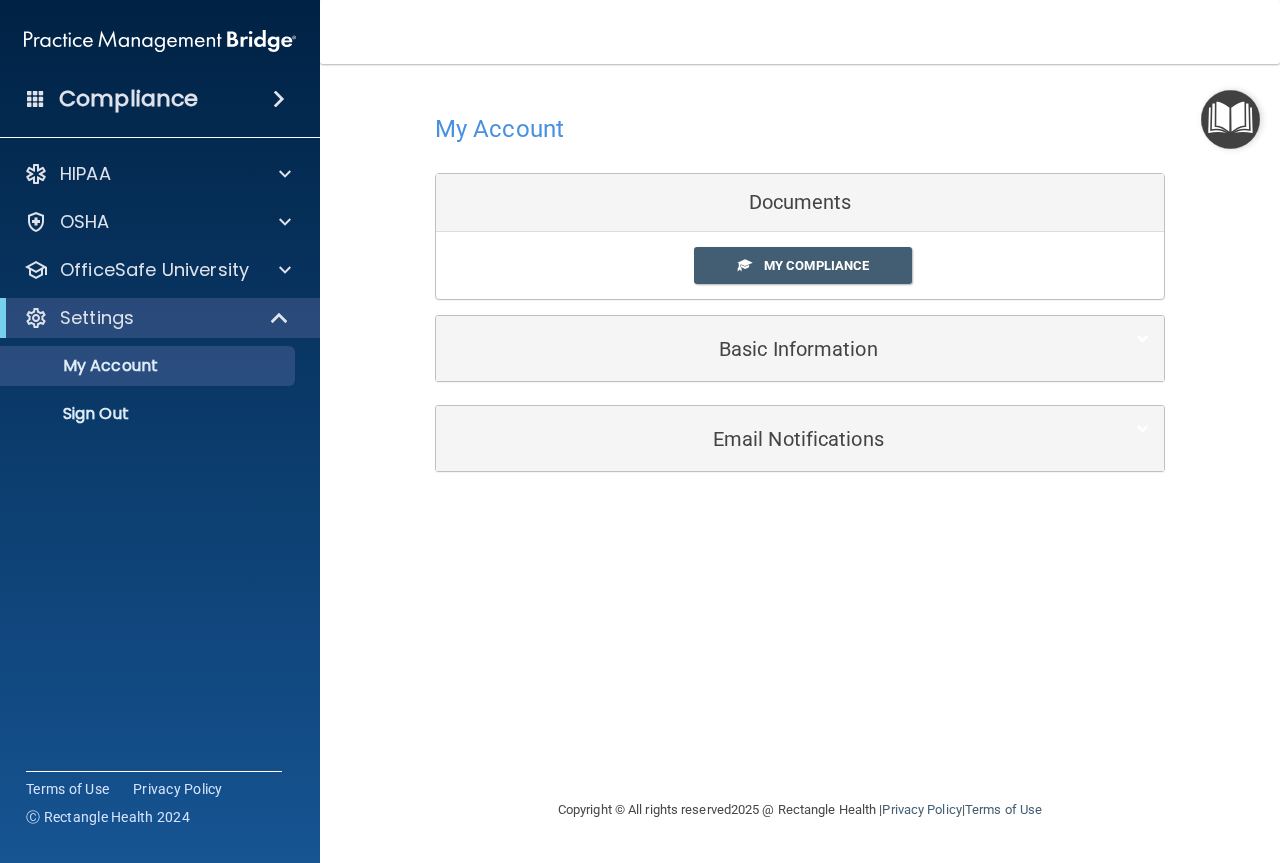 click on "Documents" at bounding box center (800, 203) 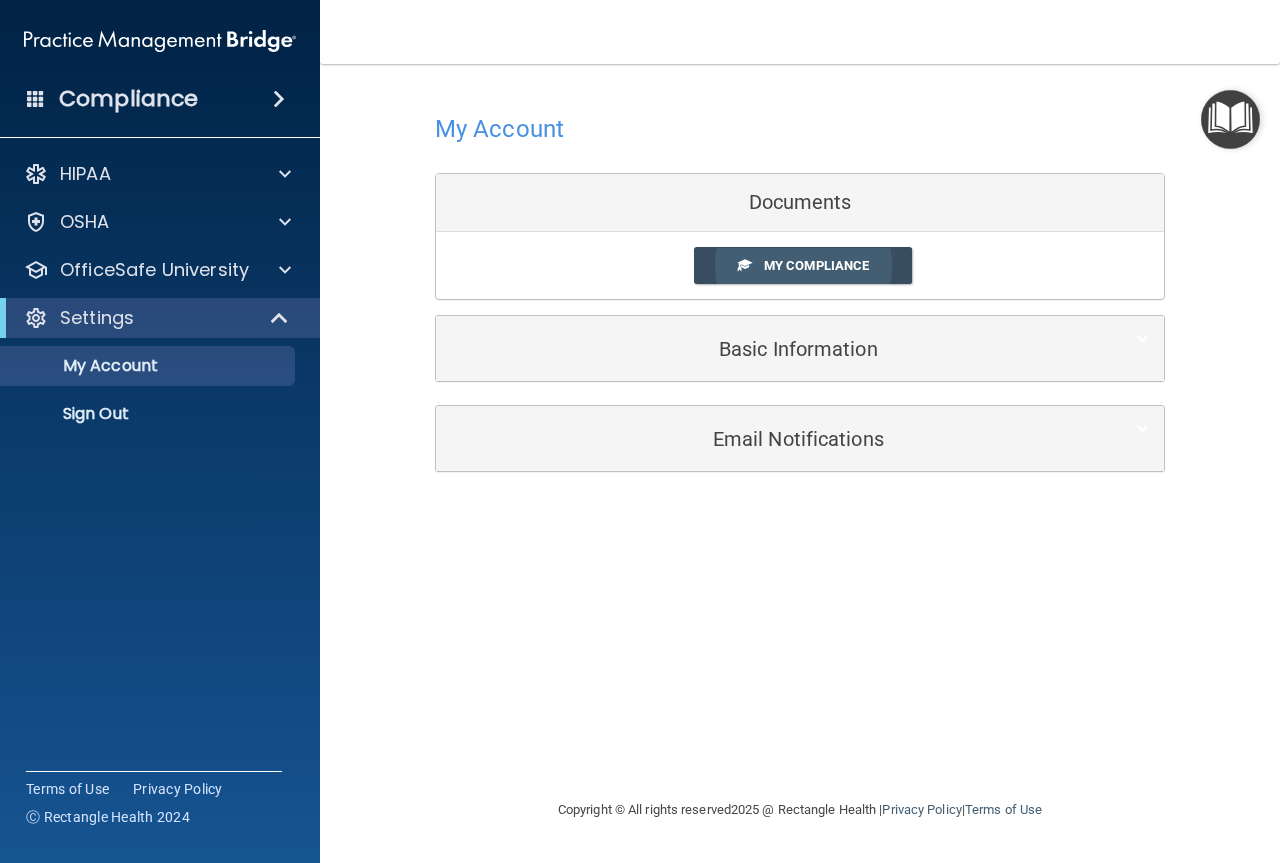 click on "My Compliance" at bounding box center [816, 265] 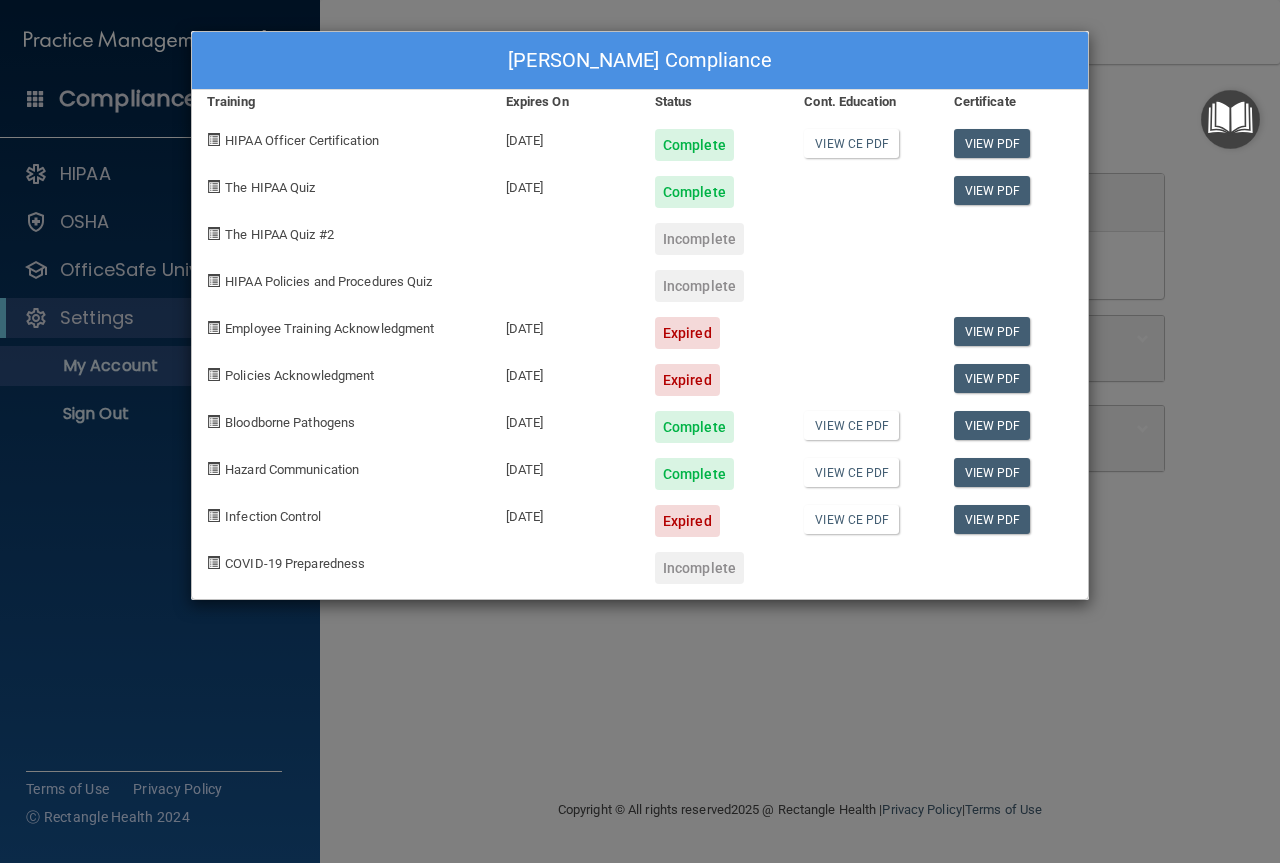 click at bounding box center [213, 233] 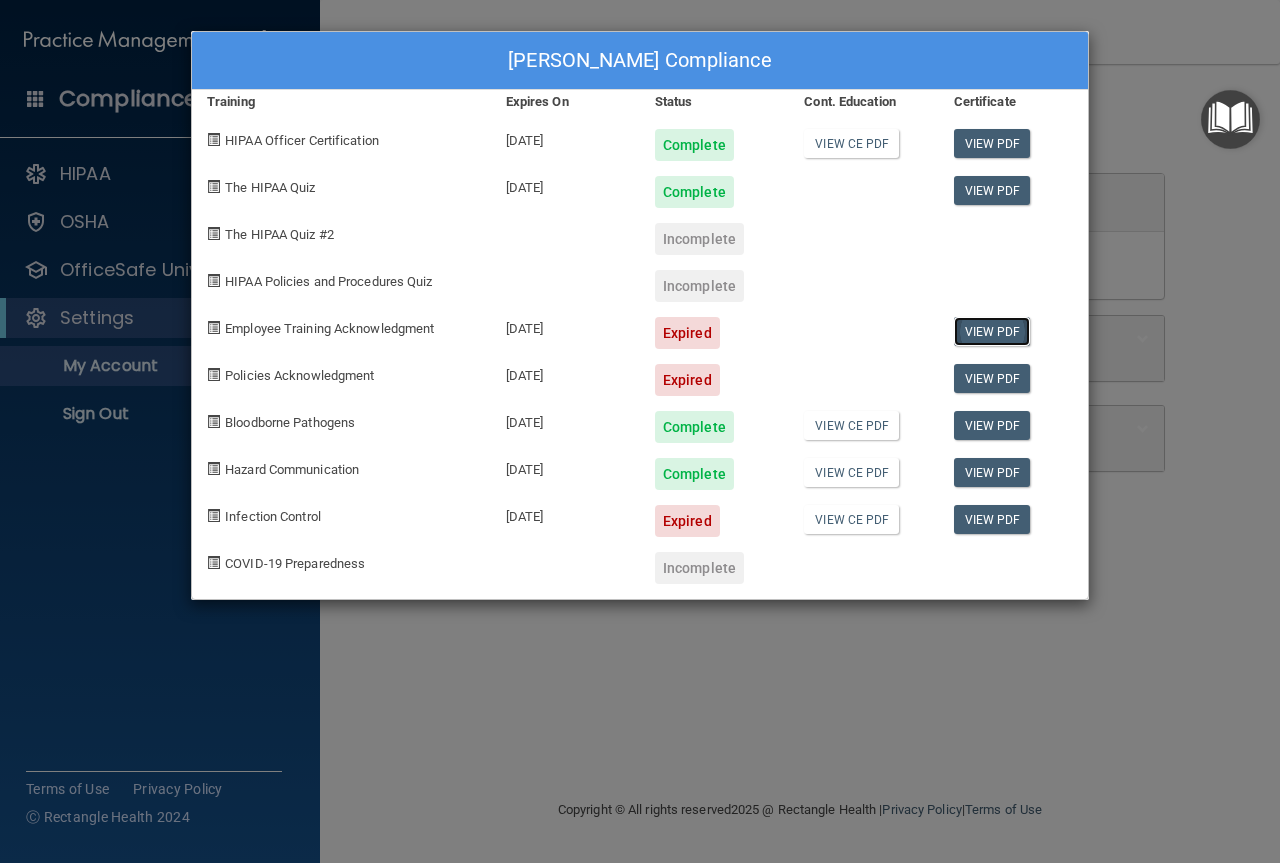 click on "View PDF" at bounding box center (992, 331) 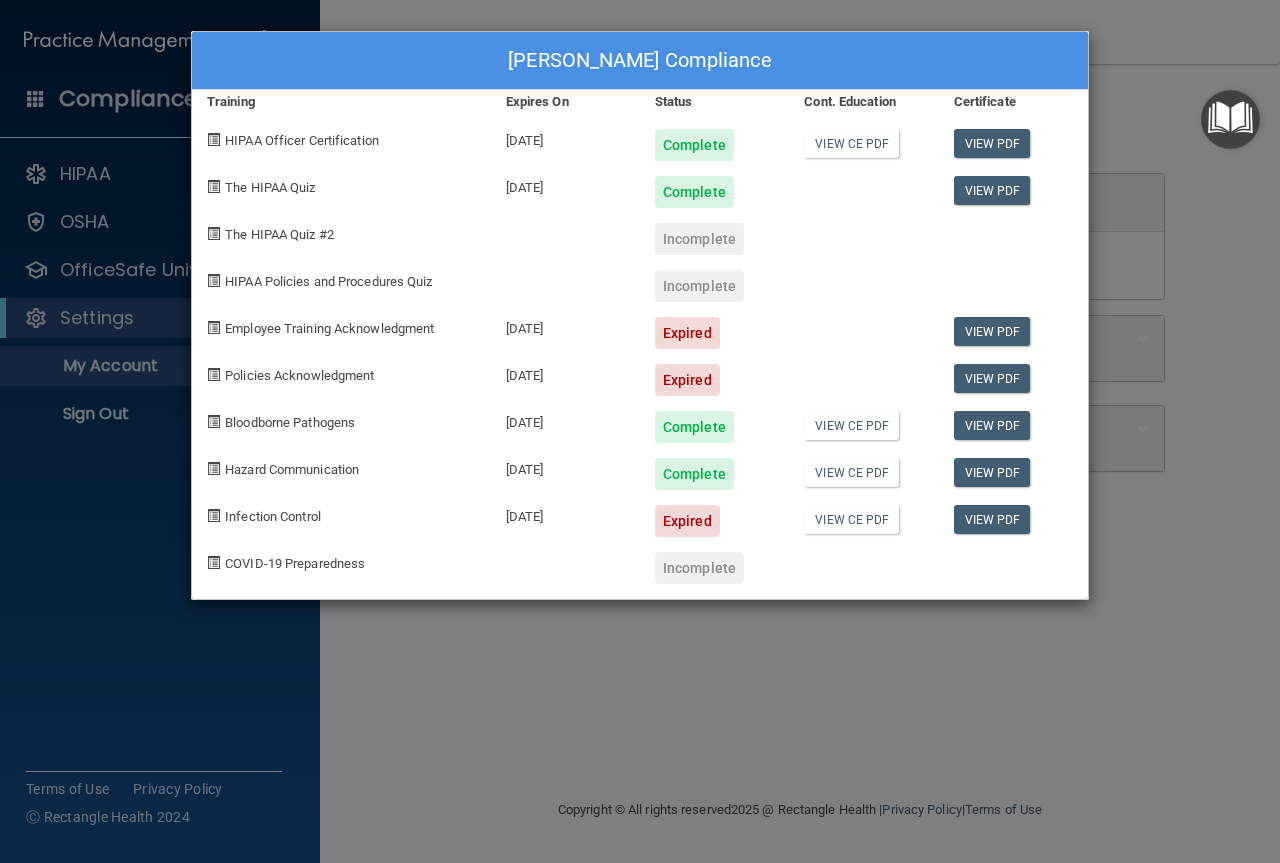 drag, startPoint x: 758, startPoint y: 672, endPoint x: 535, endPoint y: 596, distance: 235.59499 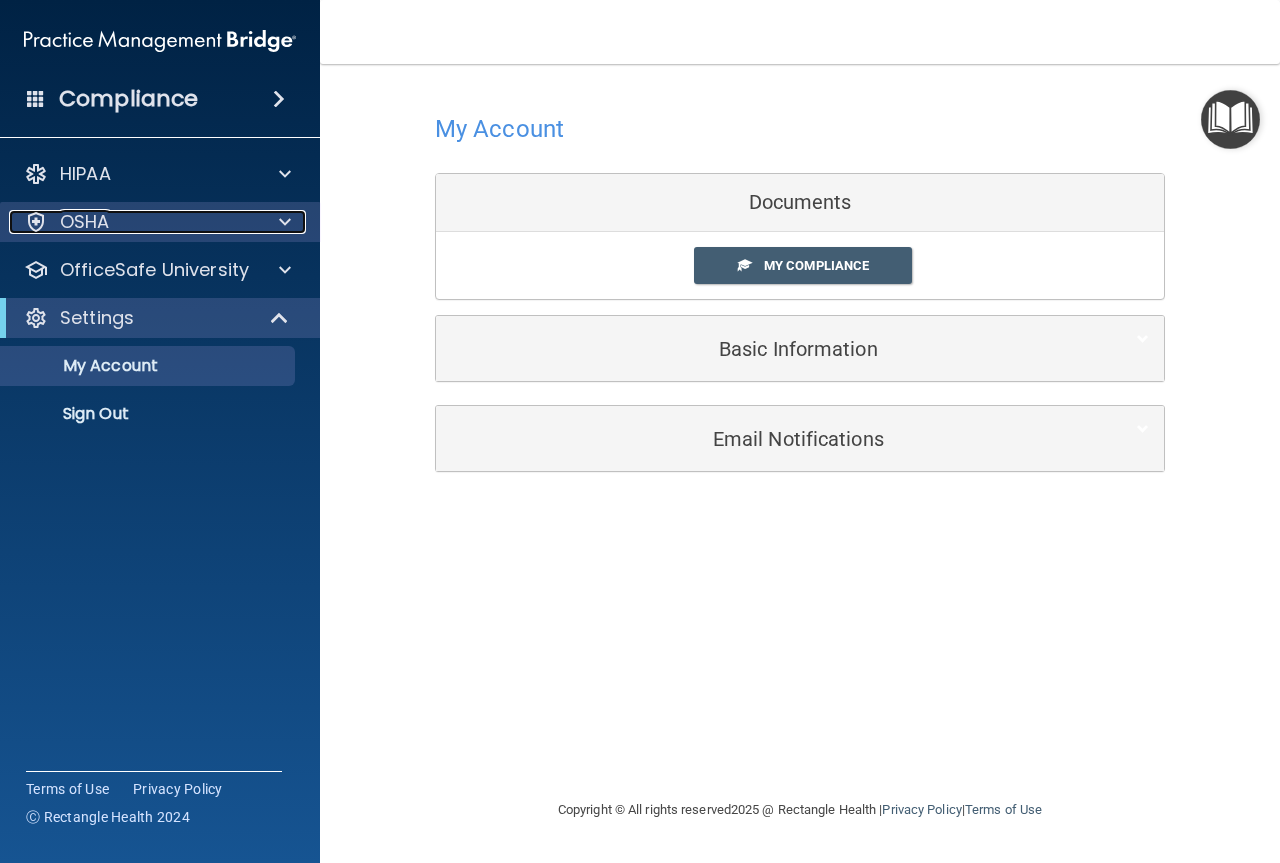 click on "OSHA" at bounding box center (85, 222) 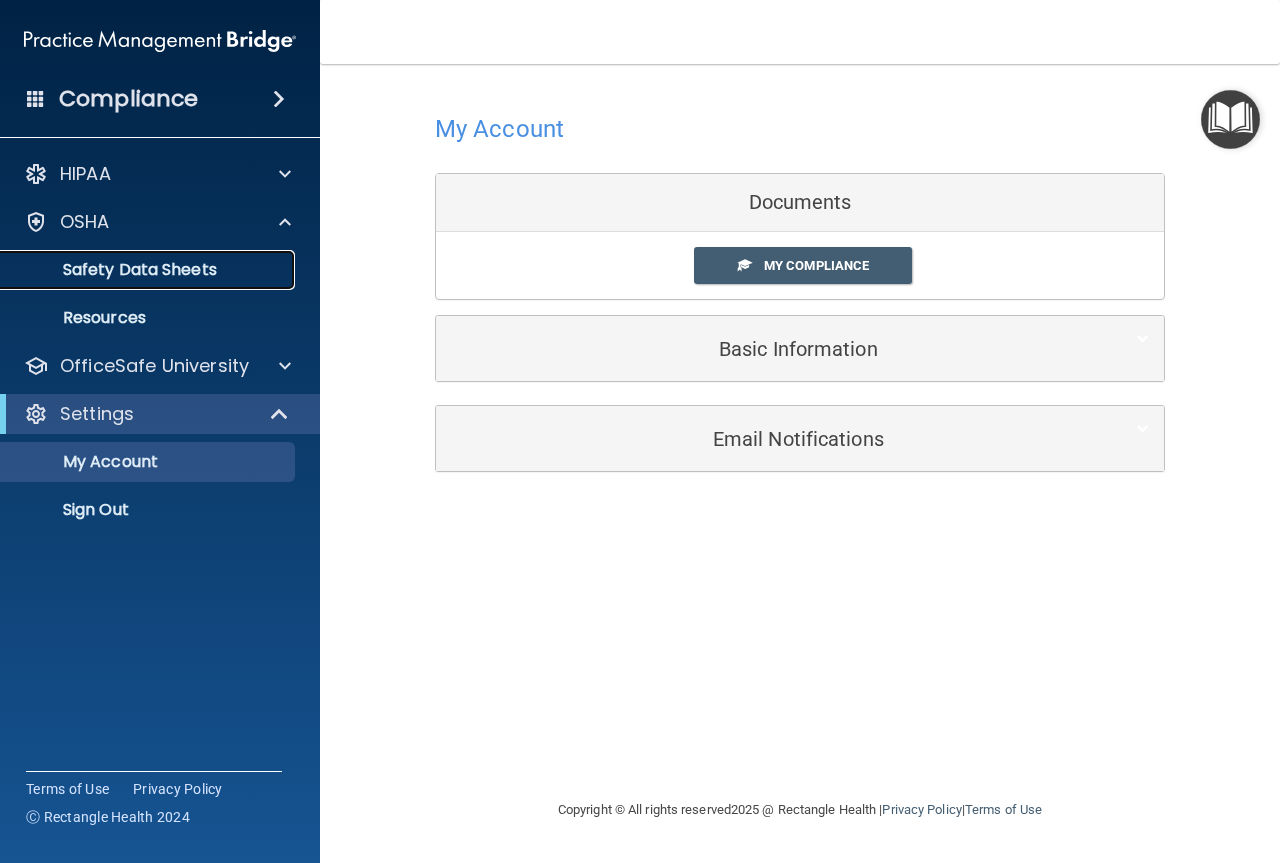 click on "Safety Data Sheets" at bounding box center (149, 270) 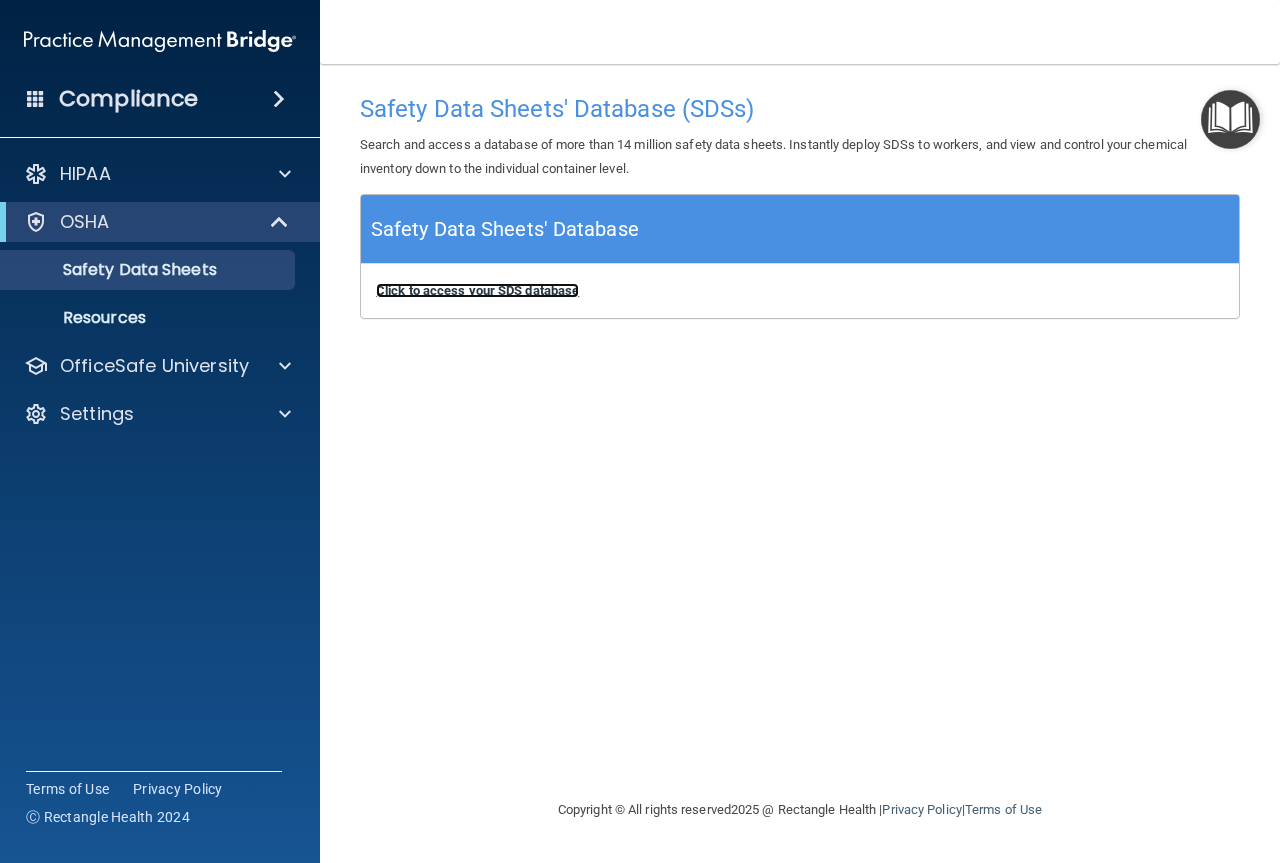 click on "Click to access your SDS database" at bounding box center (477, 290) 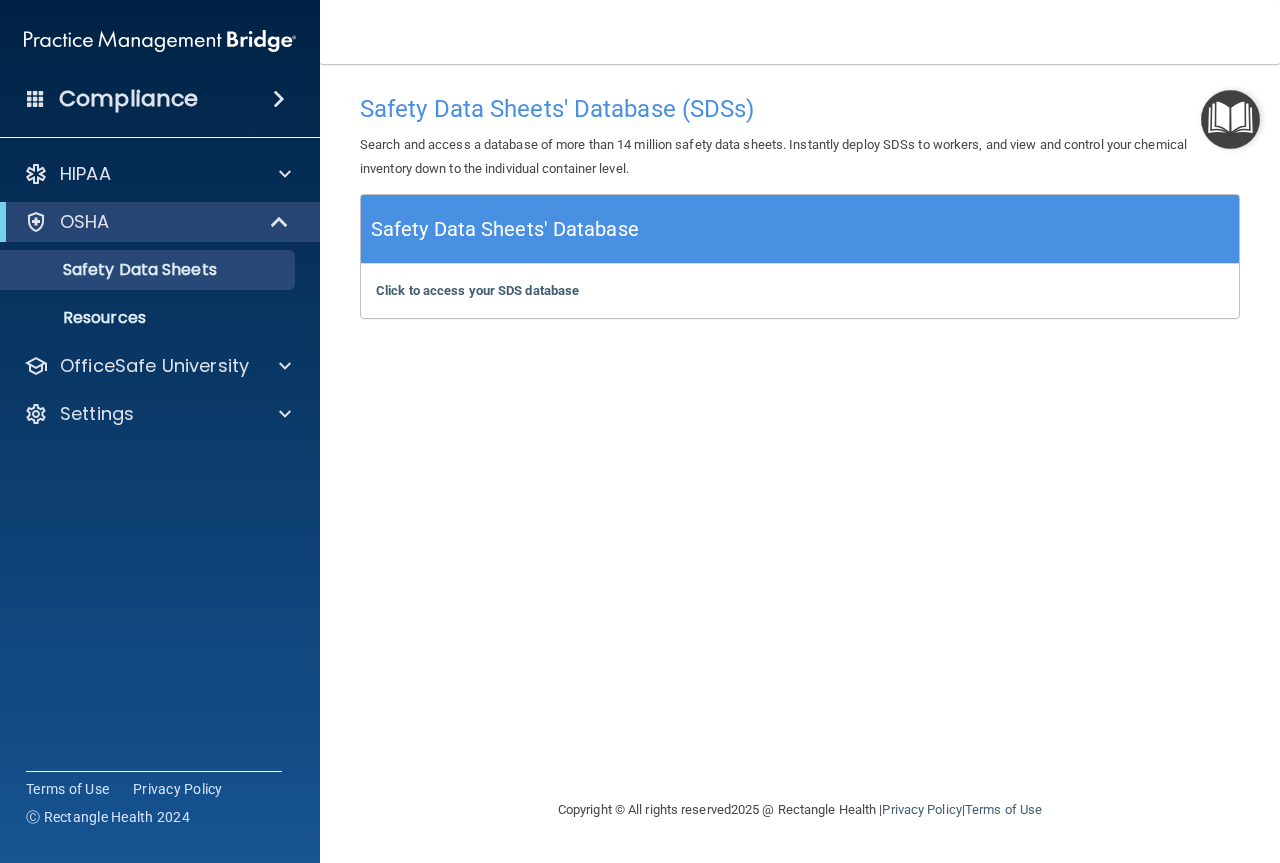 click on "Compliance" at bounding box center (128, 99) 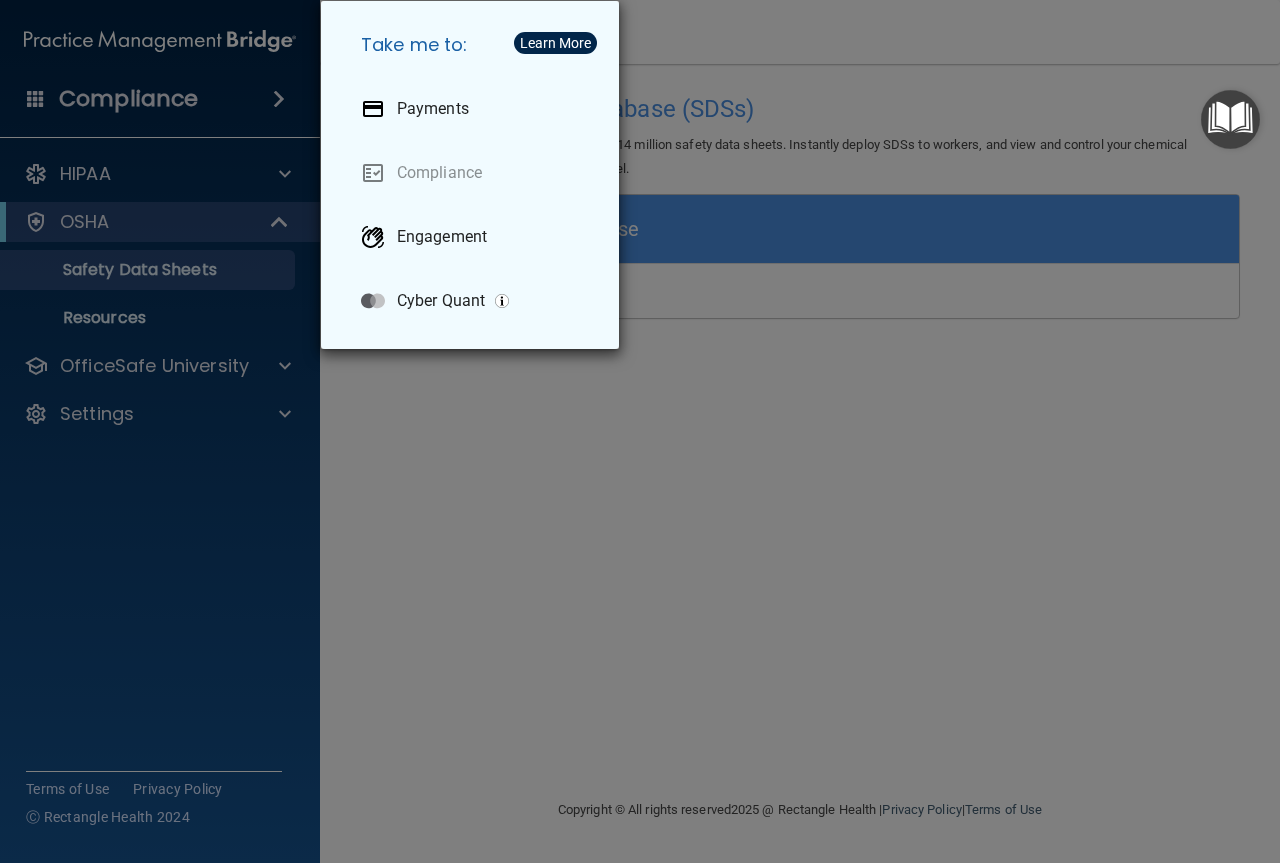 click on "Take me to:             Payments                   Compliance                     Engagement                     Cyber Quant" at bounding box center (640, 431) 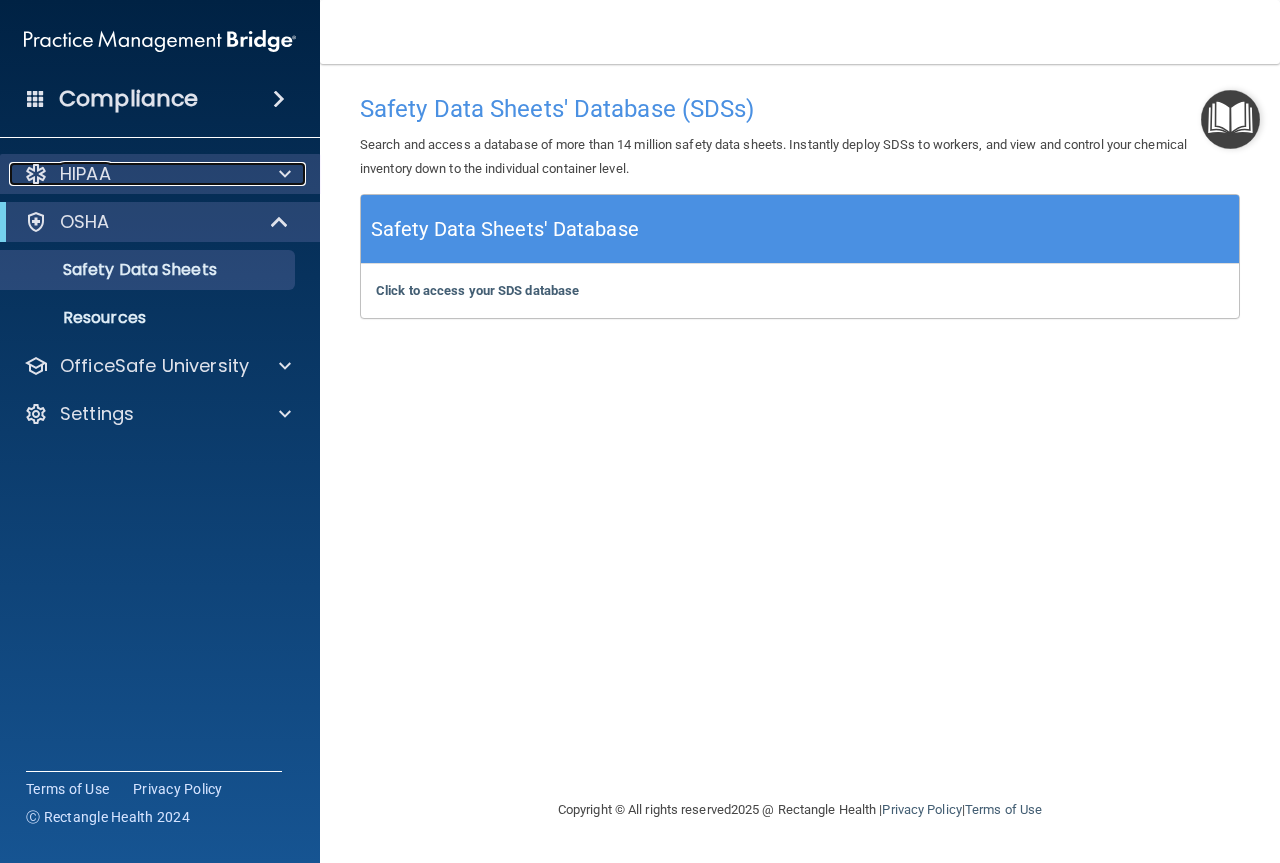 click on "HIPAA" at bounding box center [85, 174] 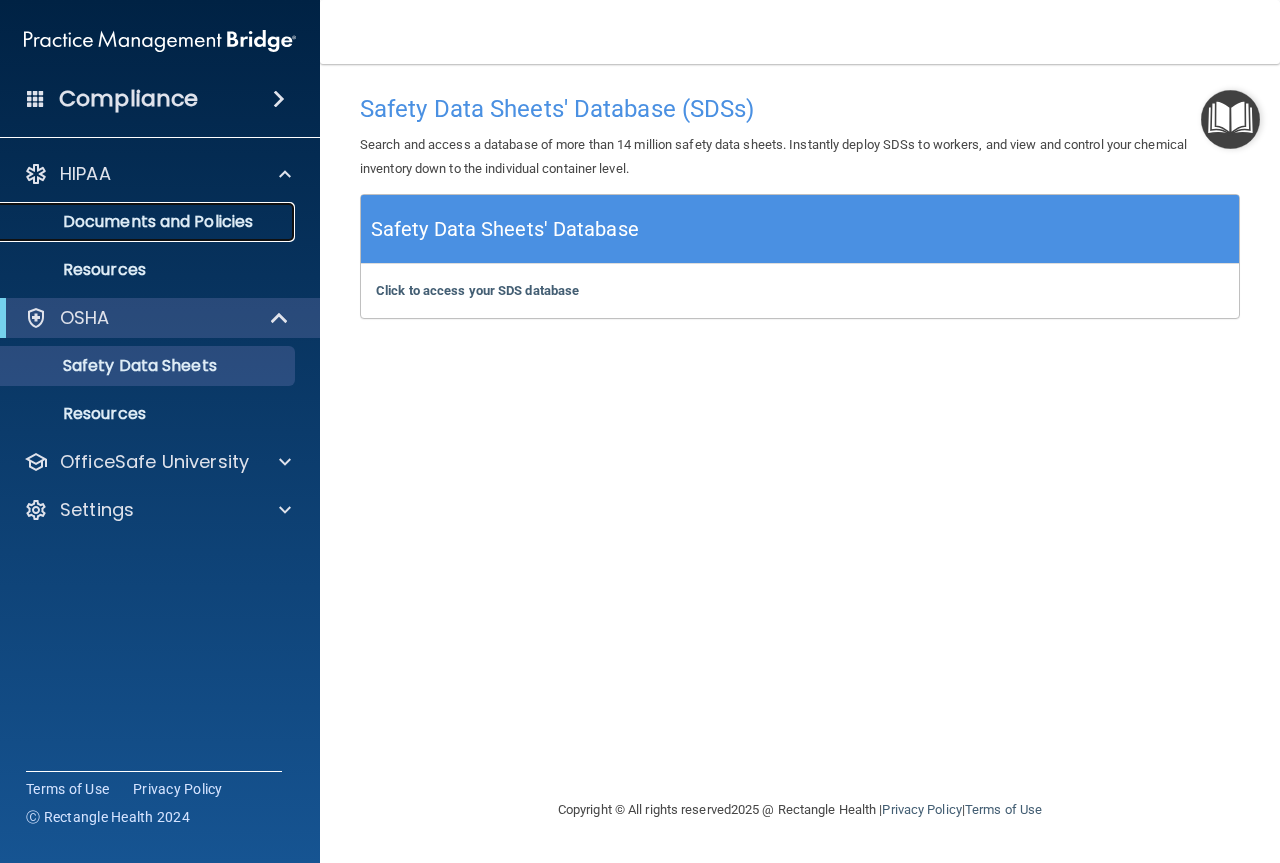 click on "Documents and Policies" at bounding box center (149, 222) 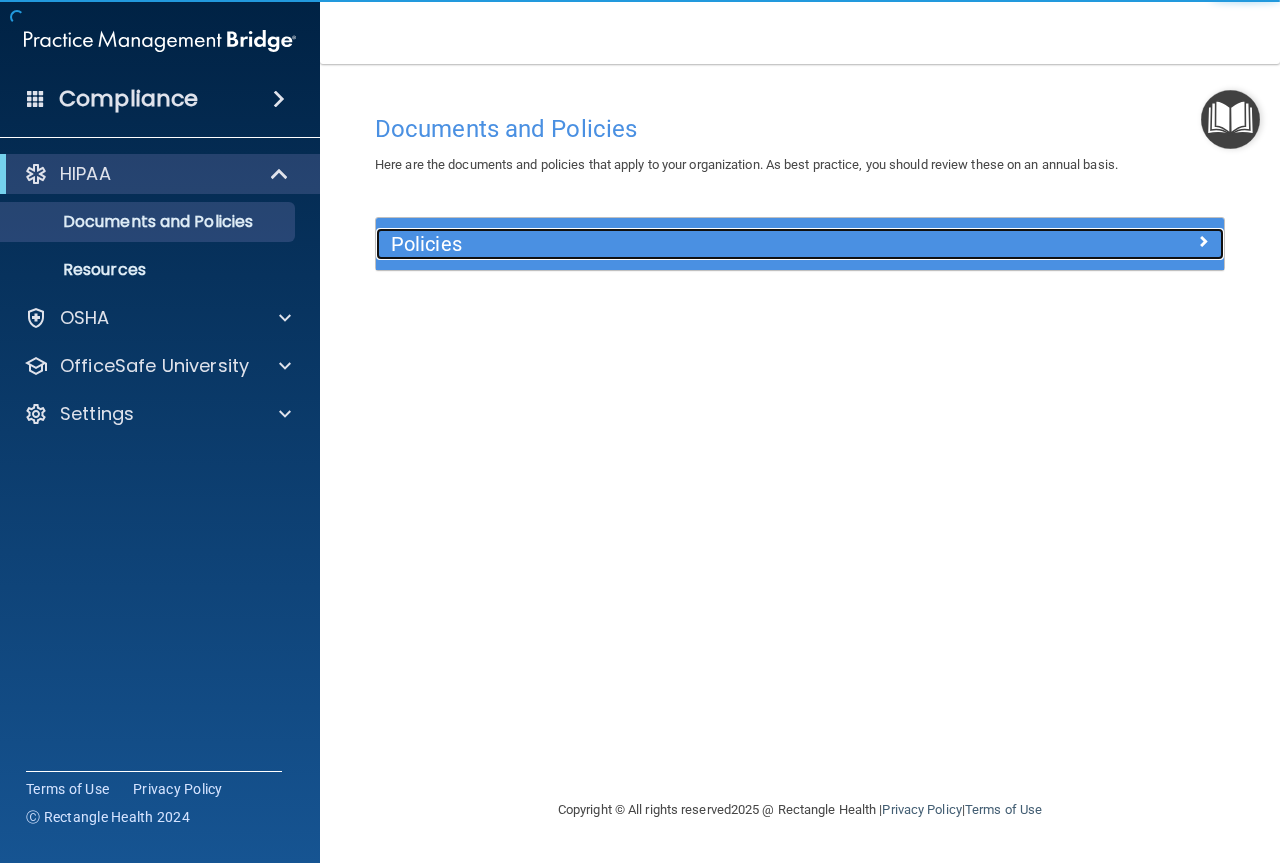 click on "Policies" at bounding box center (694, 244) 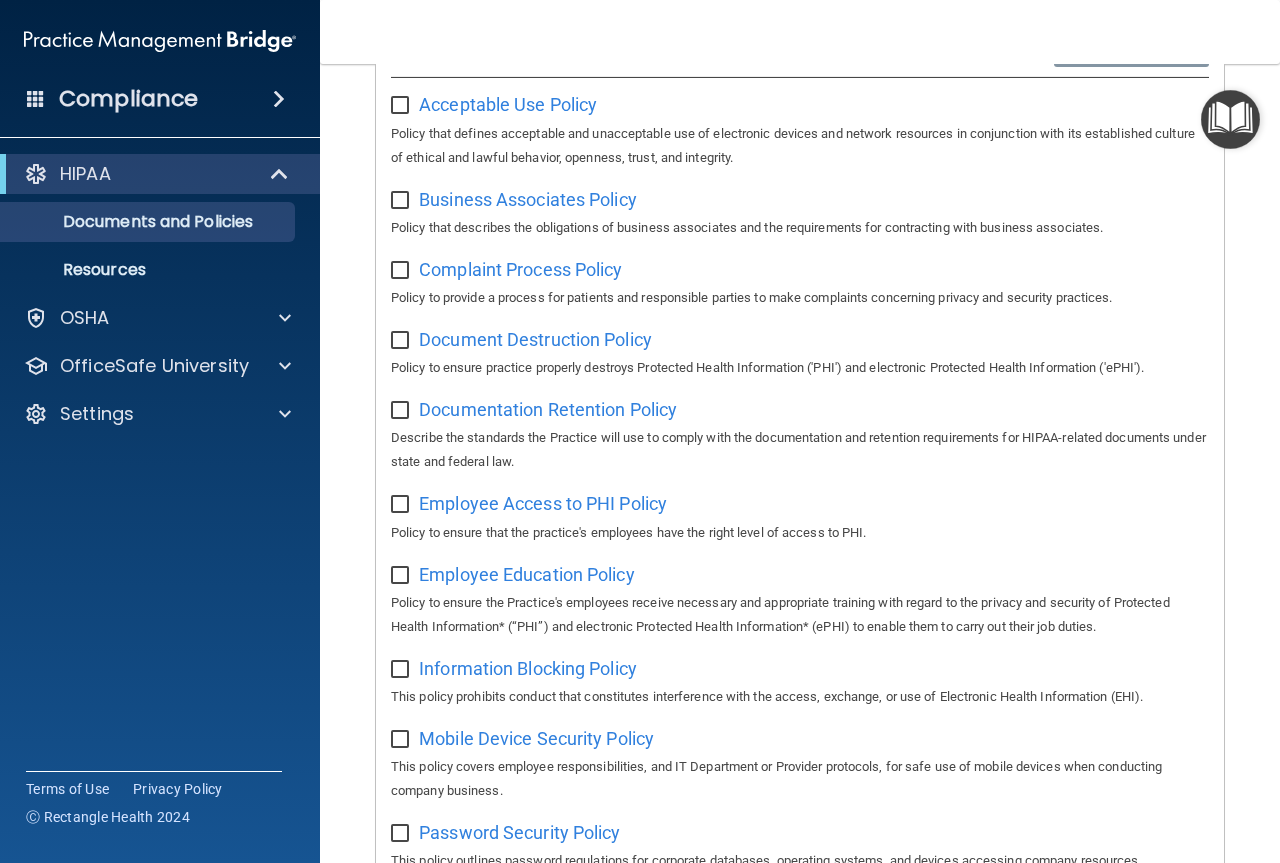 scroll, scrollTop: 0, scrollLeft: 0, axis: both 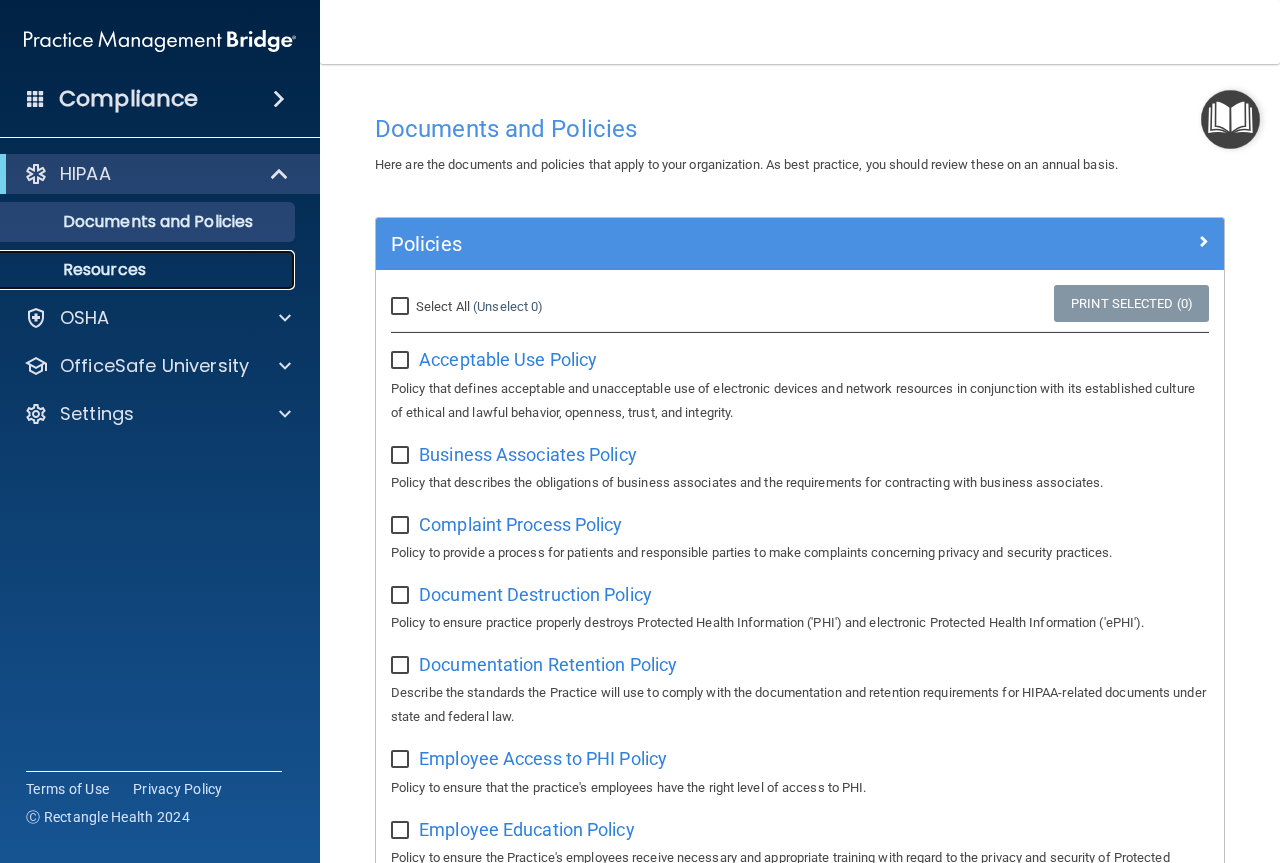 click on "Resources" at bounding box center [149, 270] 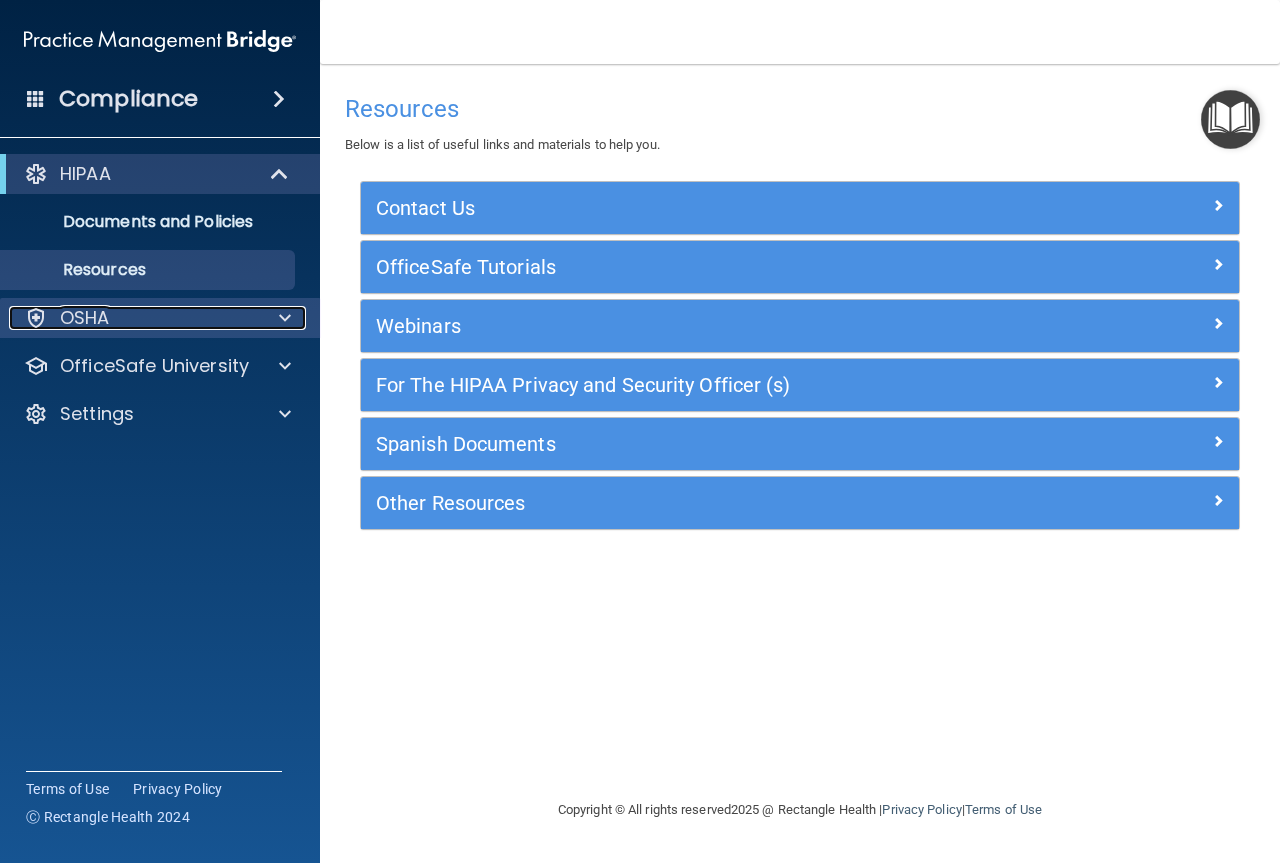 click on "OSHA" at bounding box center [133, 318] 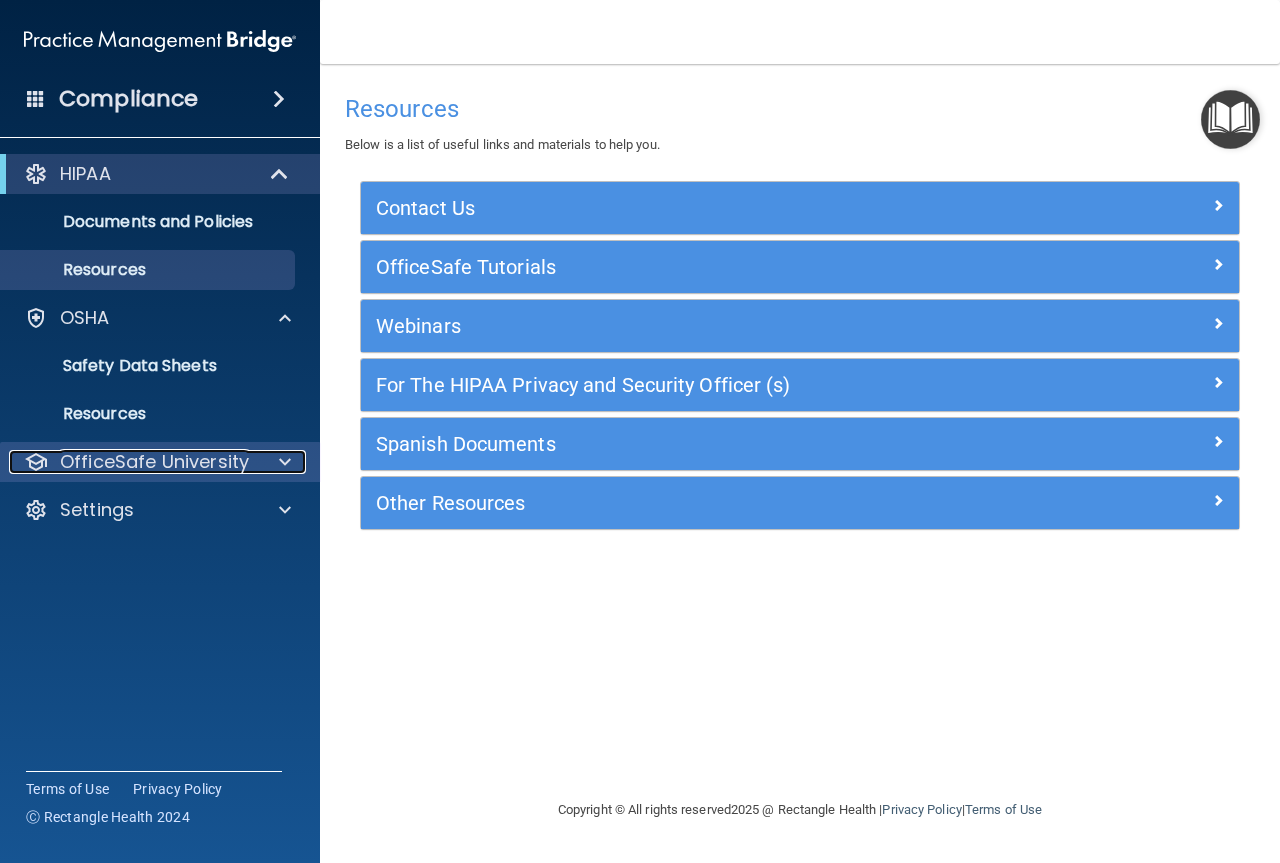 click on "OfficeSafe University" at bounding box center [154, 462] 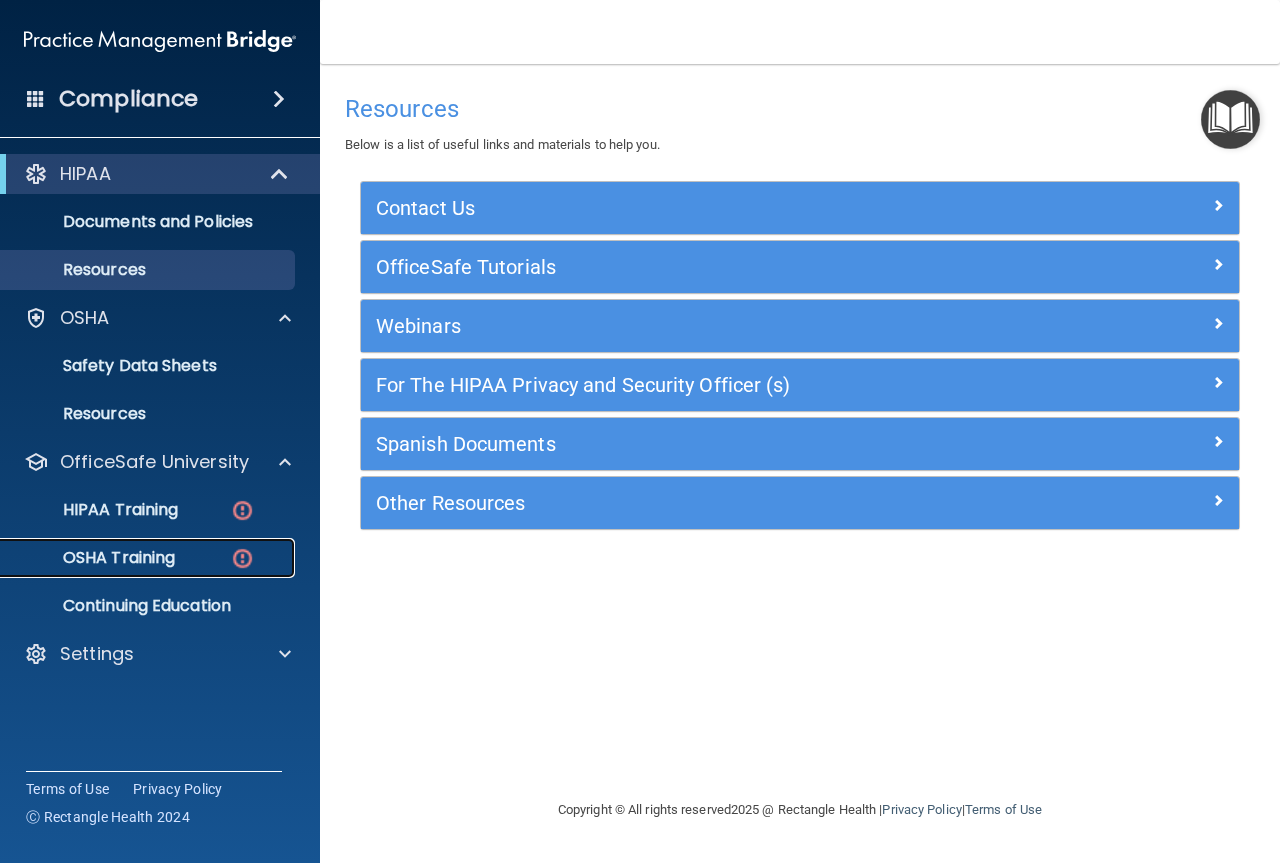 click on "OSHA Training" at bounding box center (94, 558) 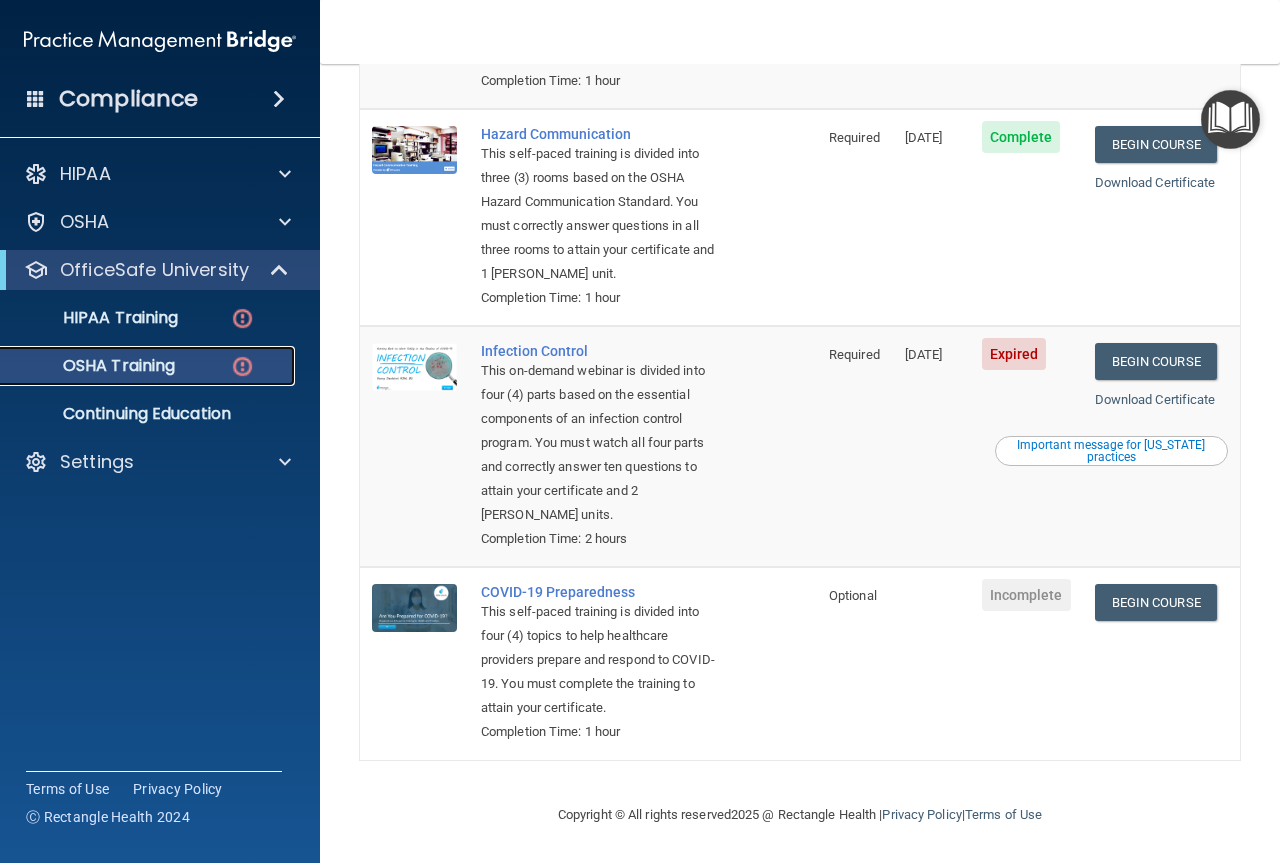 scroll, scrollTop: 488, scrollLeft: 0, axis: vertical 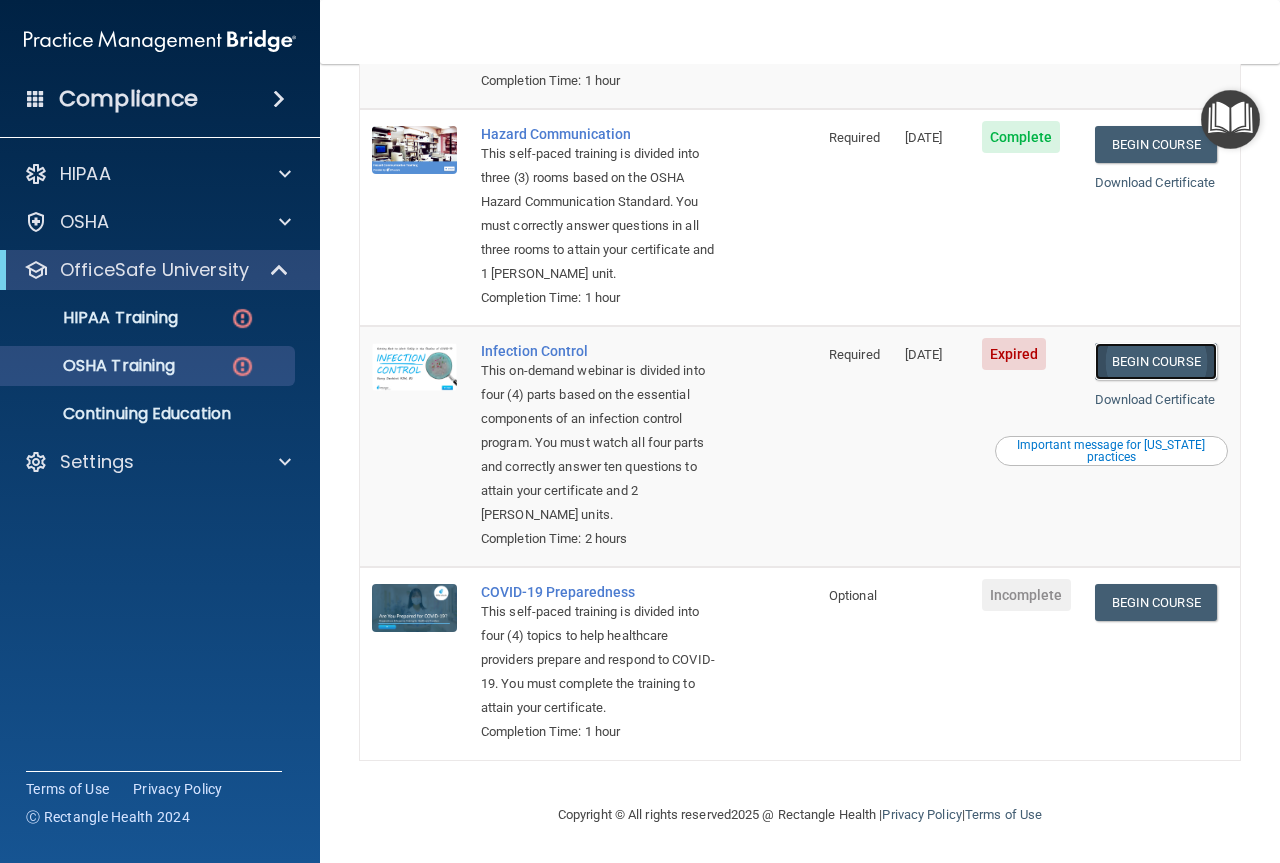 click on "Begin Course" at bounding box center [1156, 361] 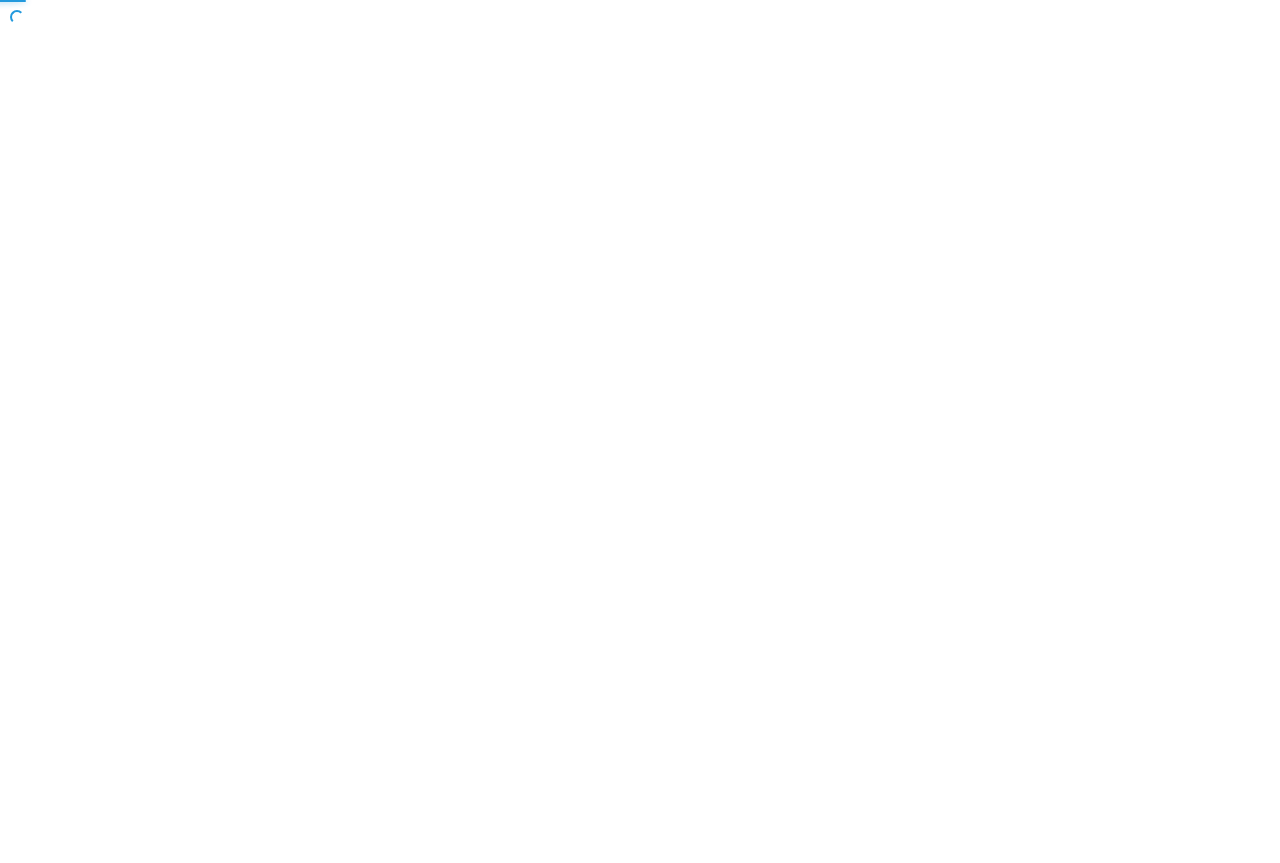 scroll, scrollTop: 0, scrollLeft: 0, axis: both 